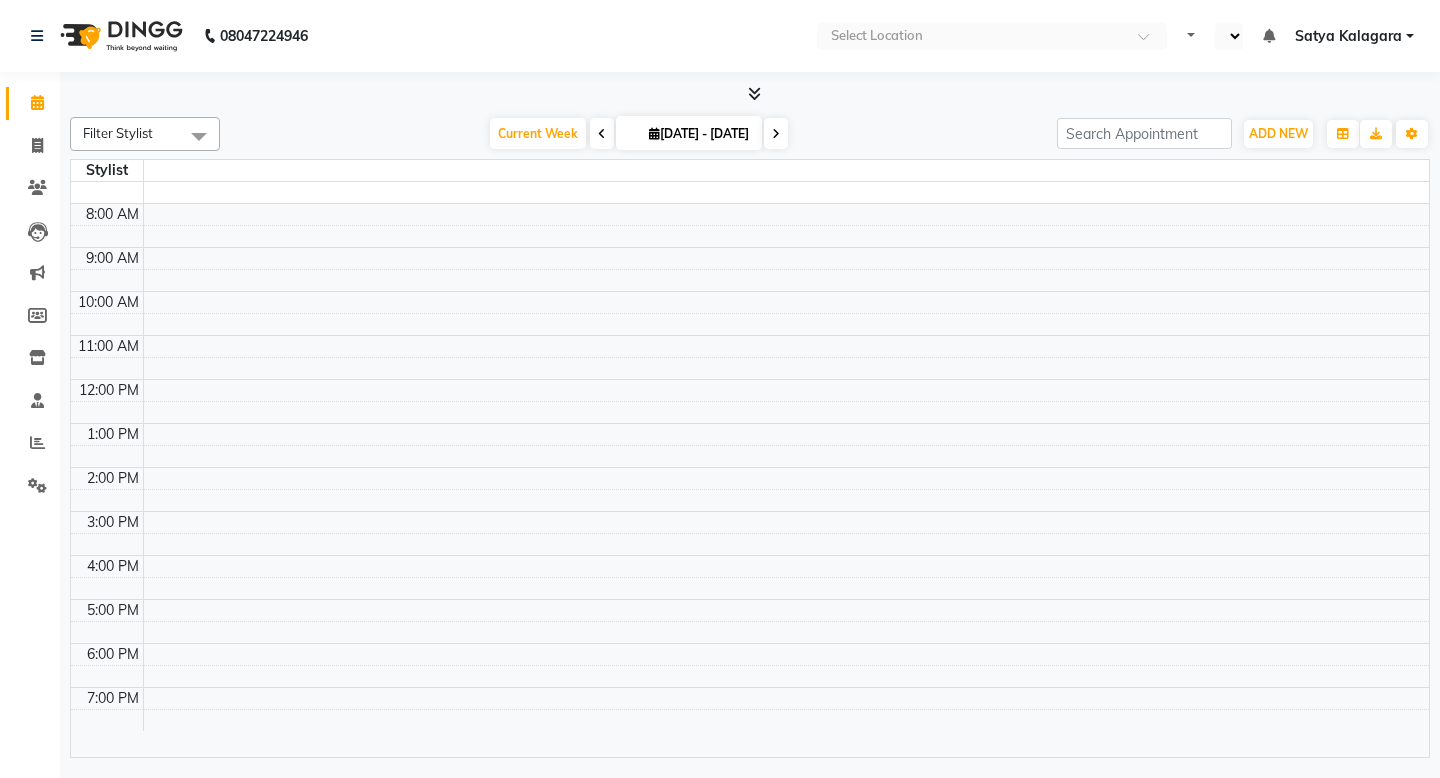scroll, scrollTop: 0, scrollLeft: 0, axis: both 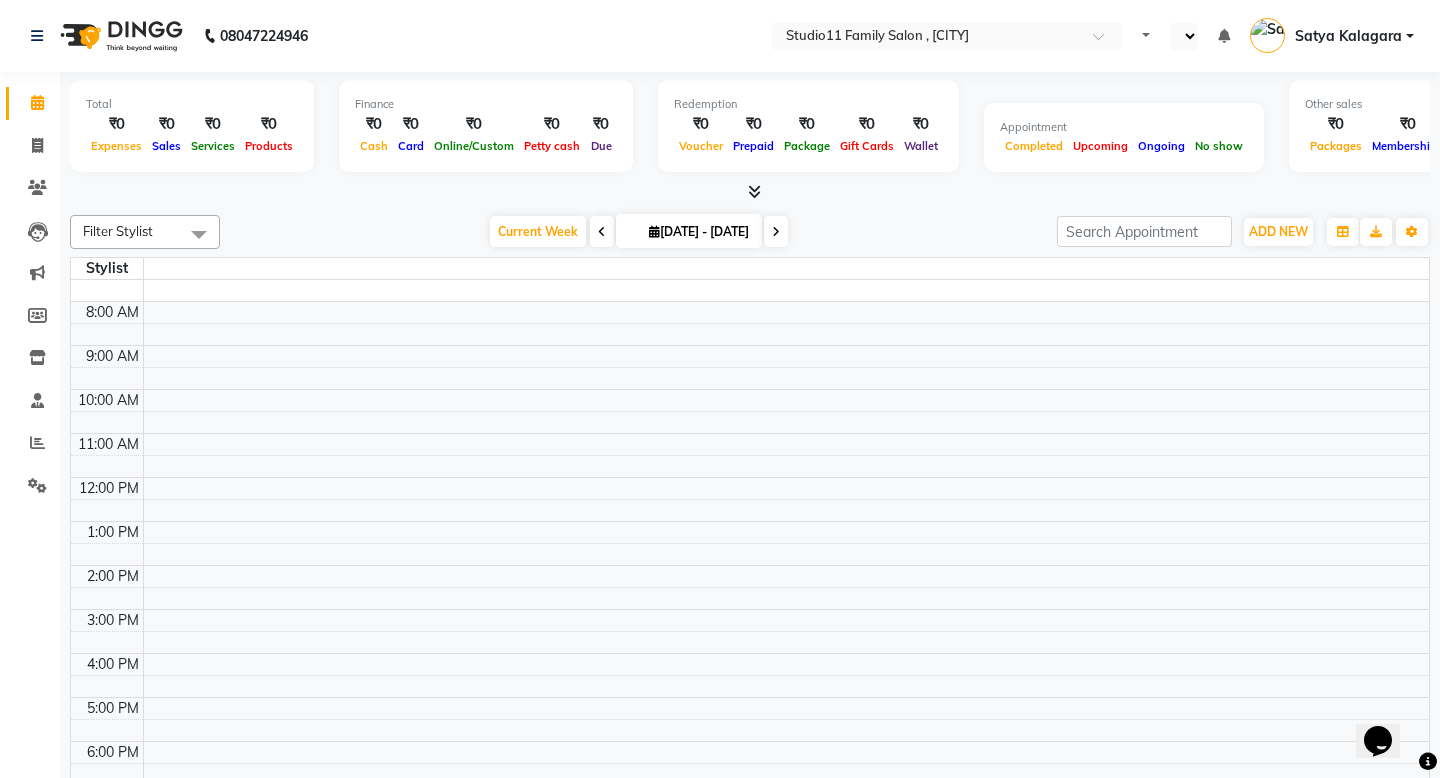 select on "en" 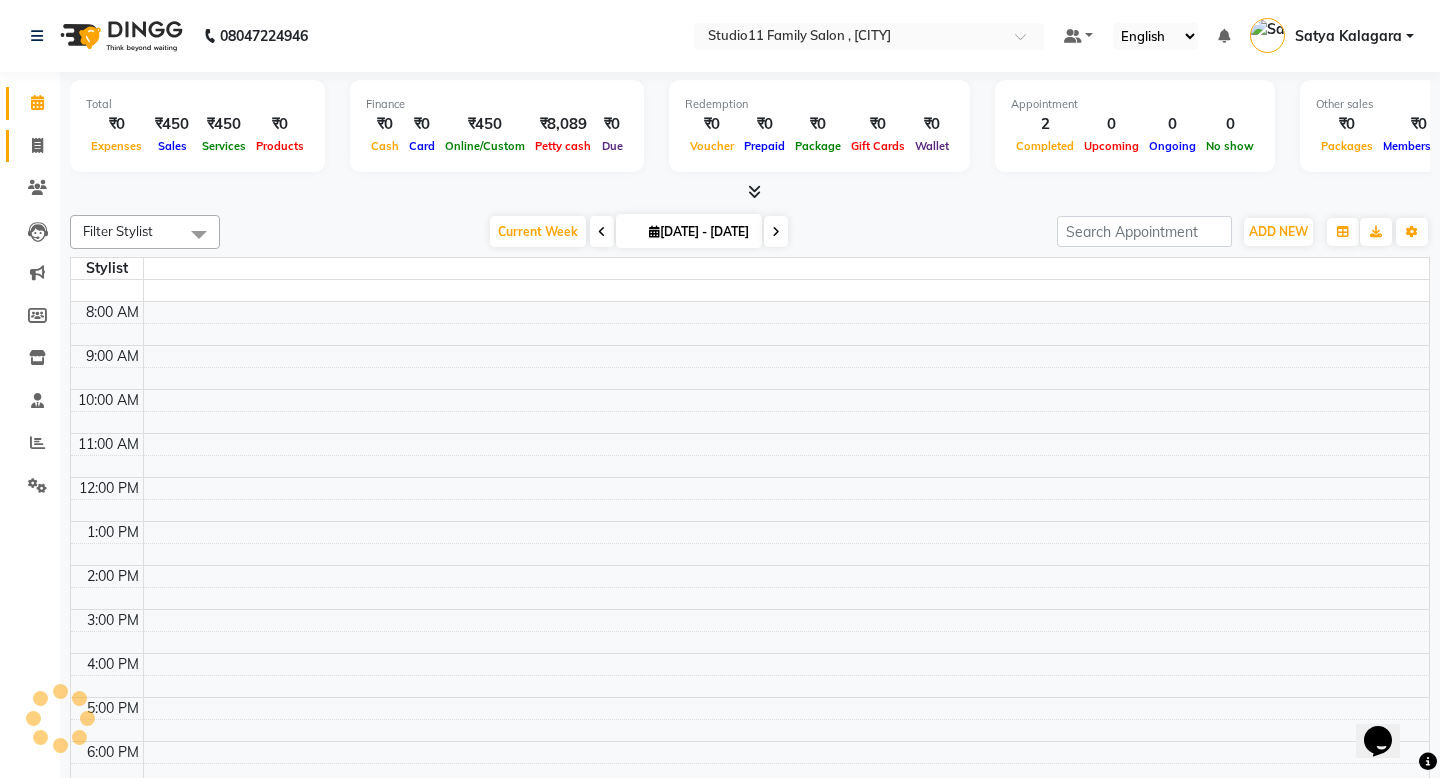 scroll, scrollTop: 62, scrollLeft: 0, axis: vertical 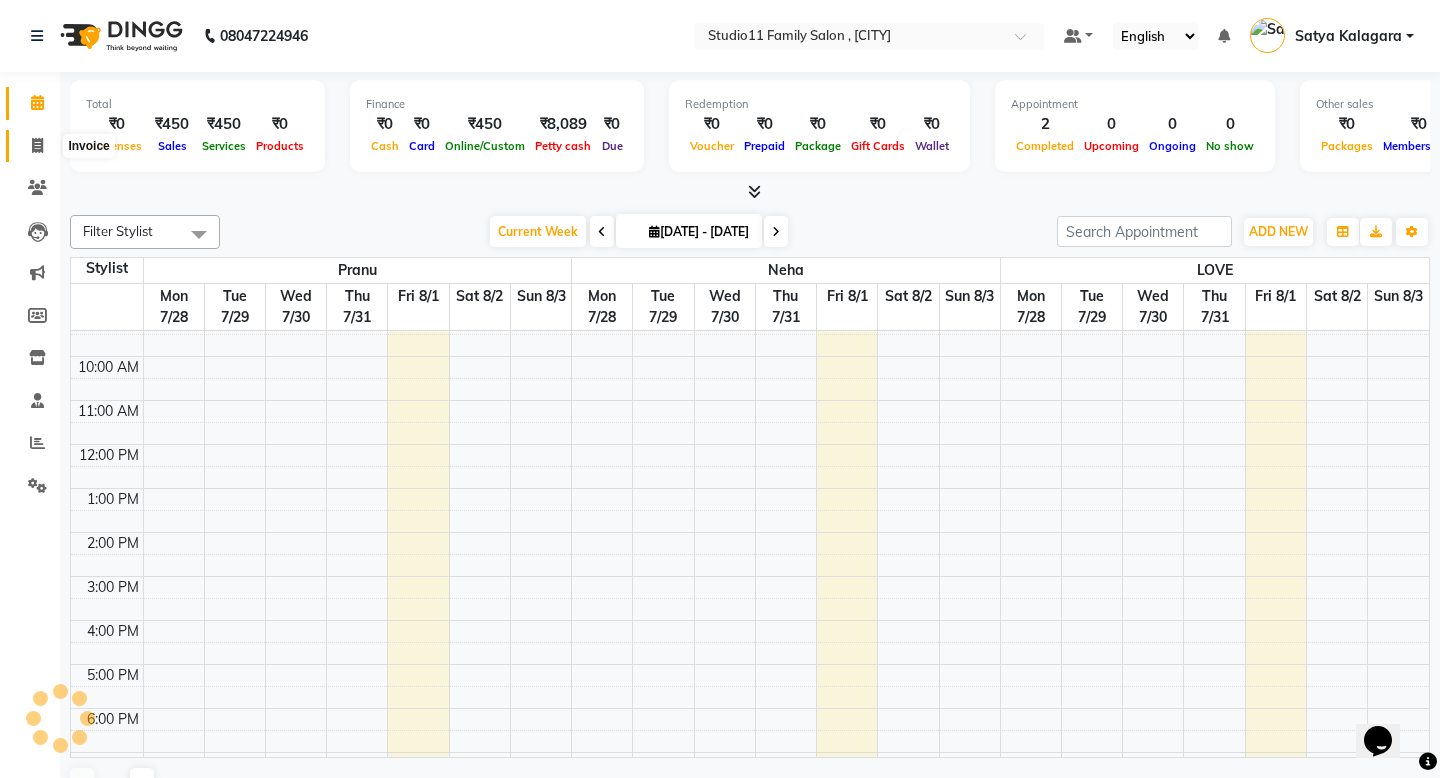 click 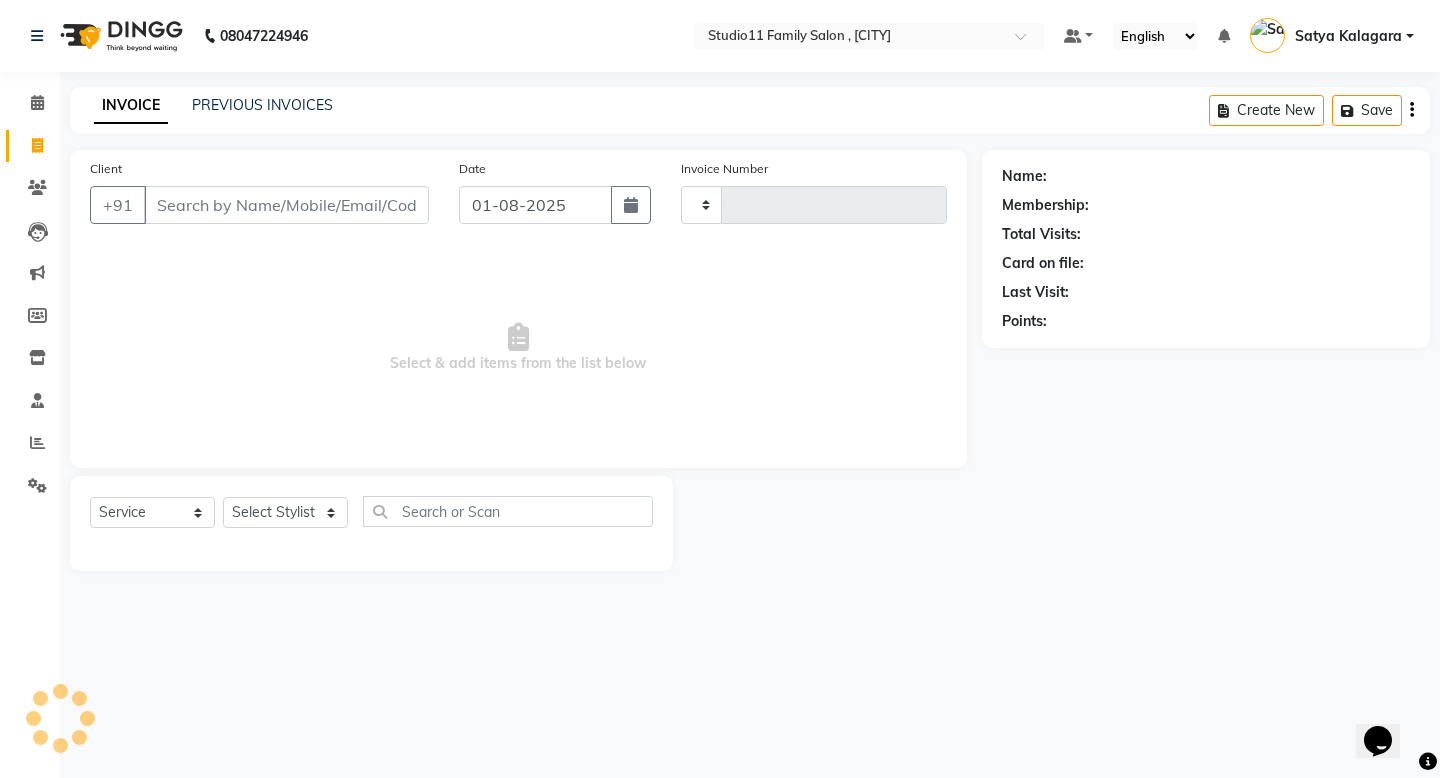 type on "0860" 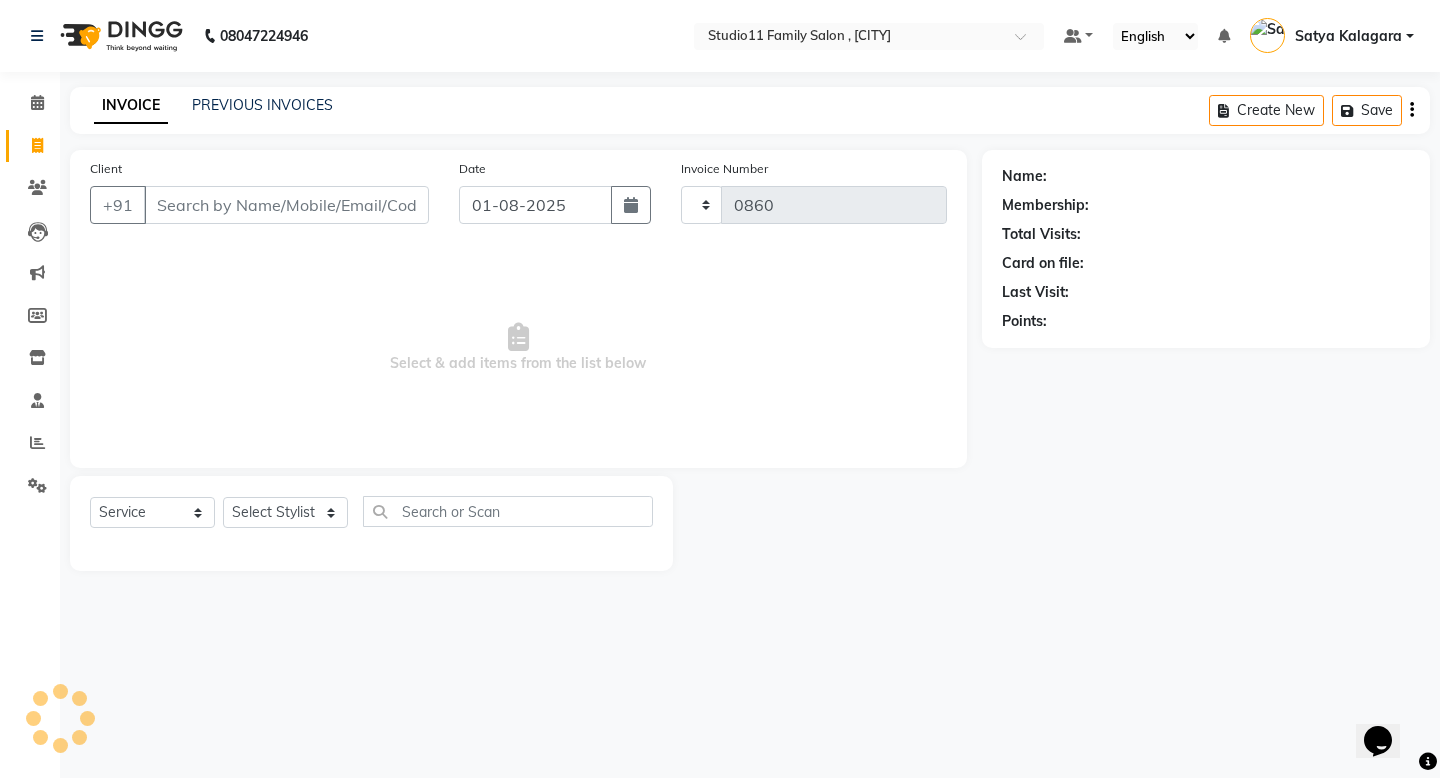 select on "7303" 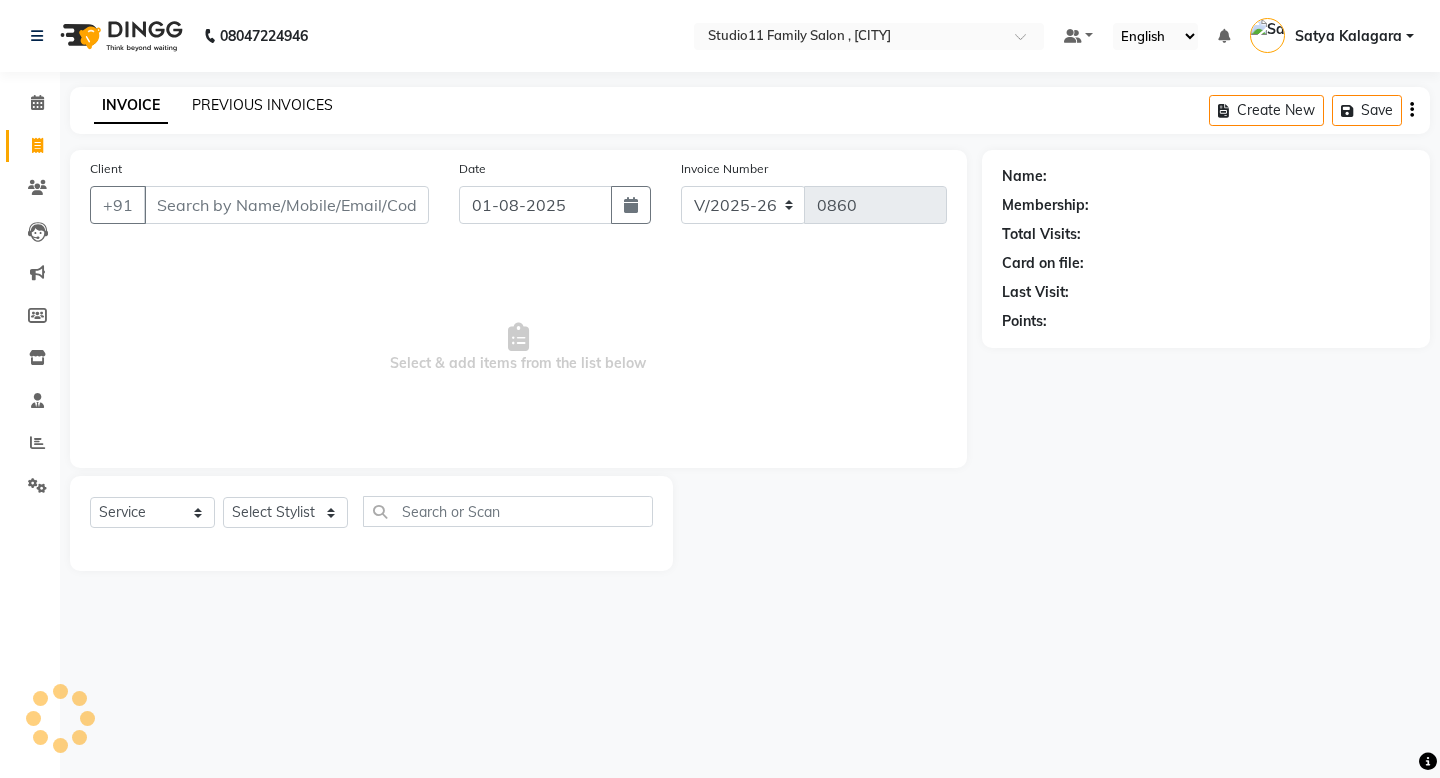 click on "PREVIOUS INVOICES" 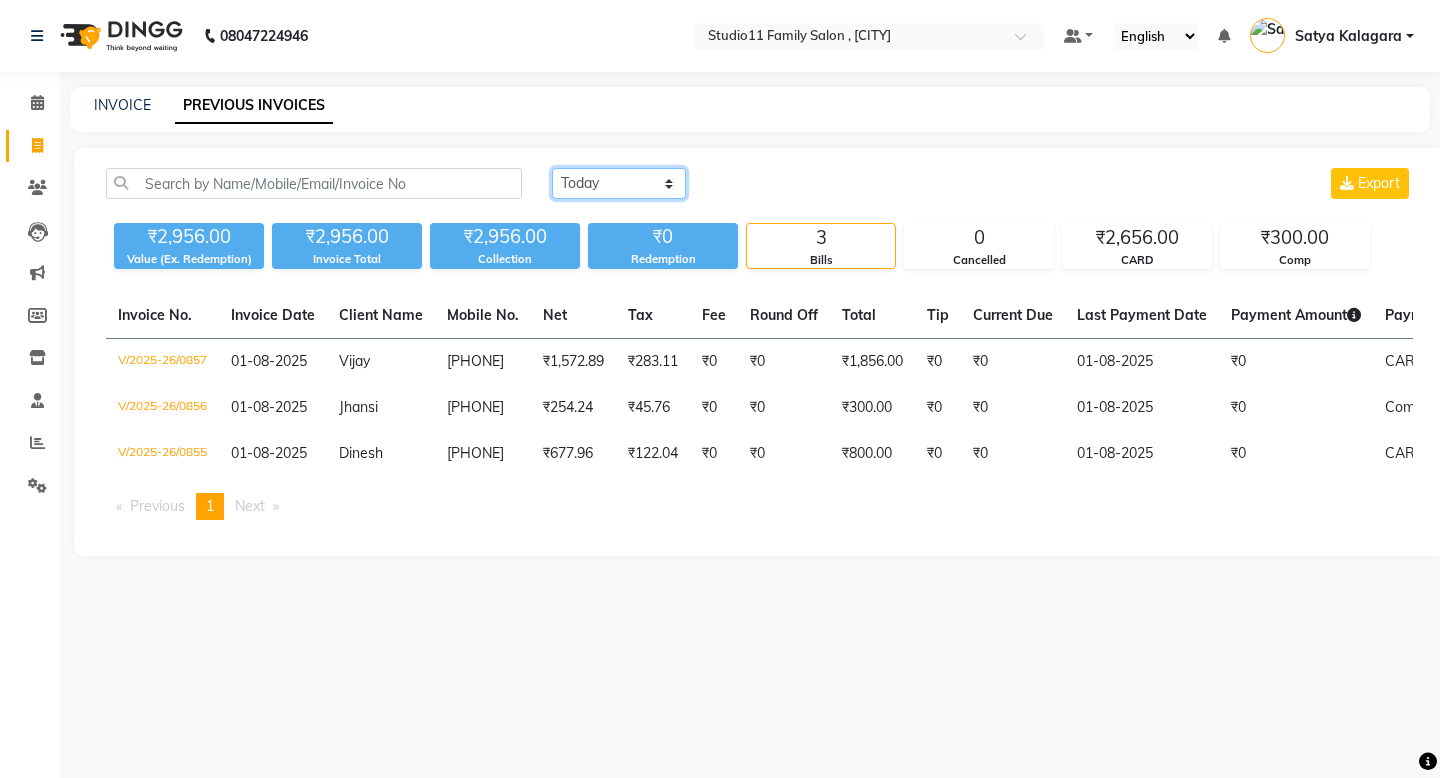 click on "Today Yesterday Custom Range" 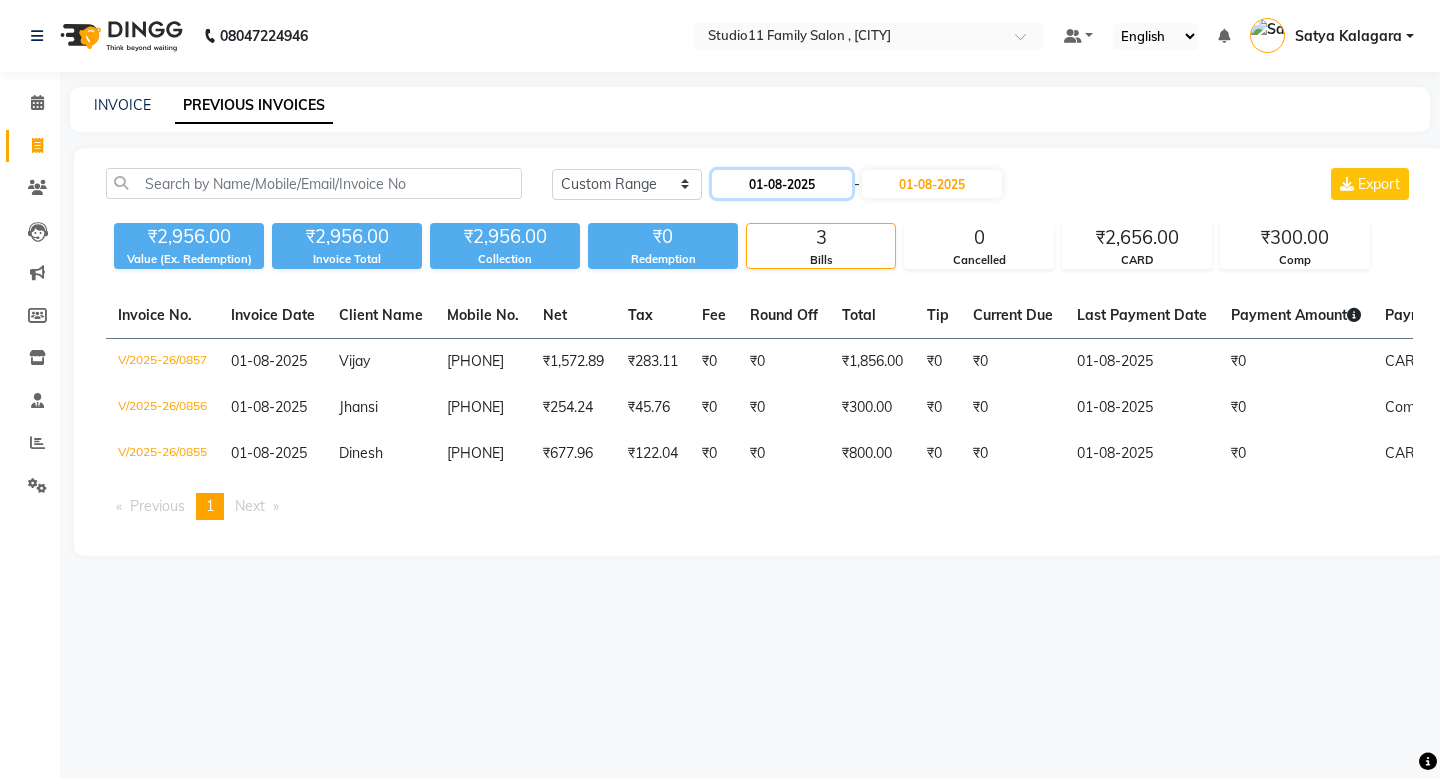 click on "01-08-2025" 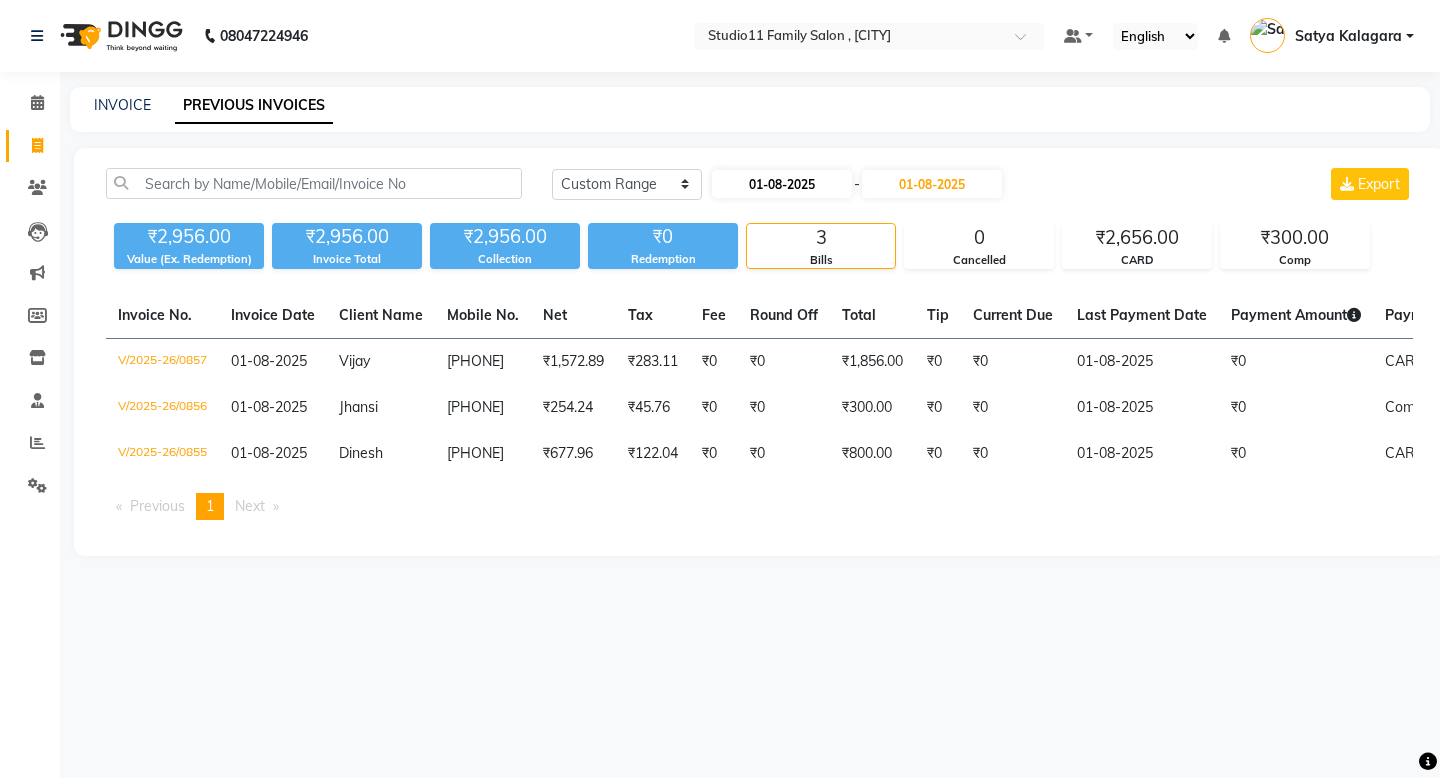 select on "8" 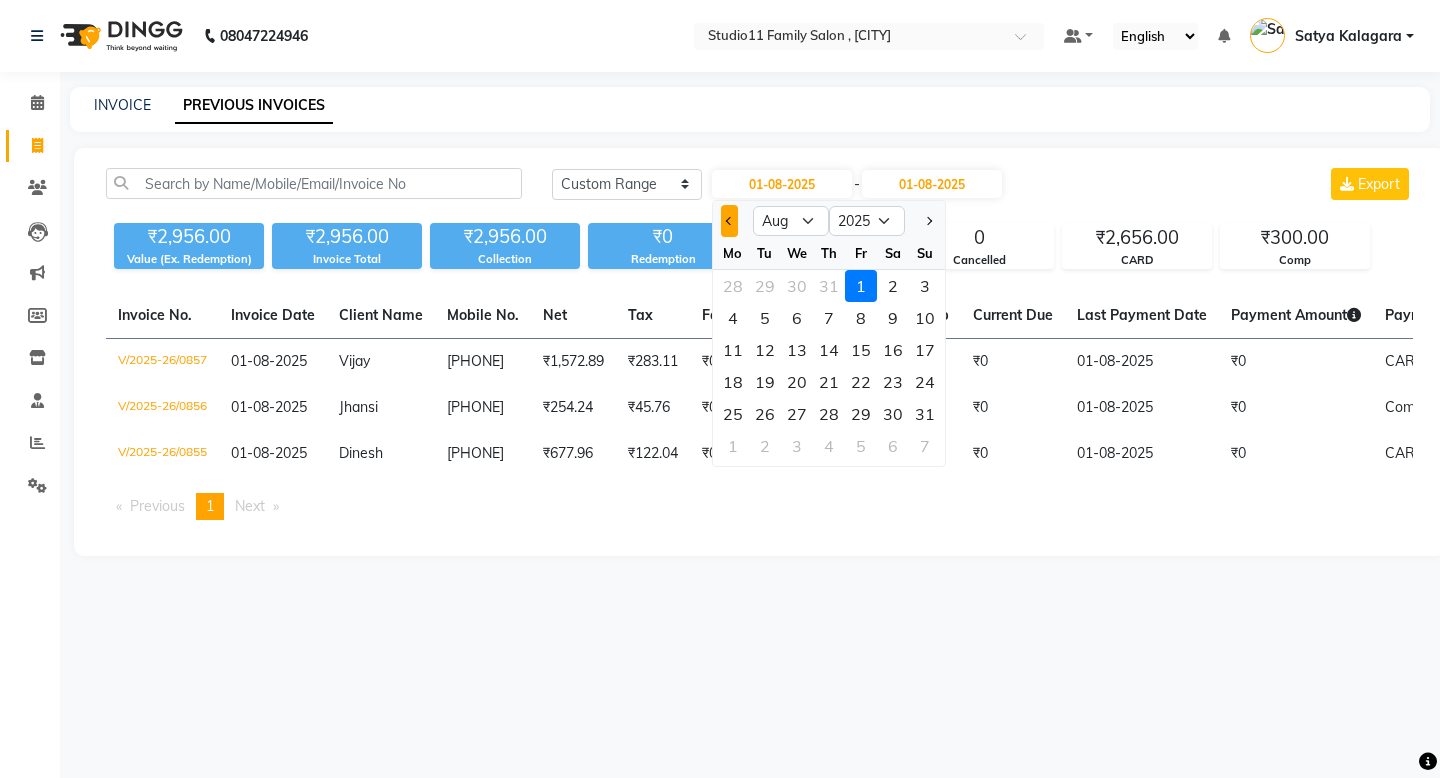 click 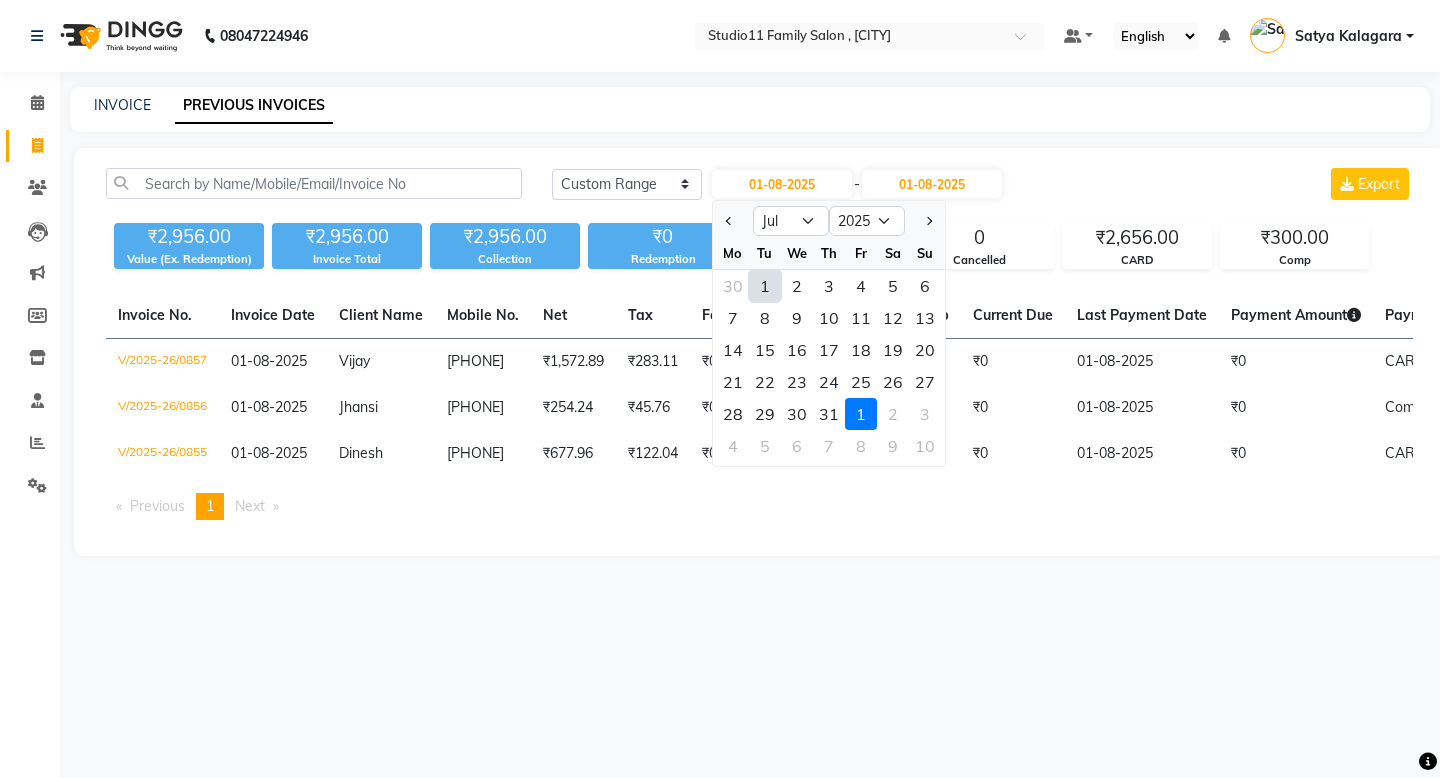 click on "1" 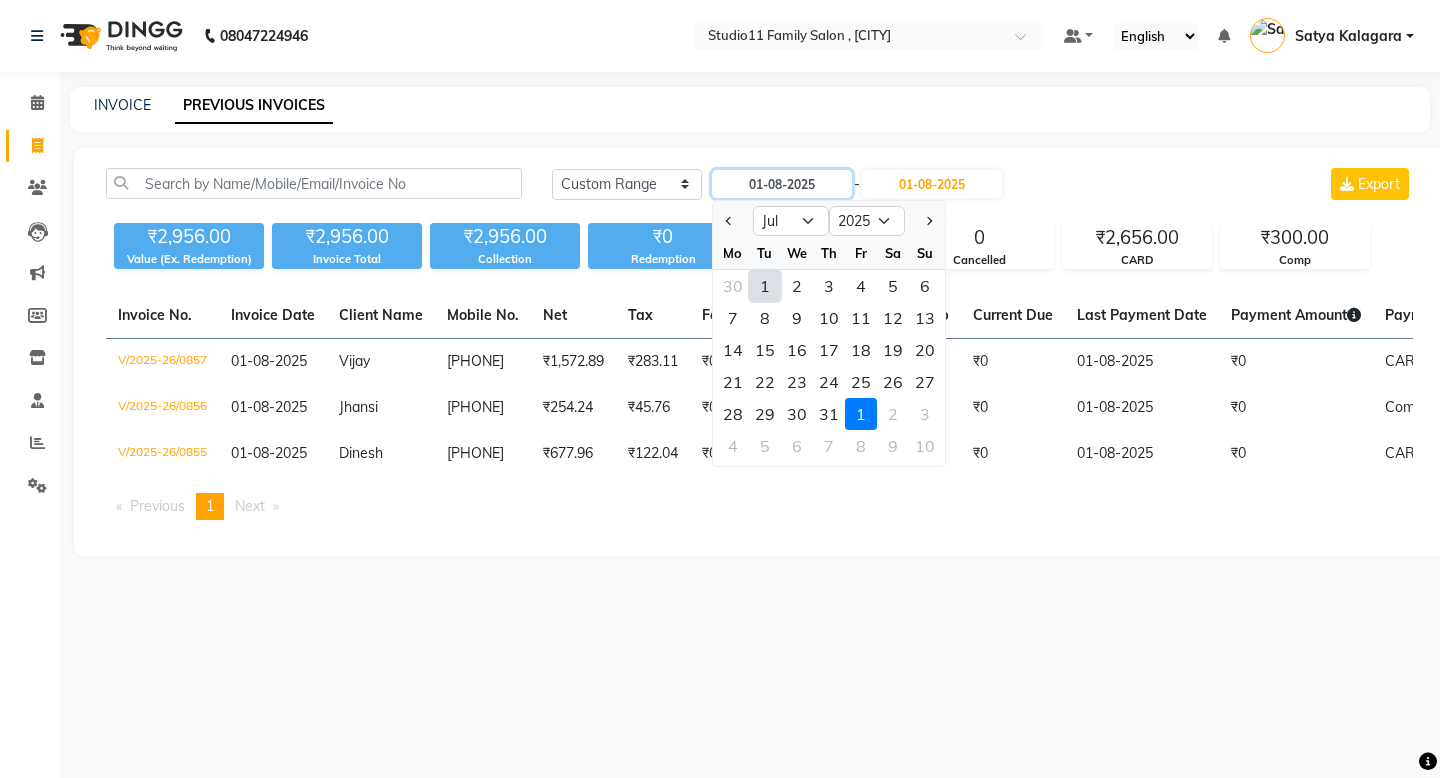 type on "01-07-2025" 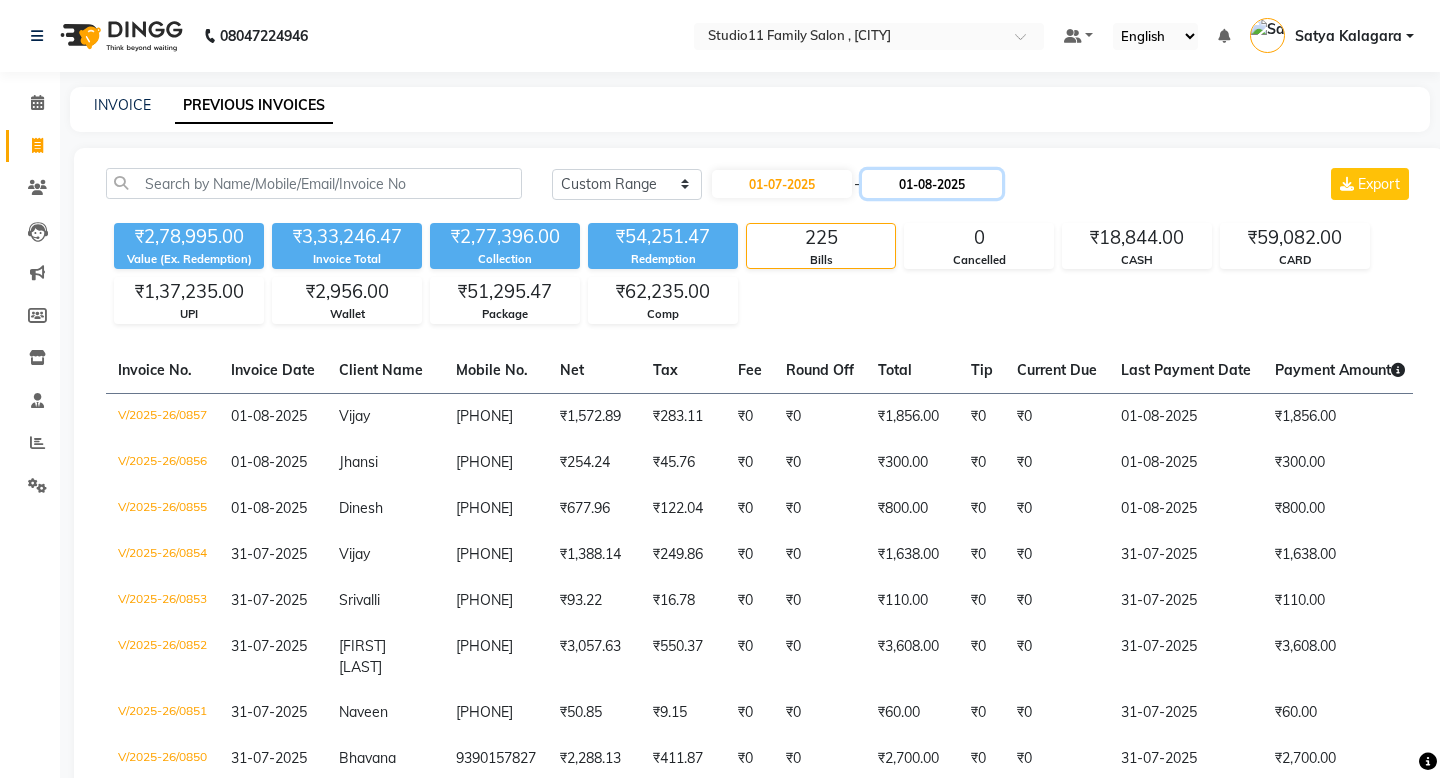 click on "01-08-2025" 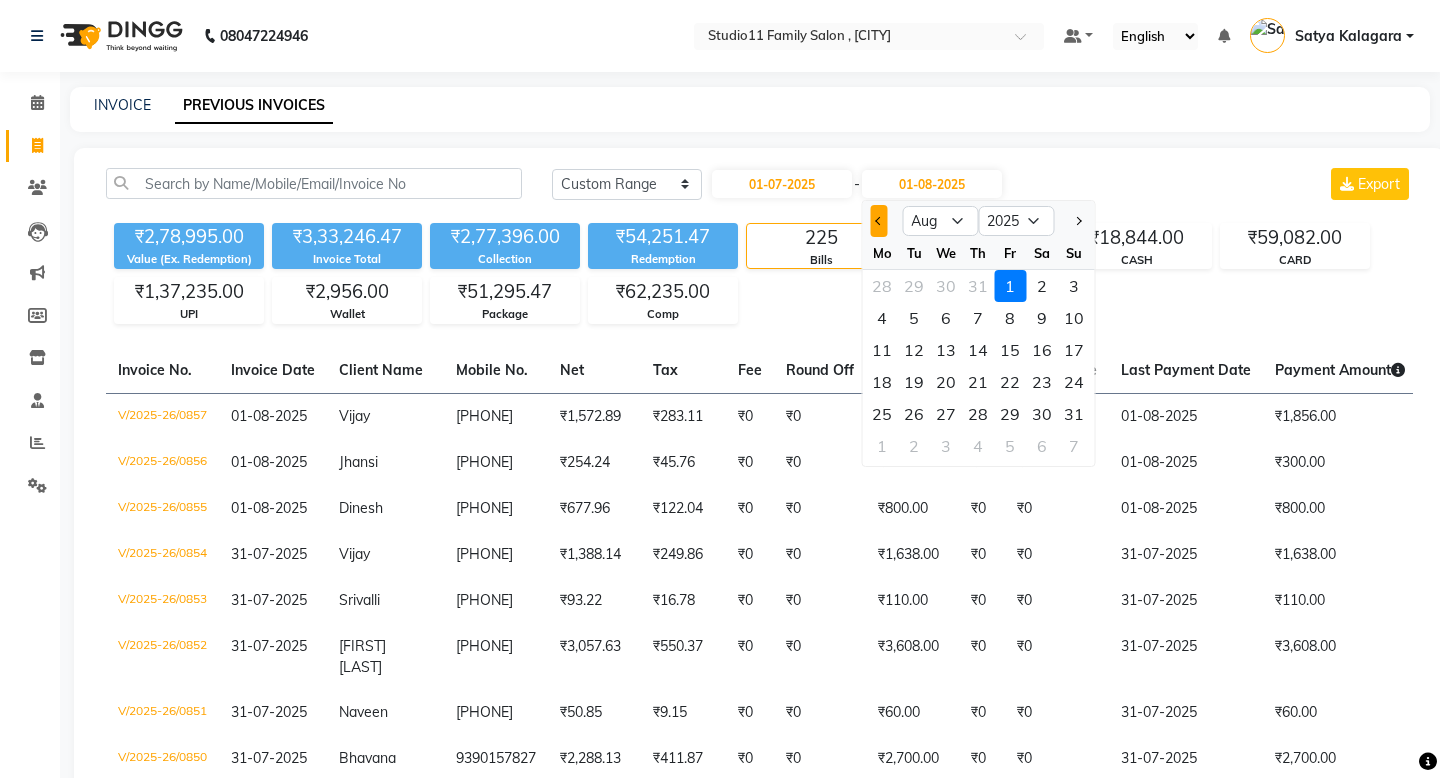 click 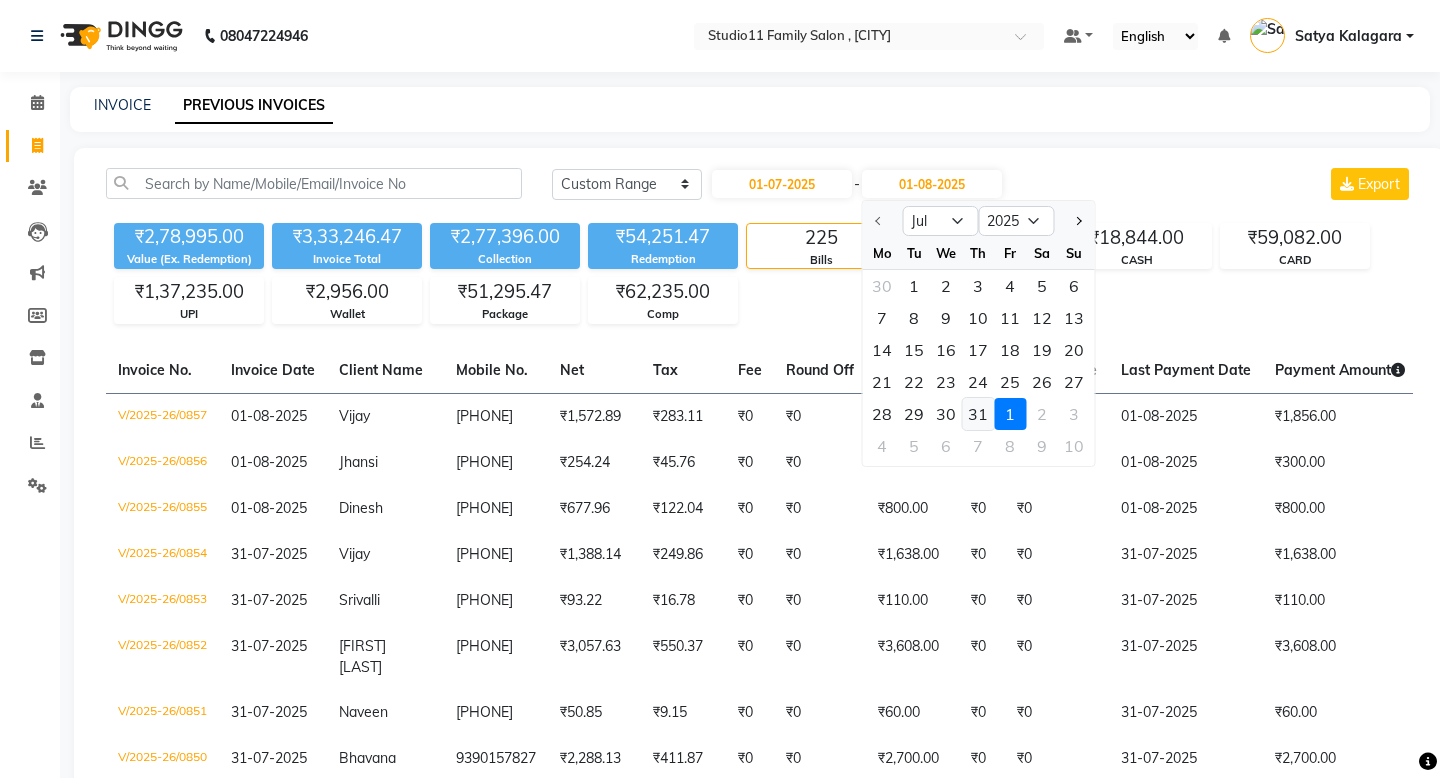 click on "31" 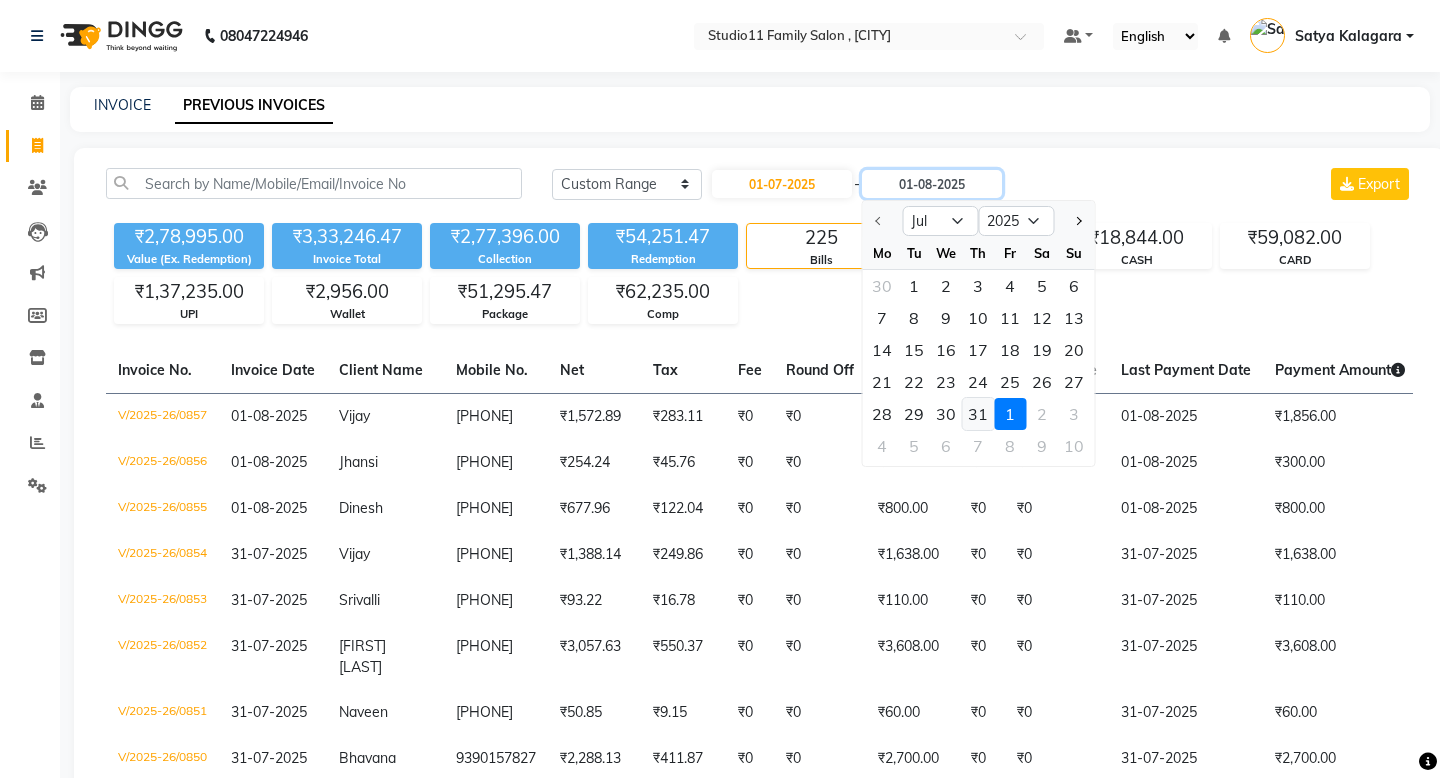 type on "31-07-2025" 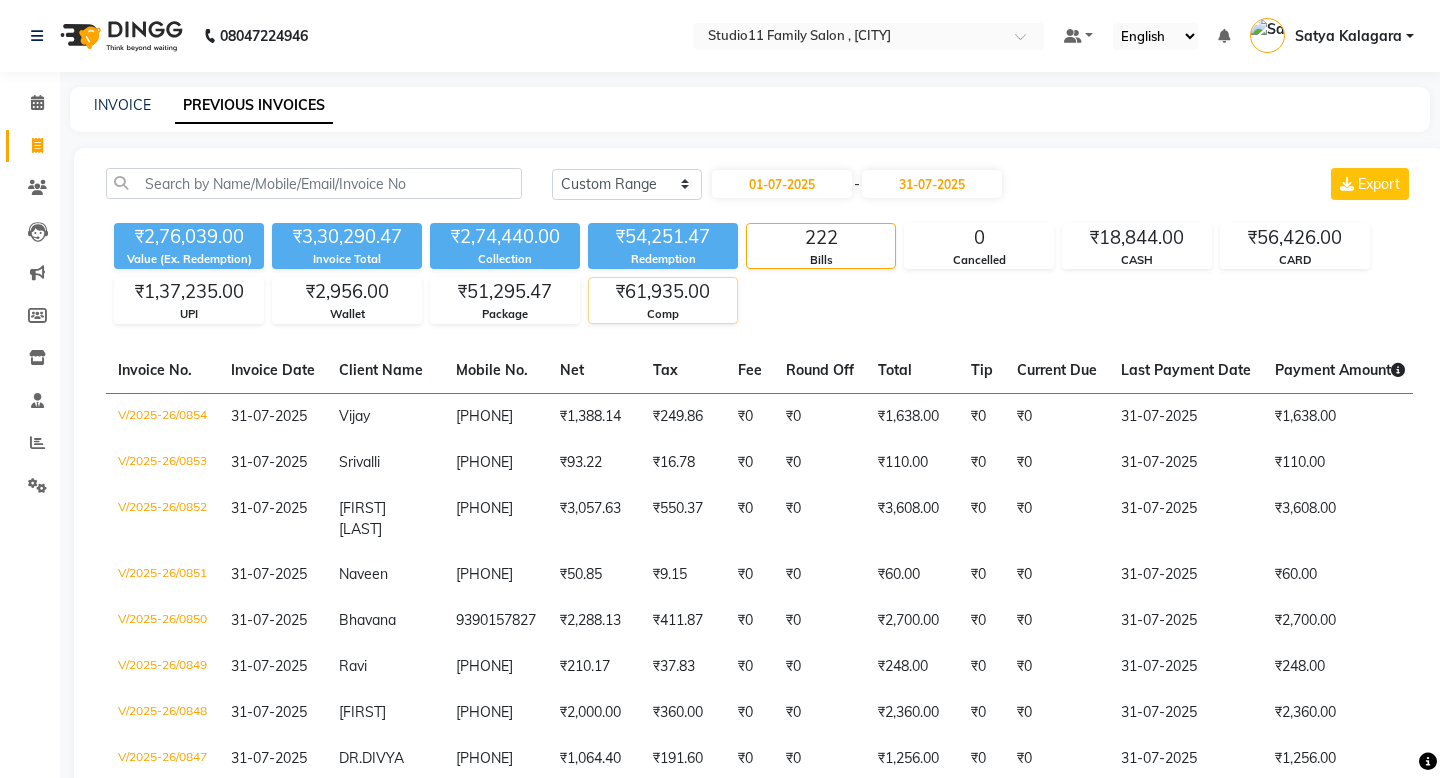click on "₹61,935.00" 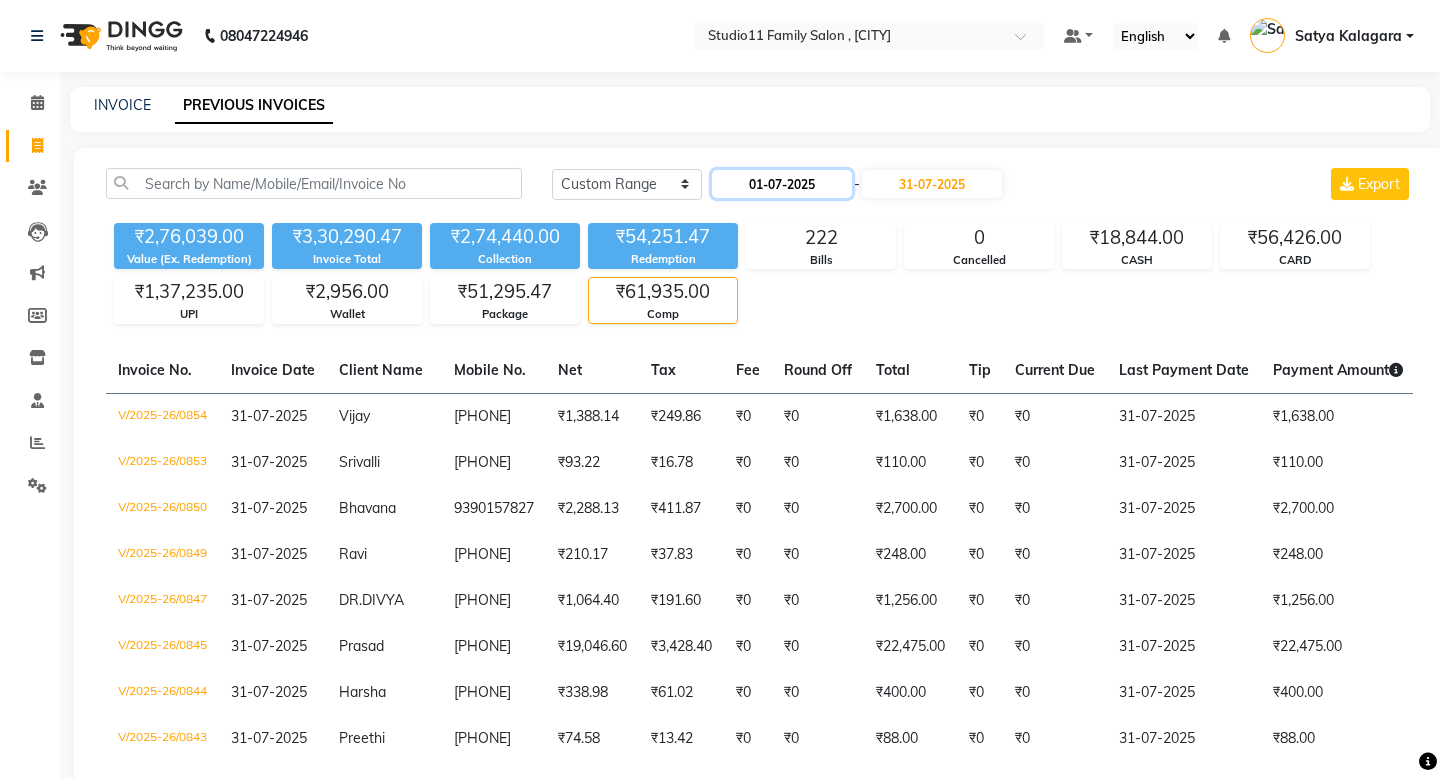 click on "01-07-2025" 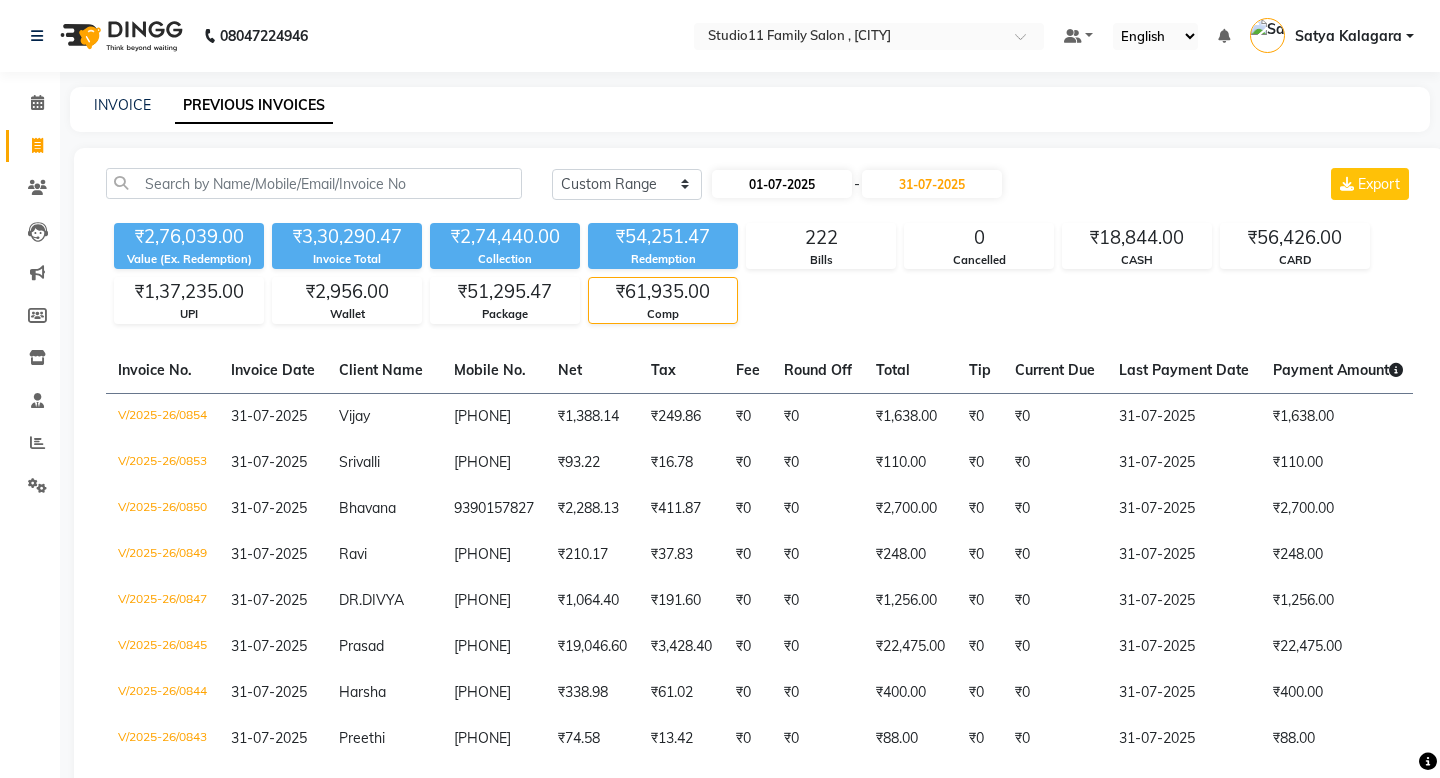 select on "7" 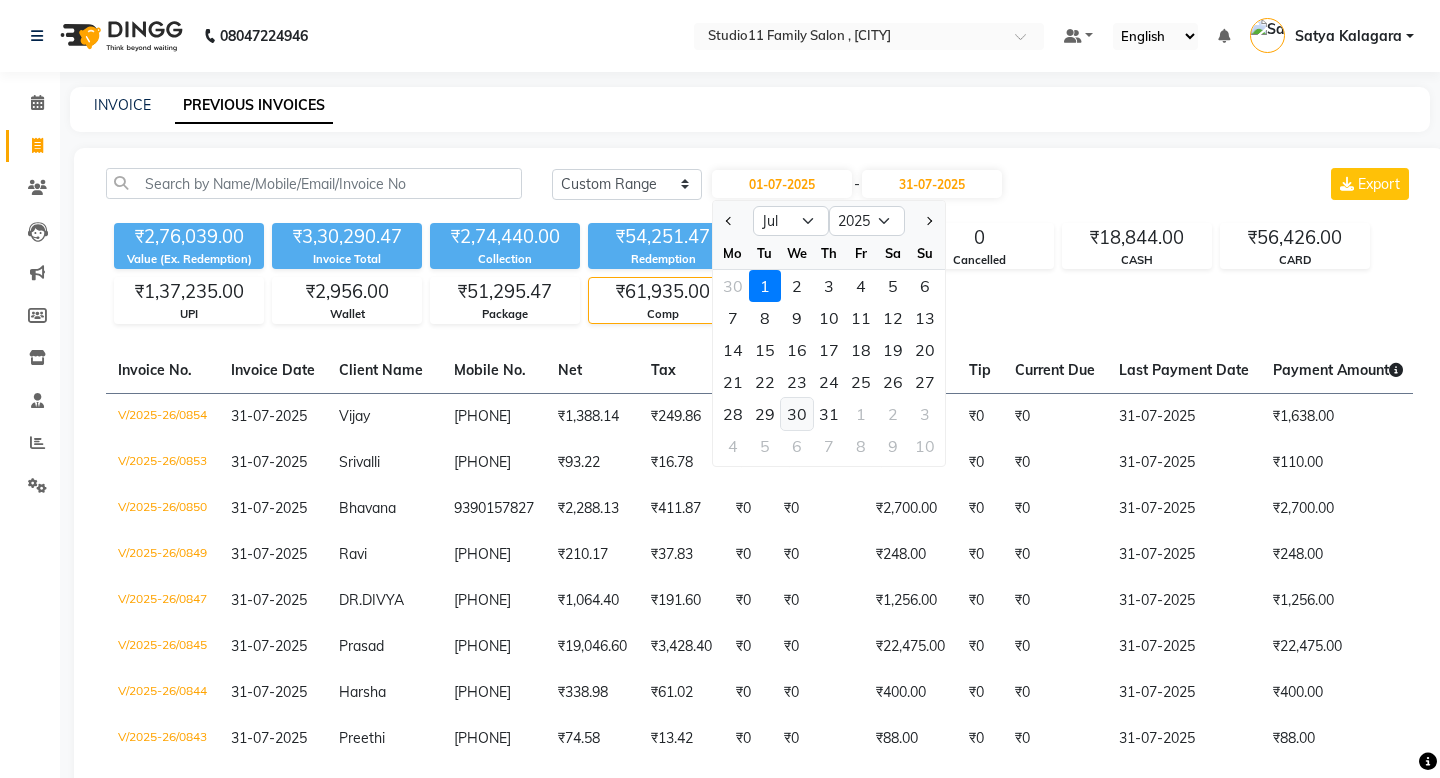 click on "30" 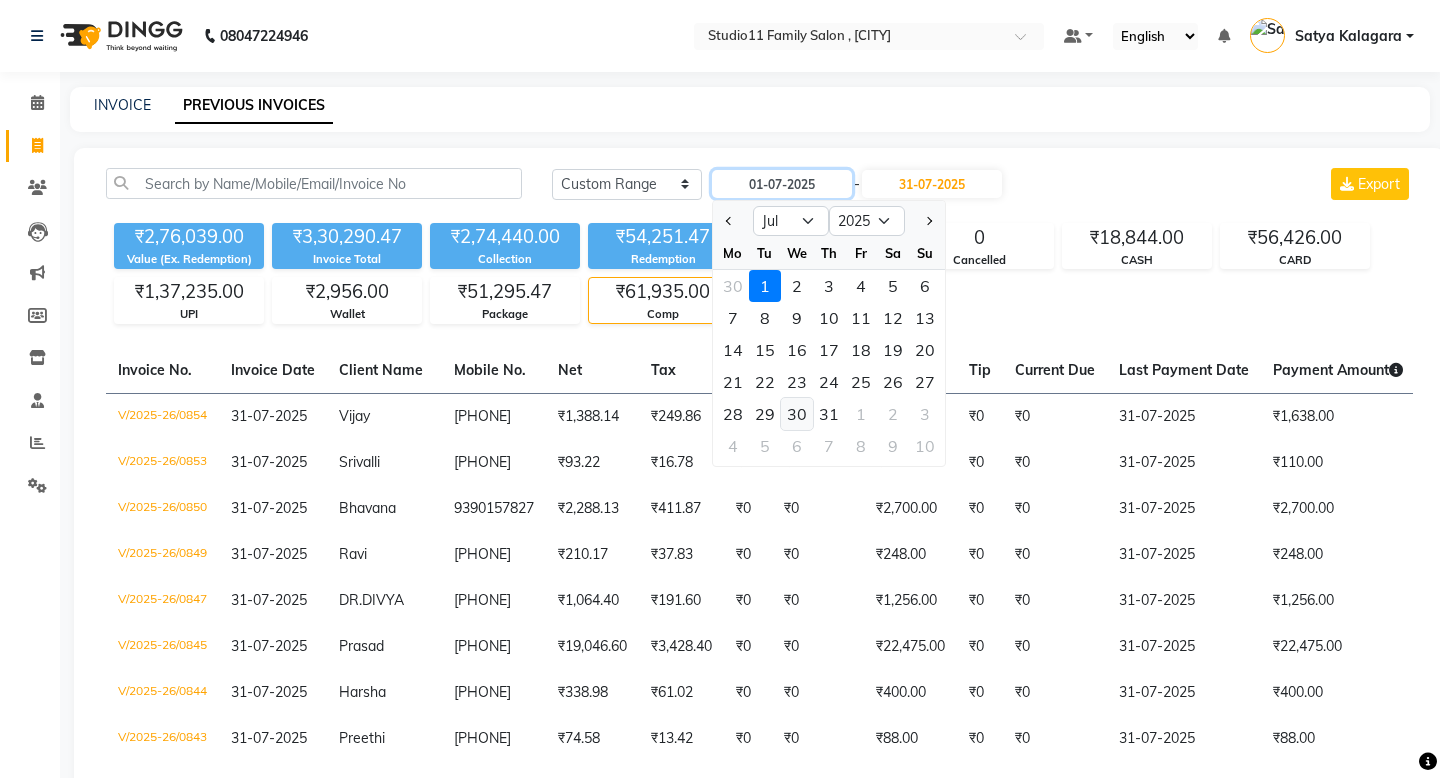 type on "30-07-2025" 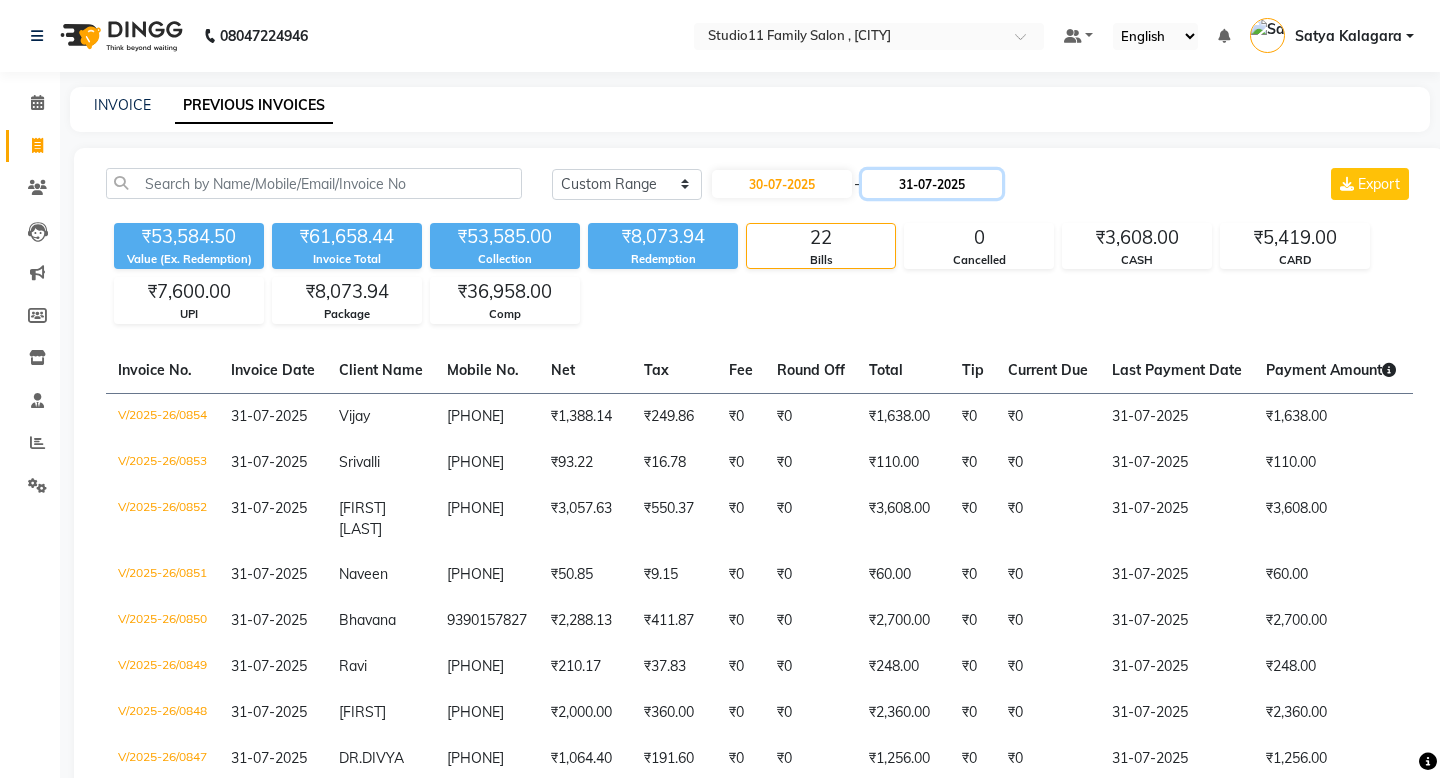 click on "31-07-2025" 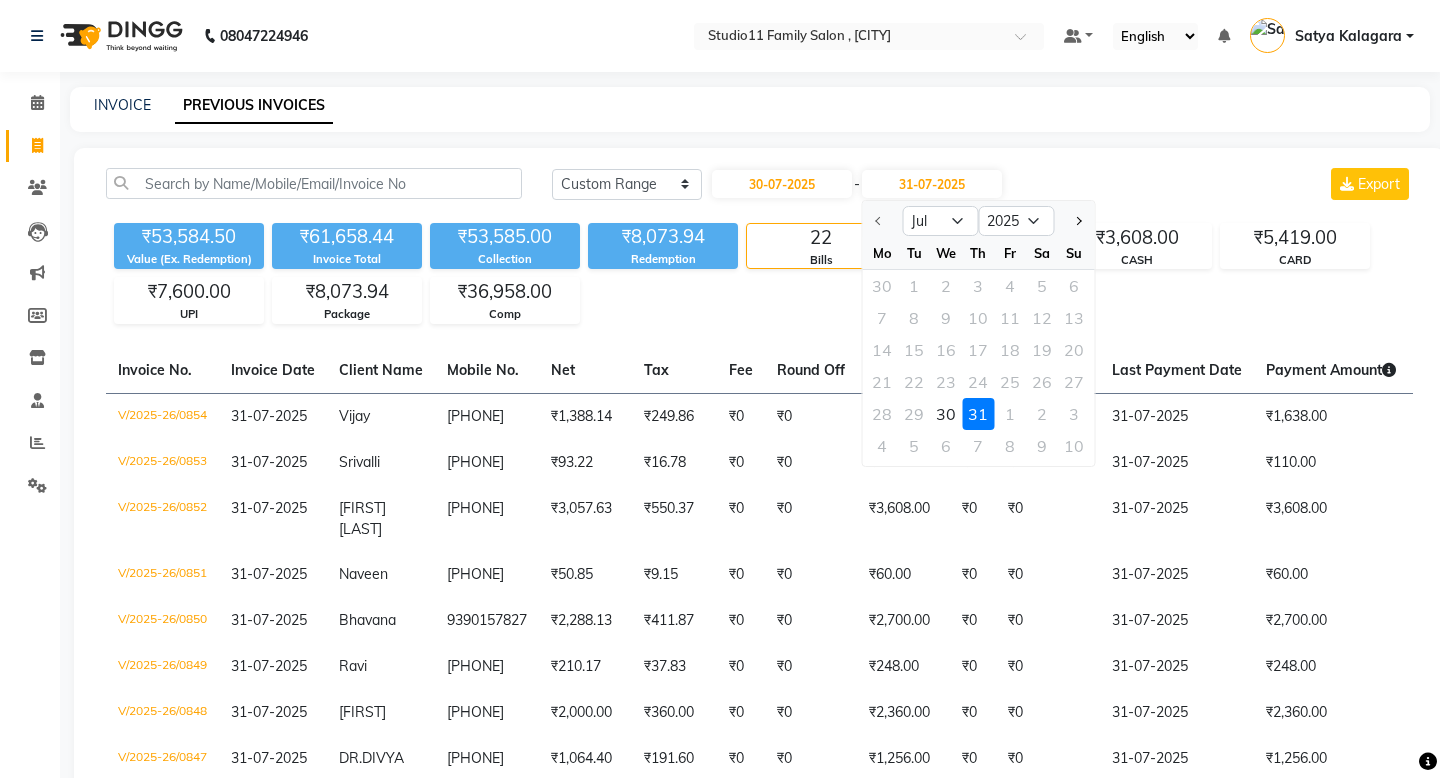 click on "31" 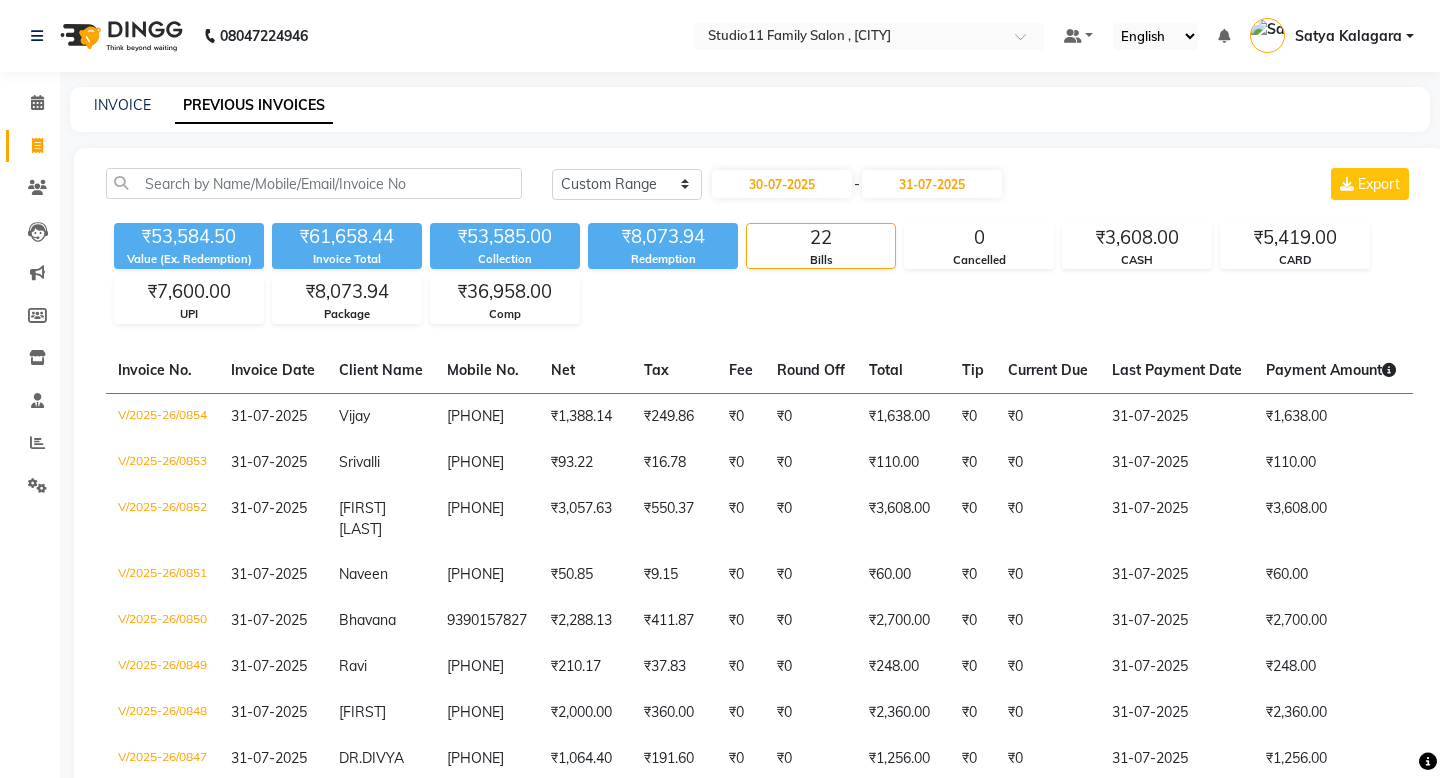 click on "Today Yesterday Custom Range 30-07-2025 - 31-07-2025 Export" 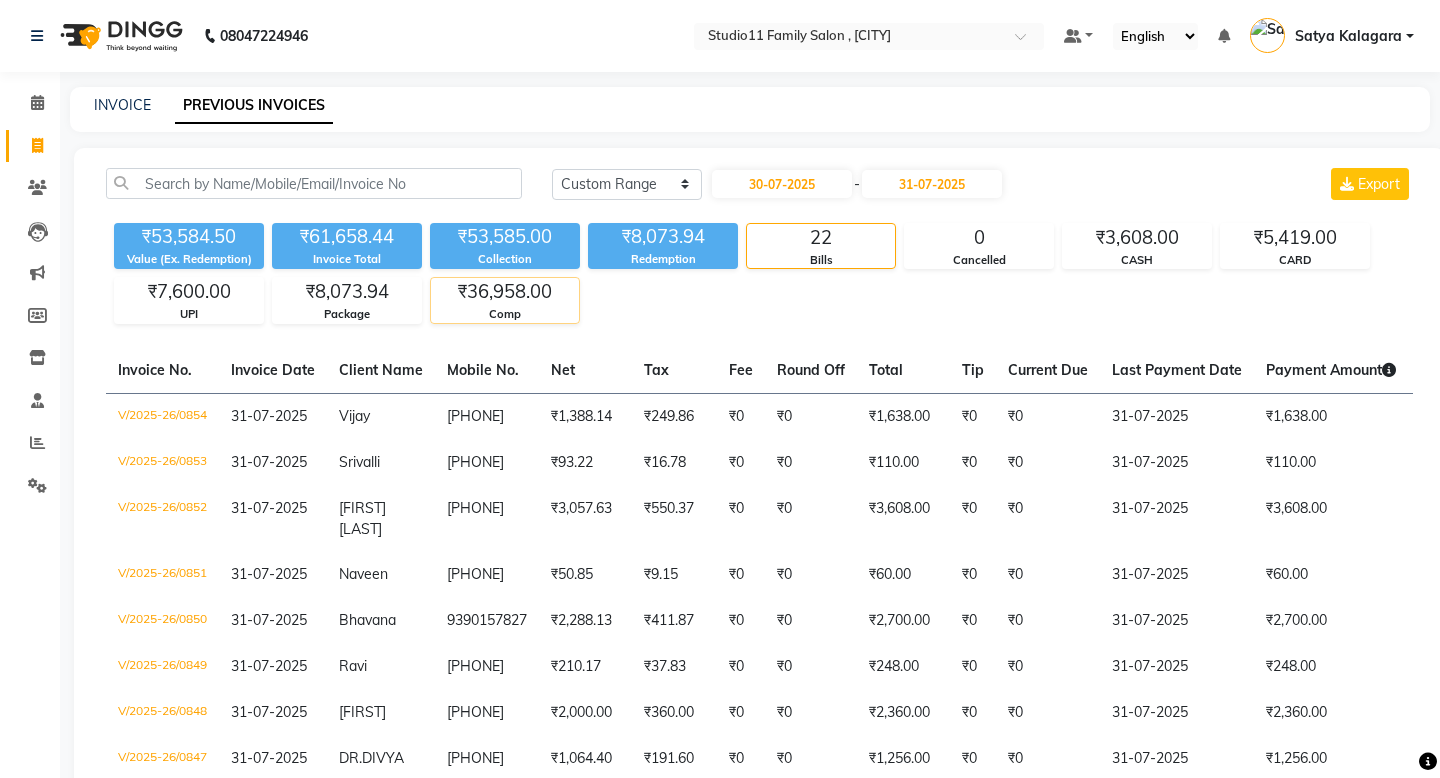 click on "Comp" 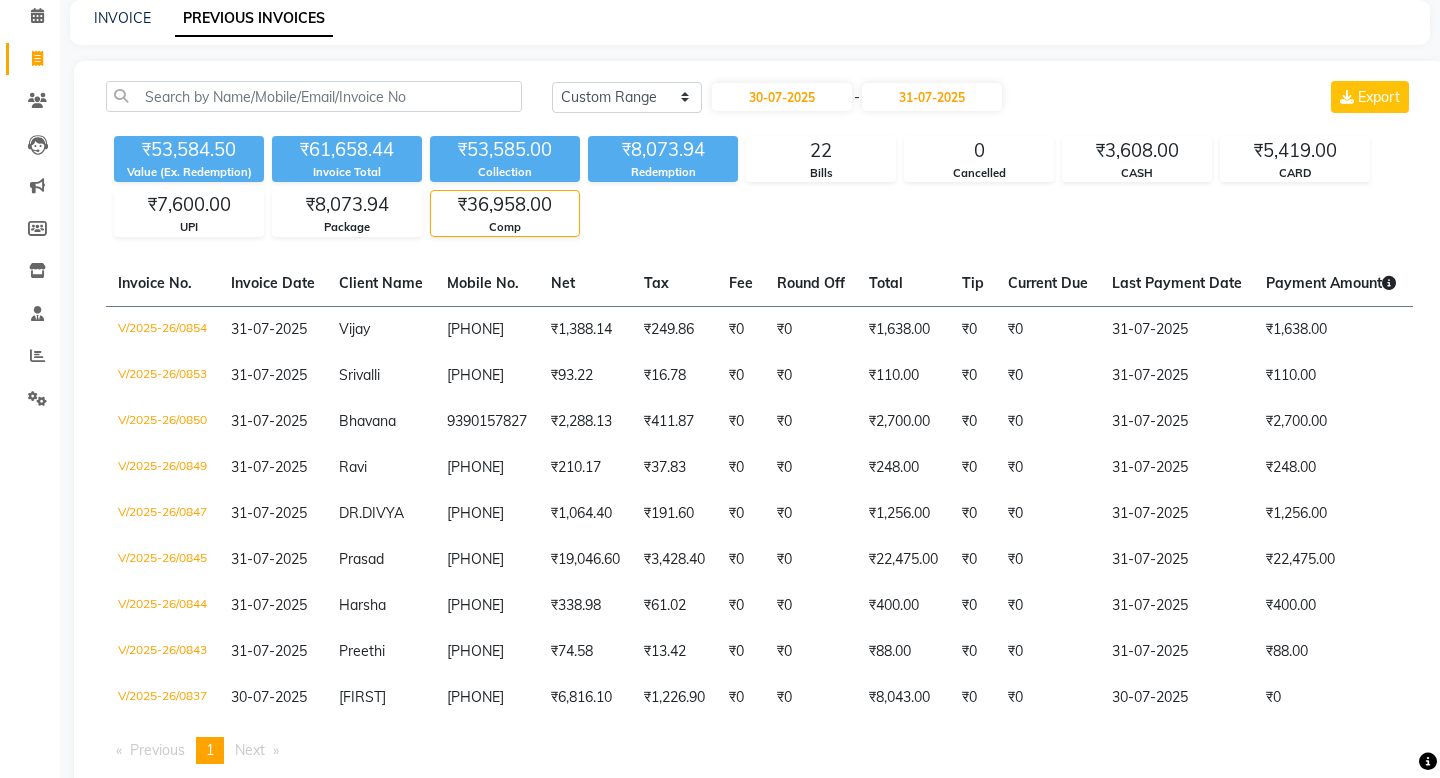 scroll, scrollTop: 139, scrollLeft: 0, axis: vertical 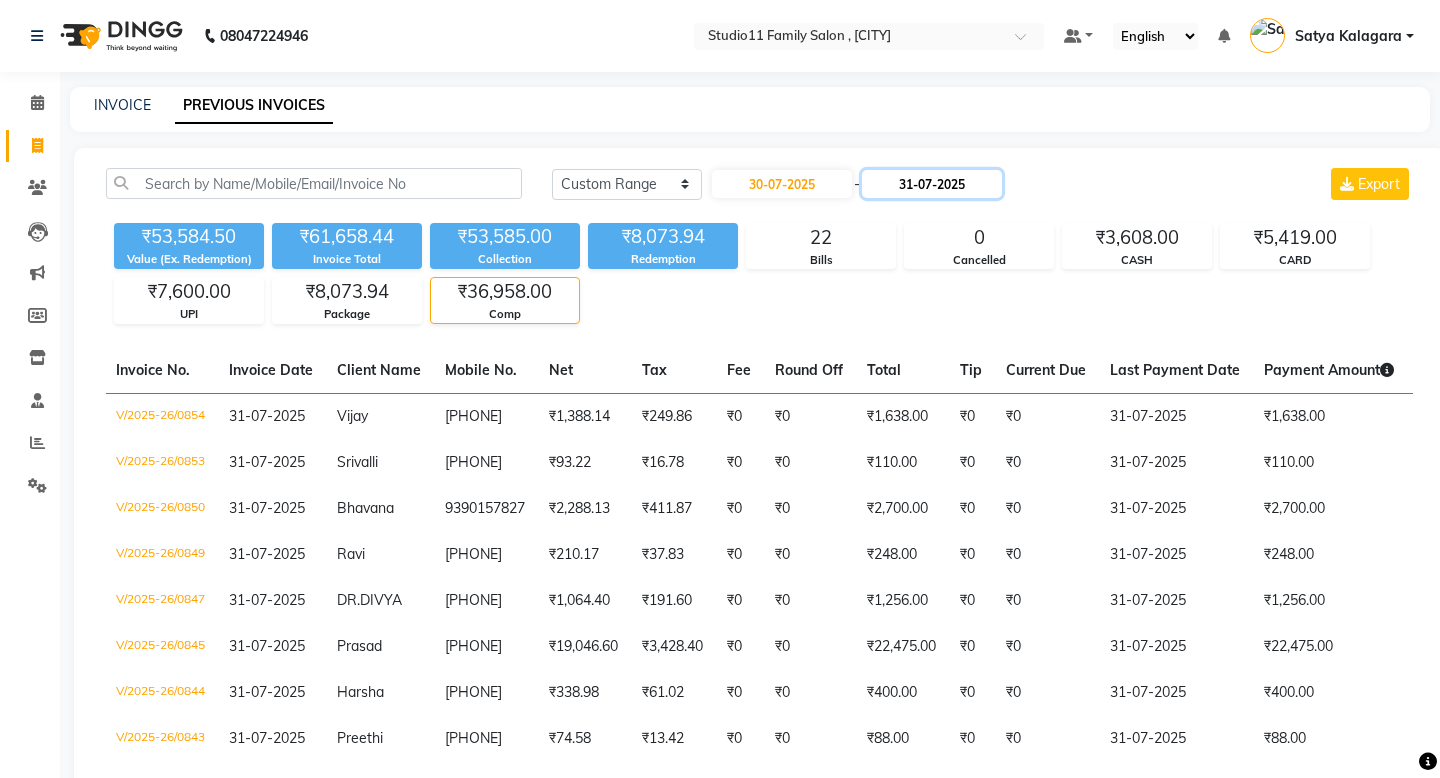 click on "31-07-2025" 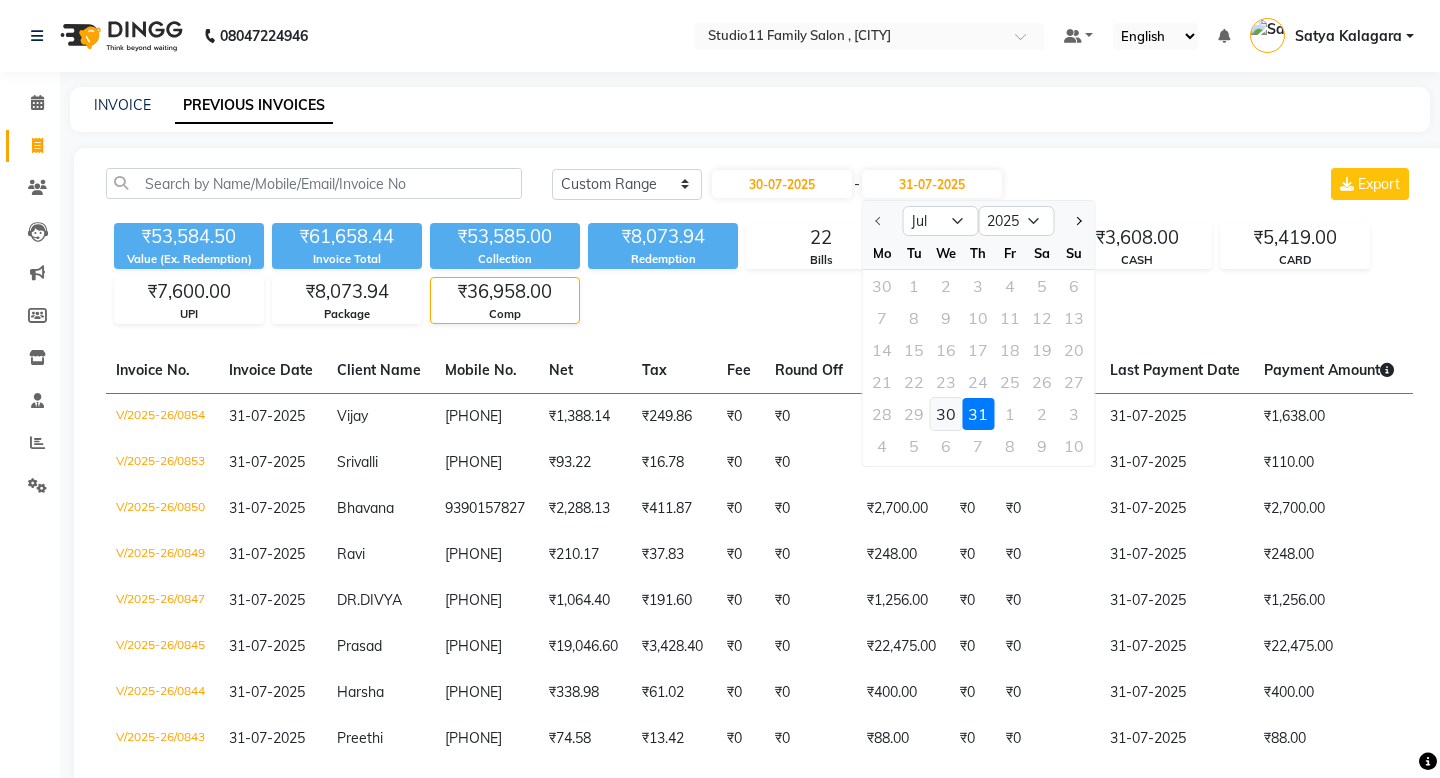 click on "30" 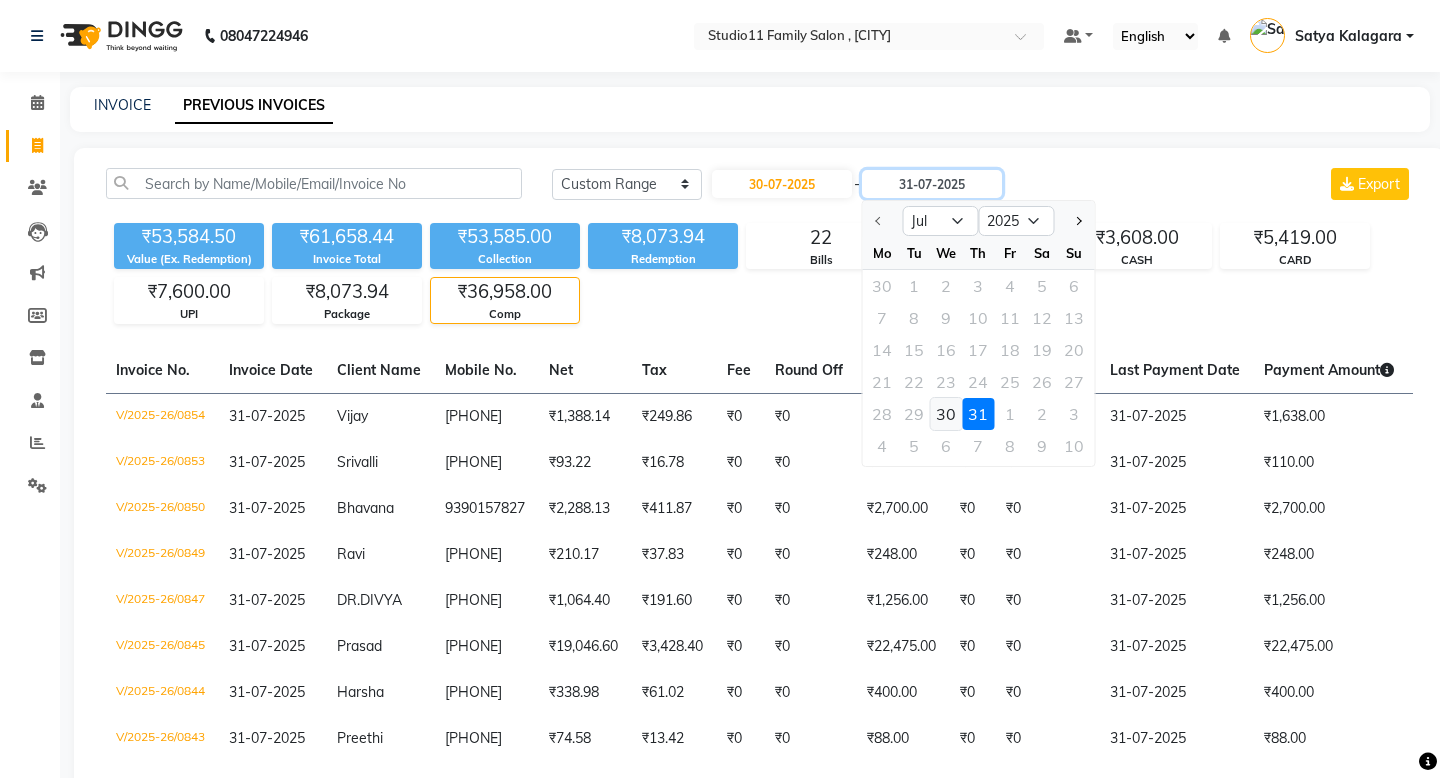 type on "30-07-2025" 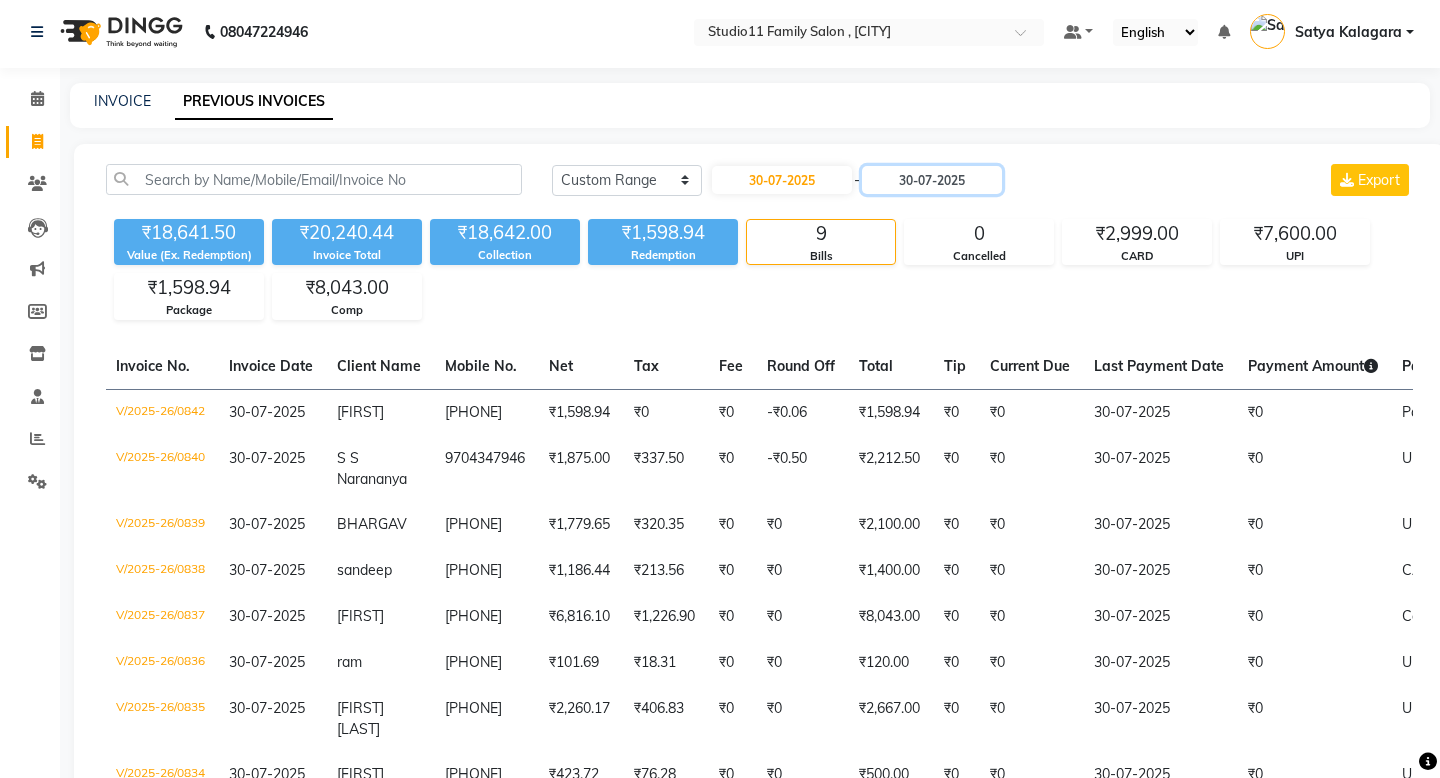 scroll, scrollTop: 0, scrollLeft: 0, axis: both 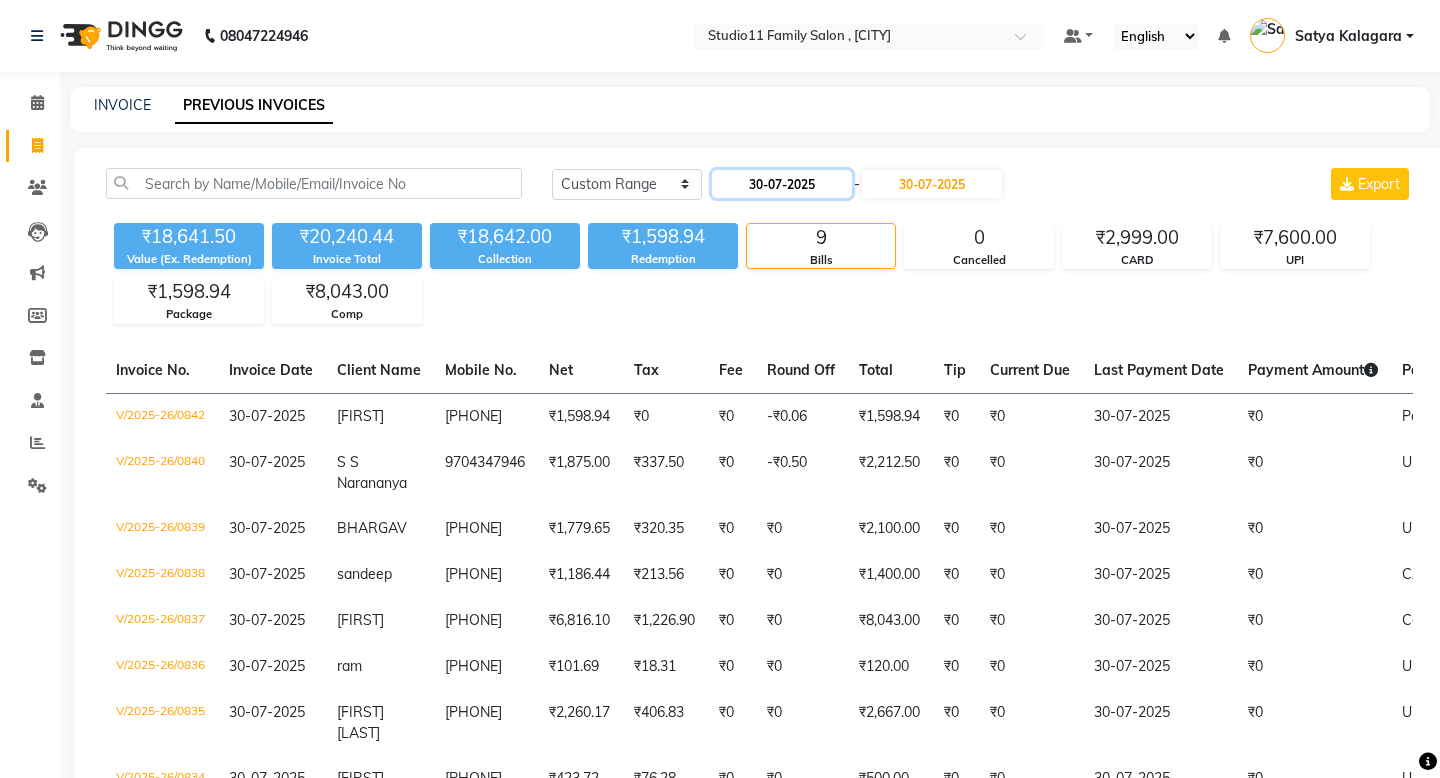 click on "30-07-2025" 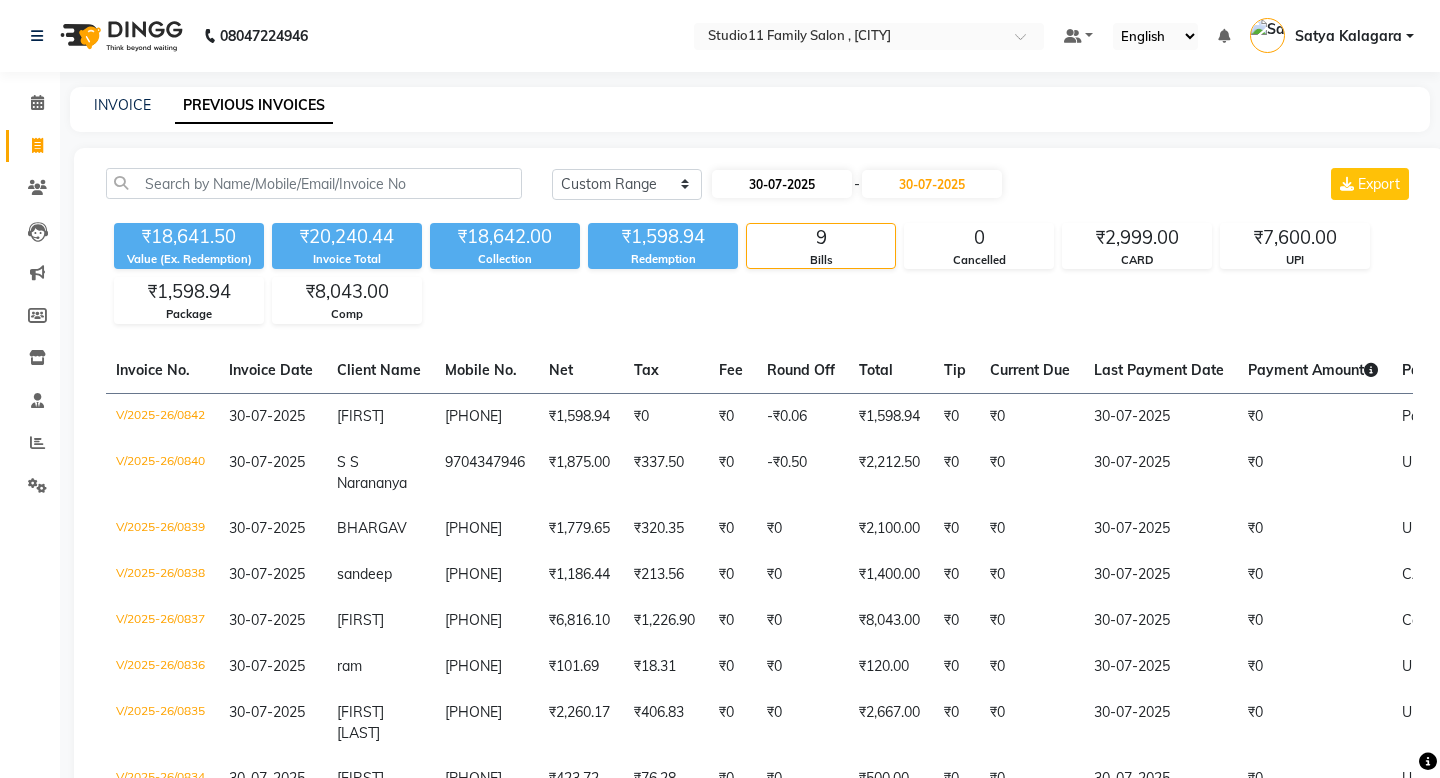 select on "7" 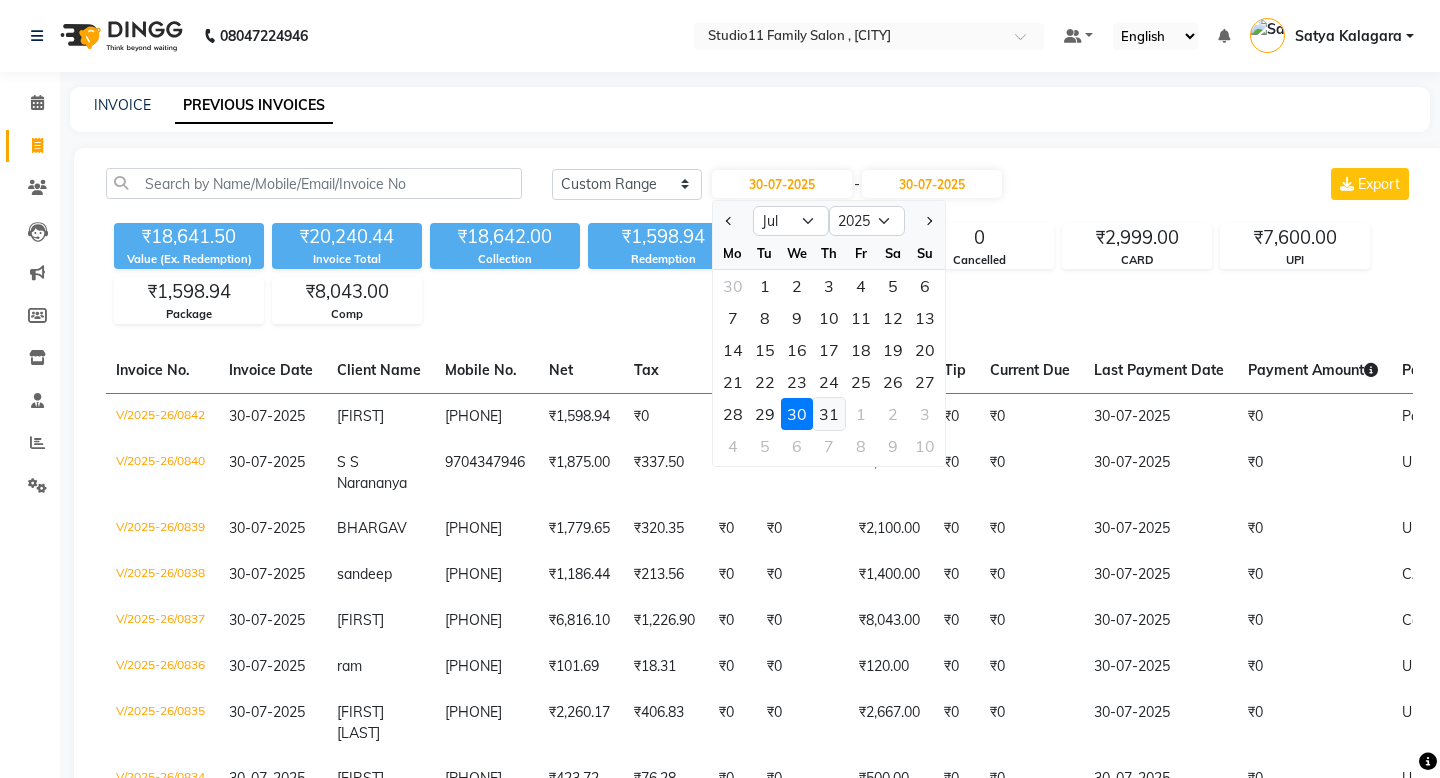 click on "31" 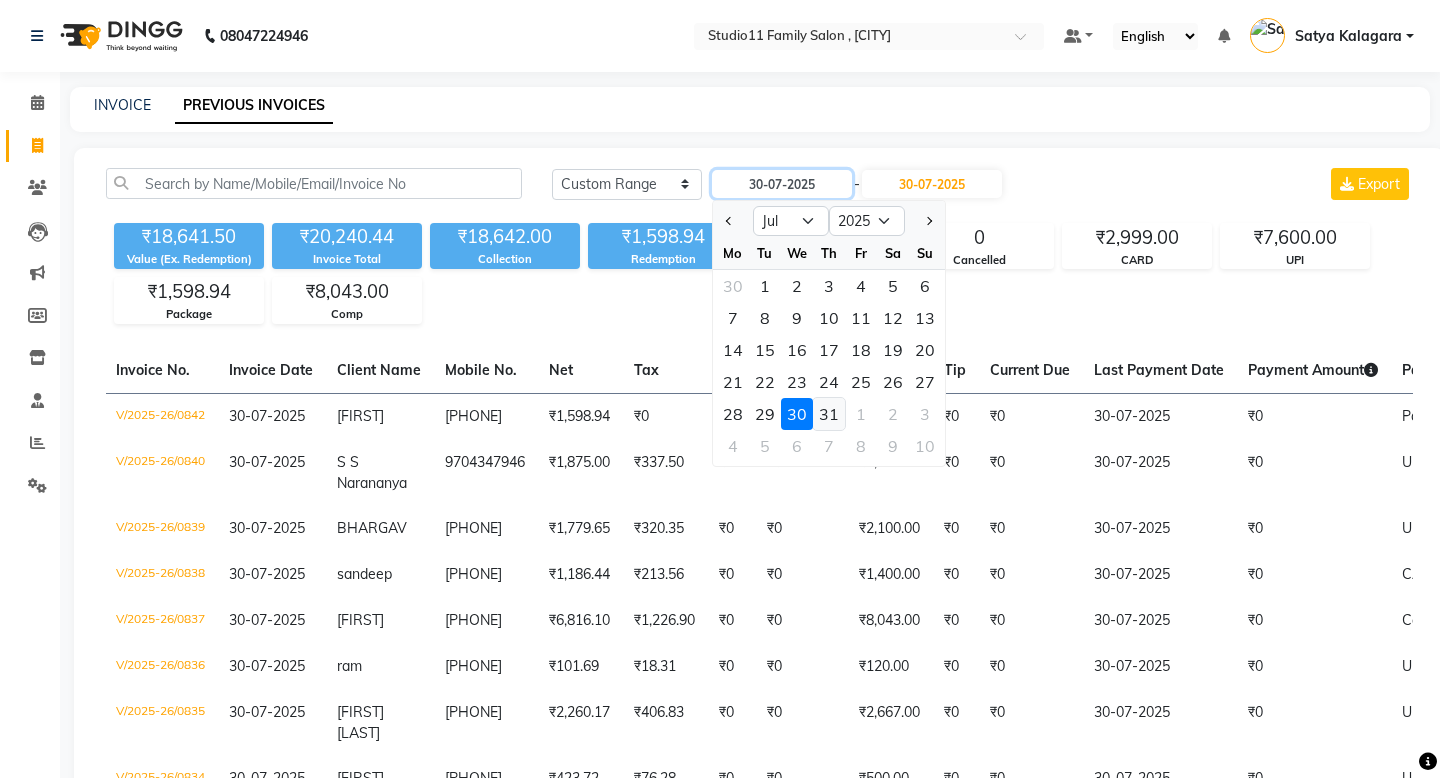 type on "31-07-2025" 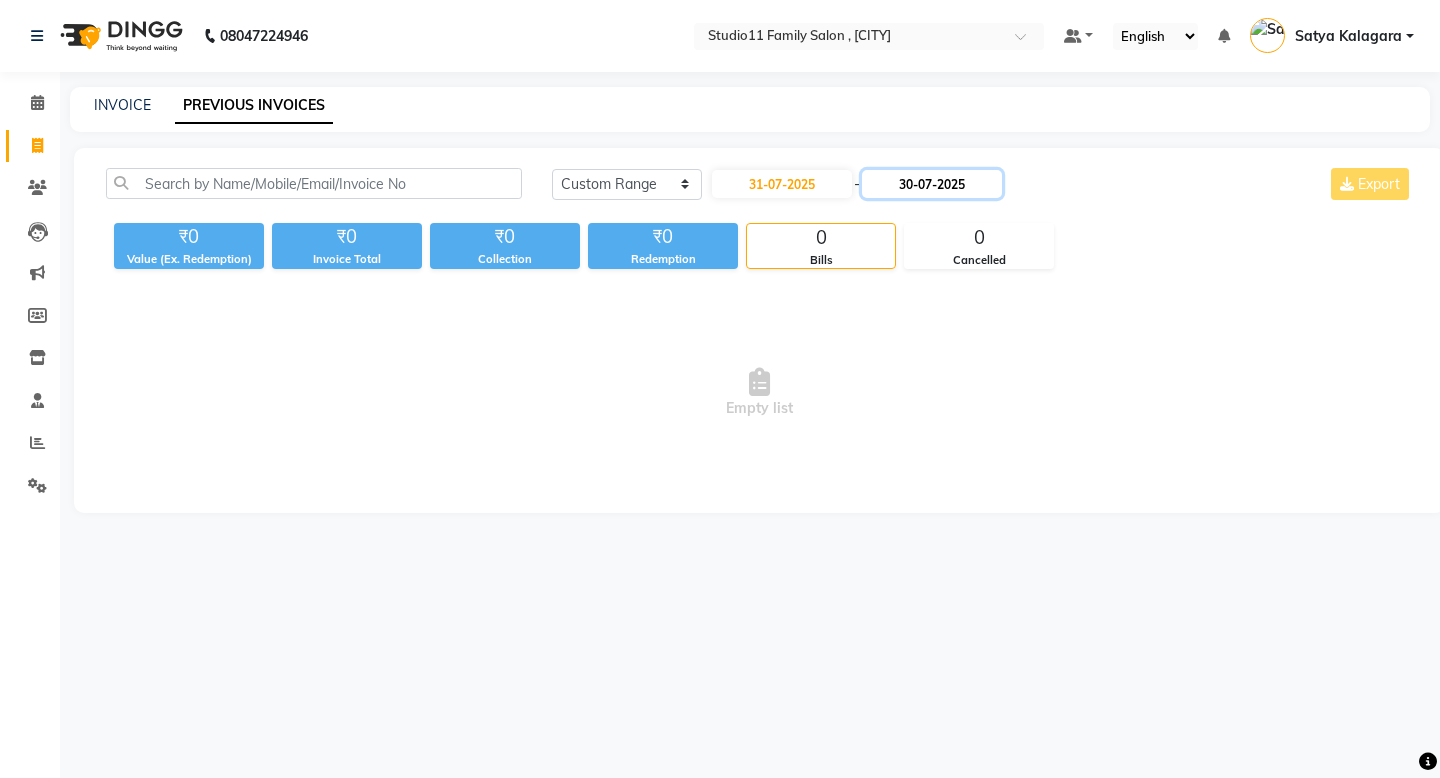 click on "30-07-2025" 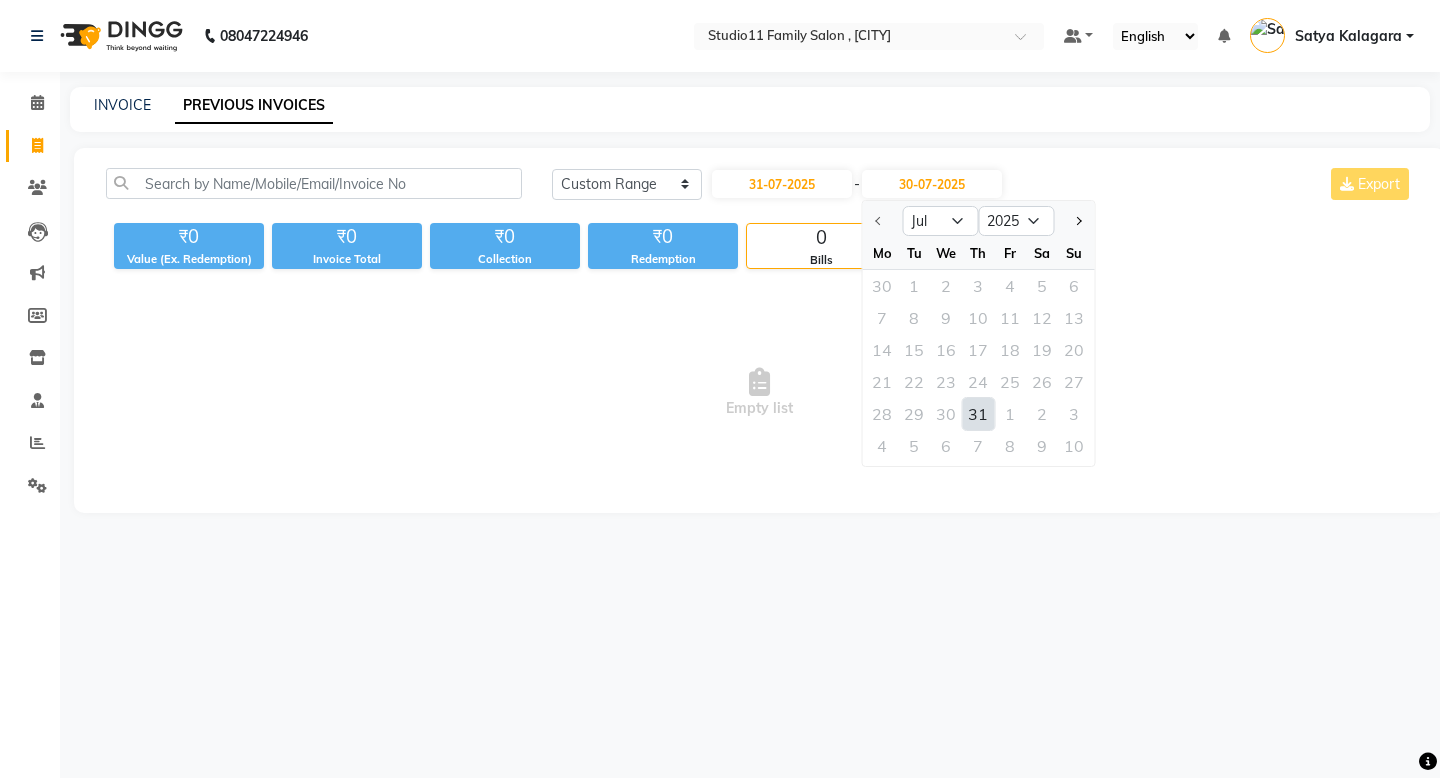 click on "31" 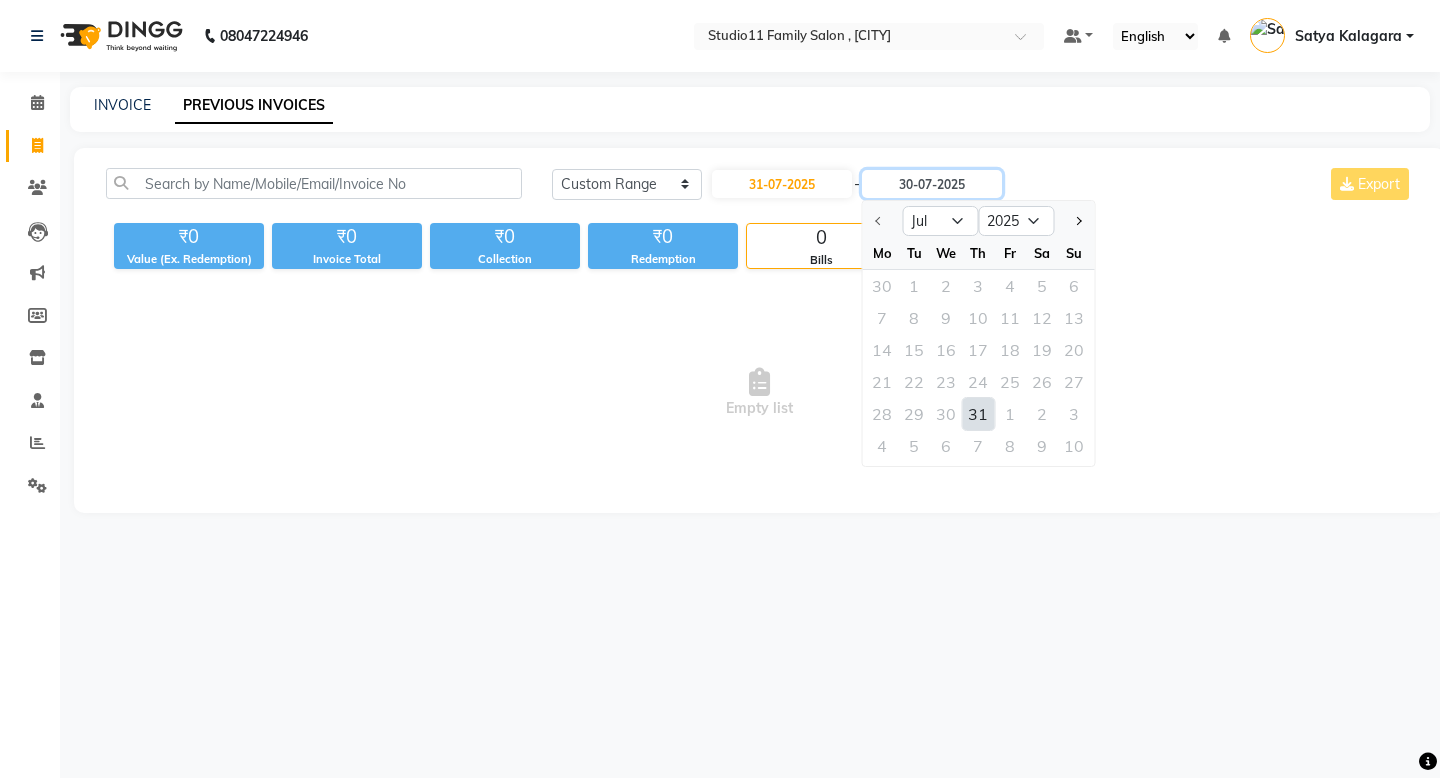 type on "31-07-2025" 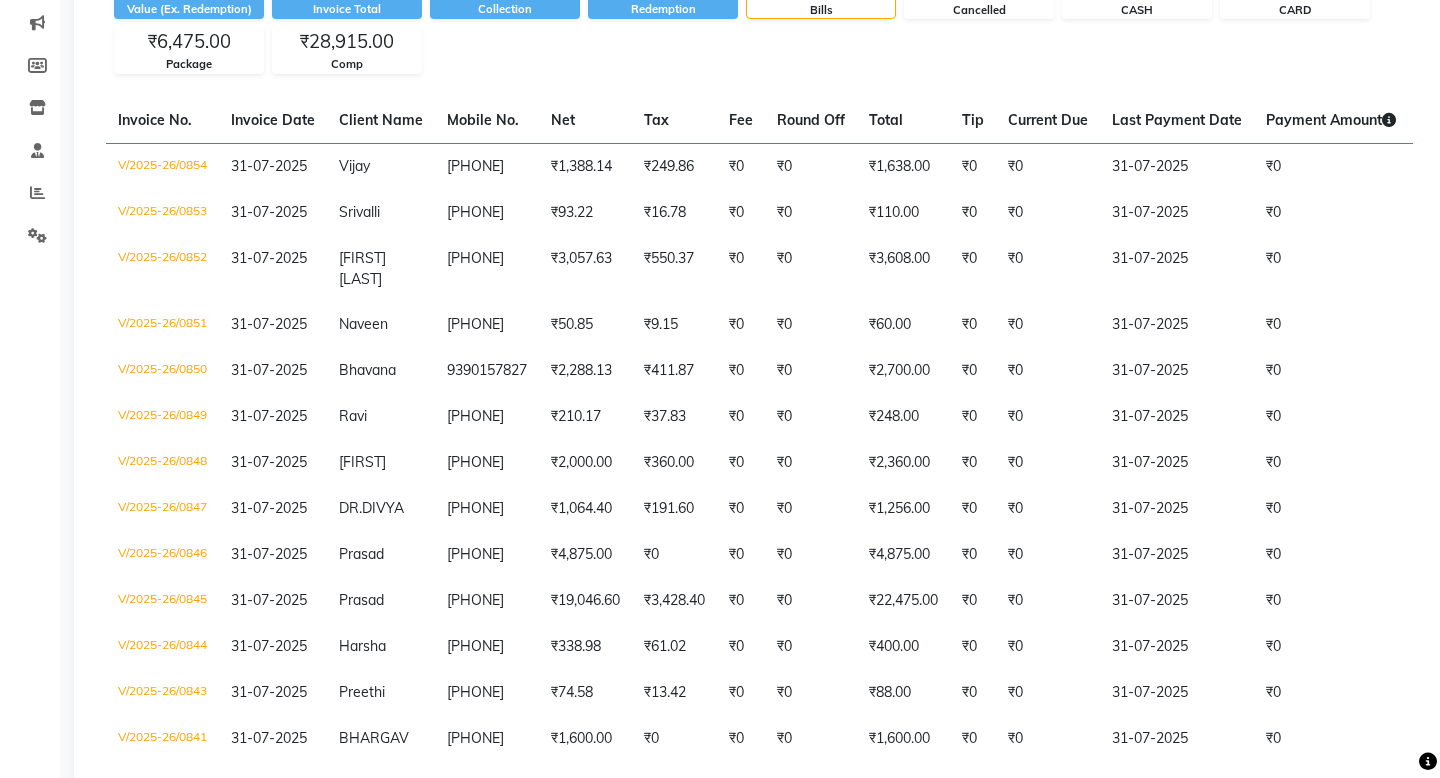 scroll, scrollTop: 343, scrollLeft: 0, axis: vertical 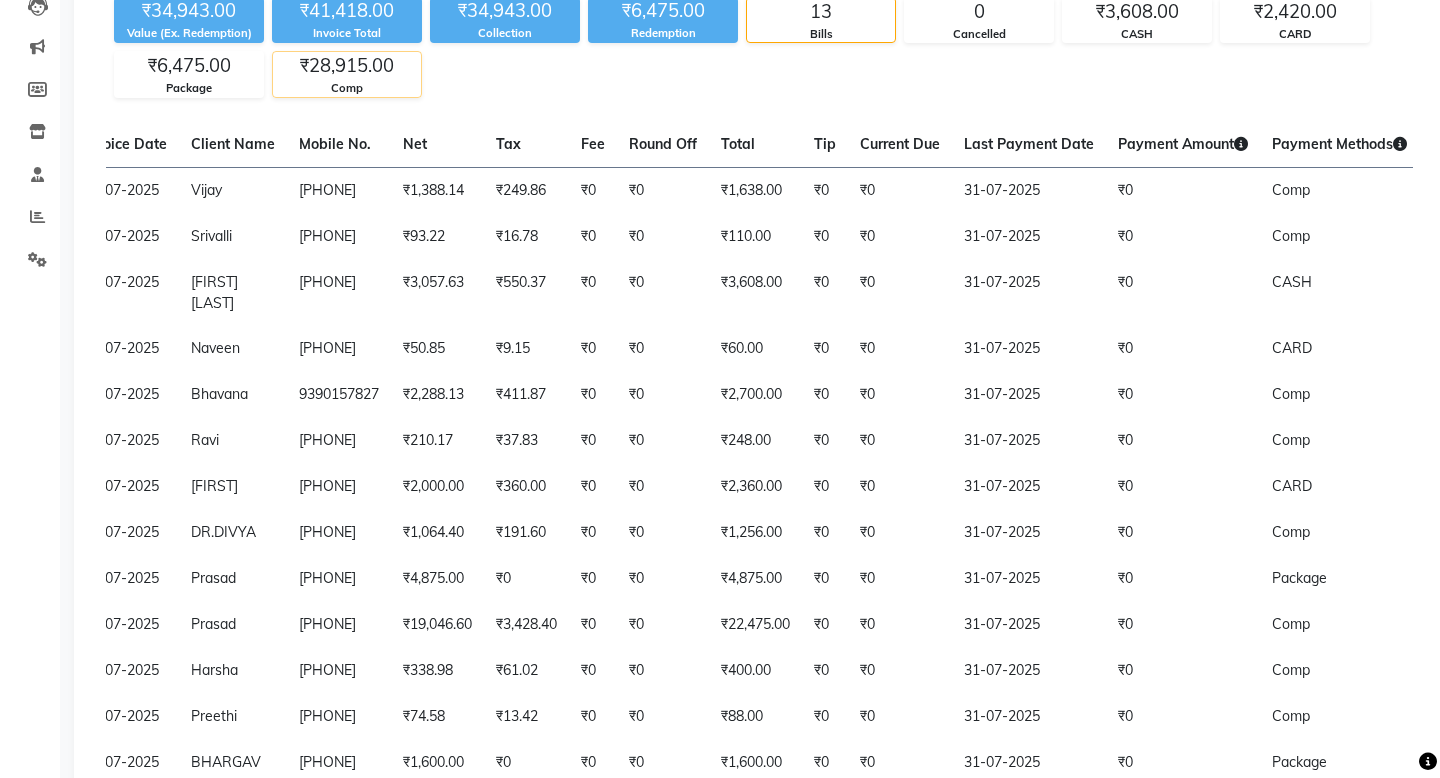 click on "Comp" 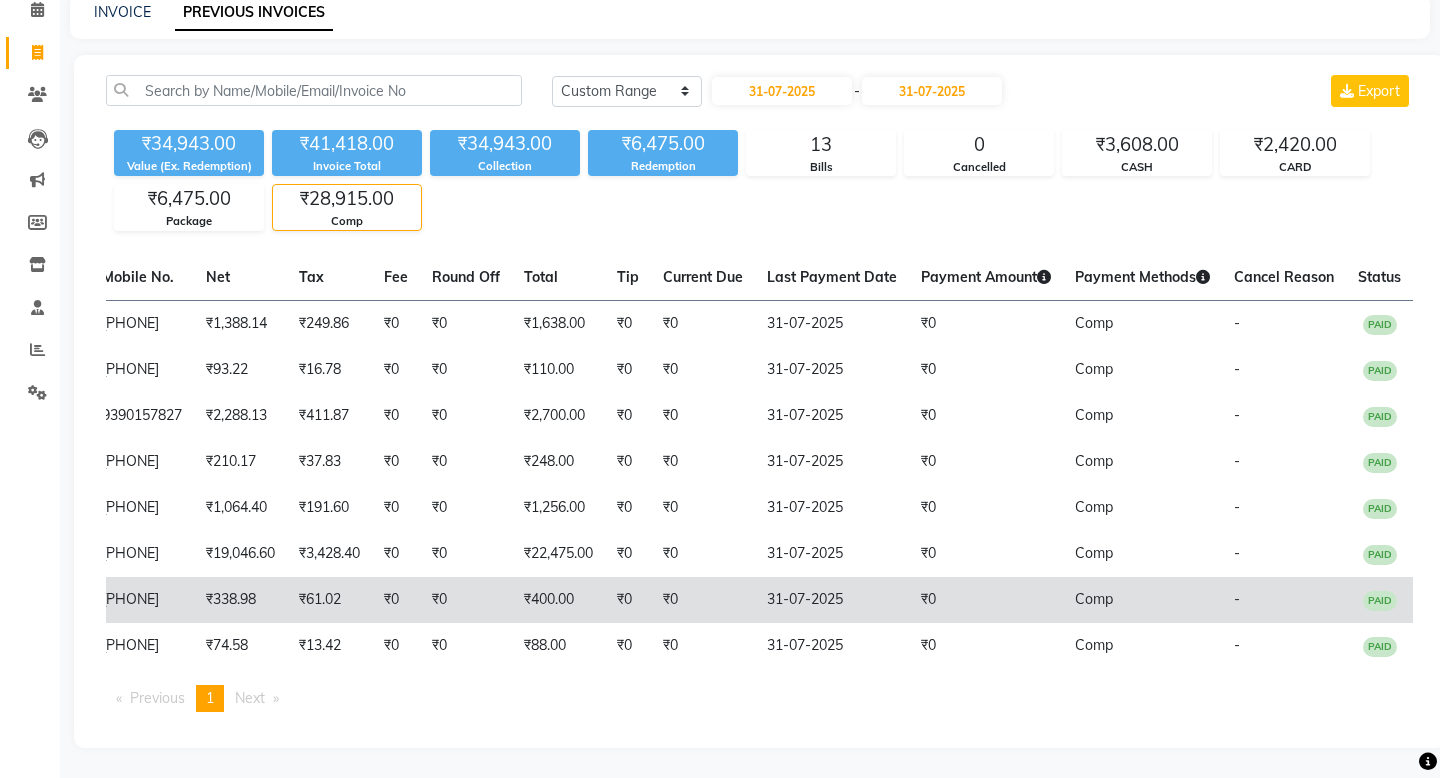 scroll, scrollTop: 0, scrollLeft: 366, axis: horizontal 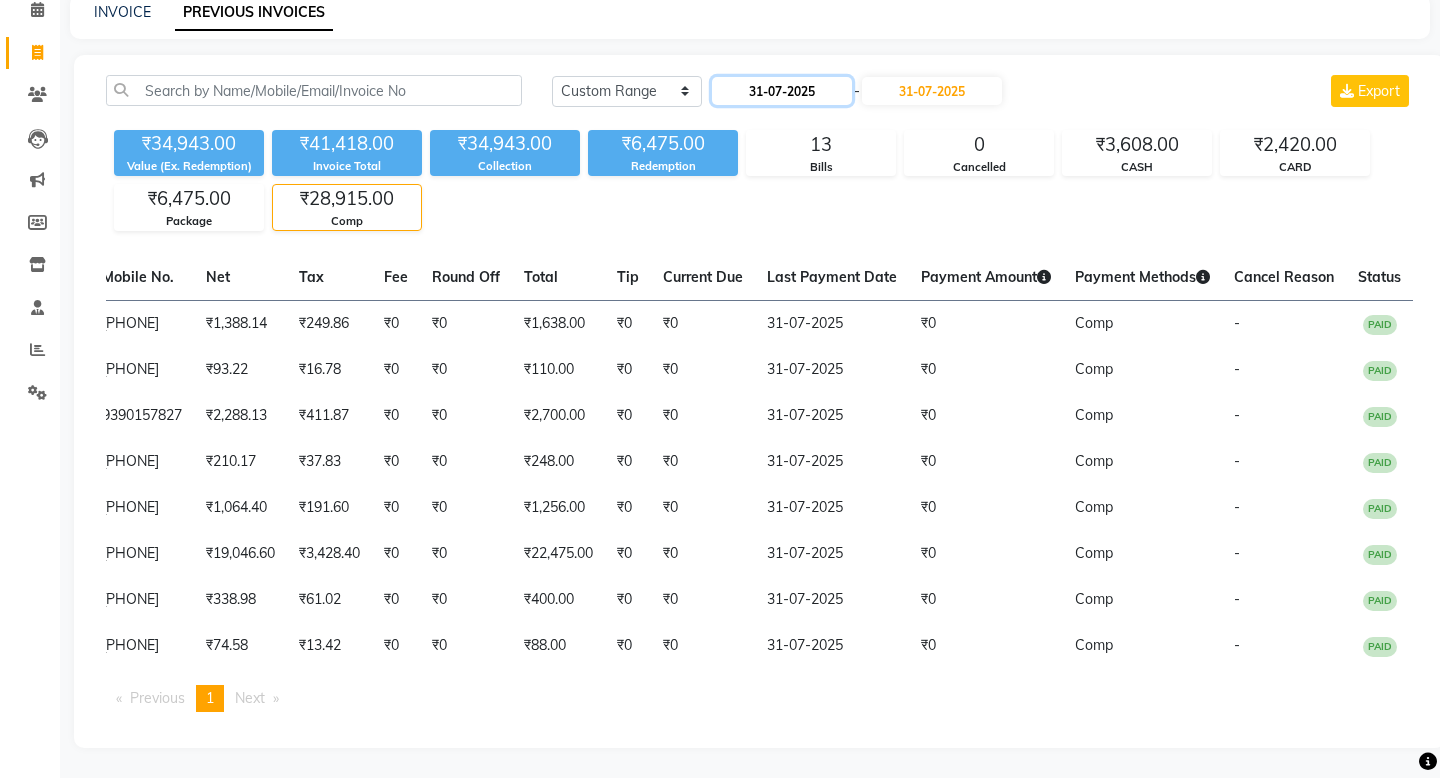 click on "31-07-2025" 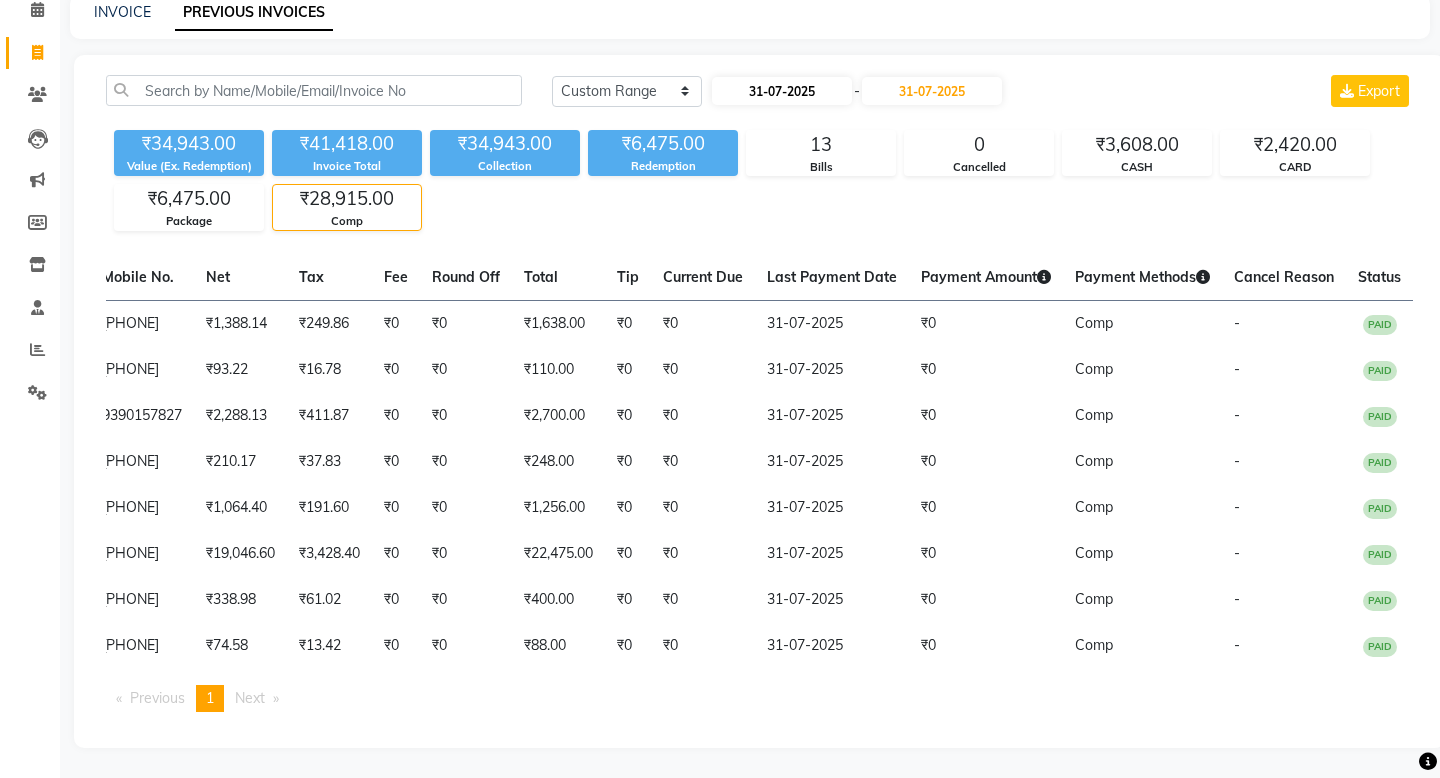 select on "7" 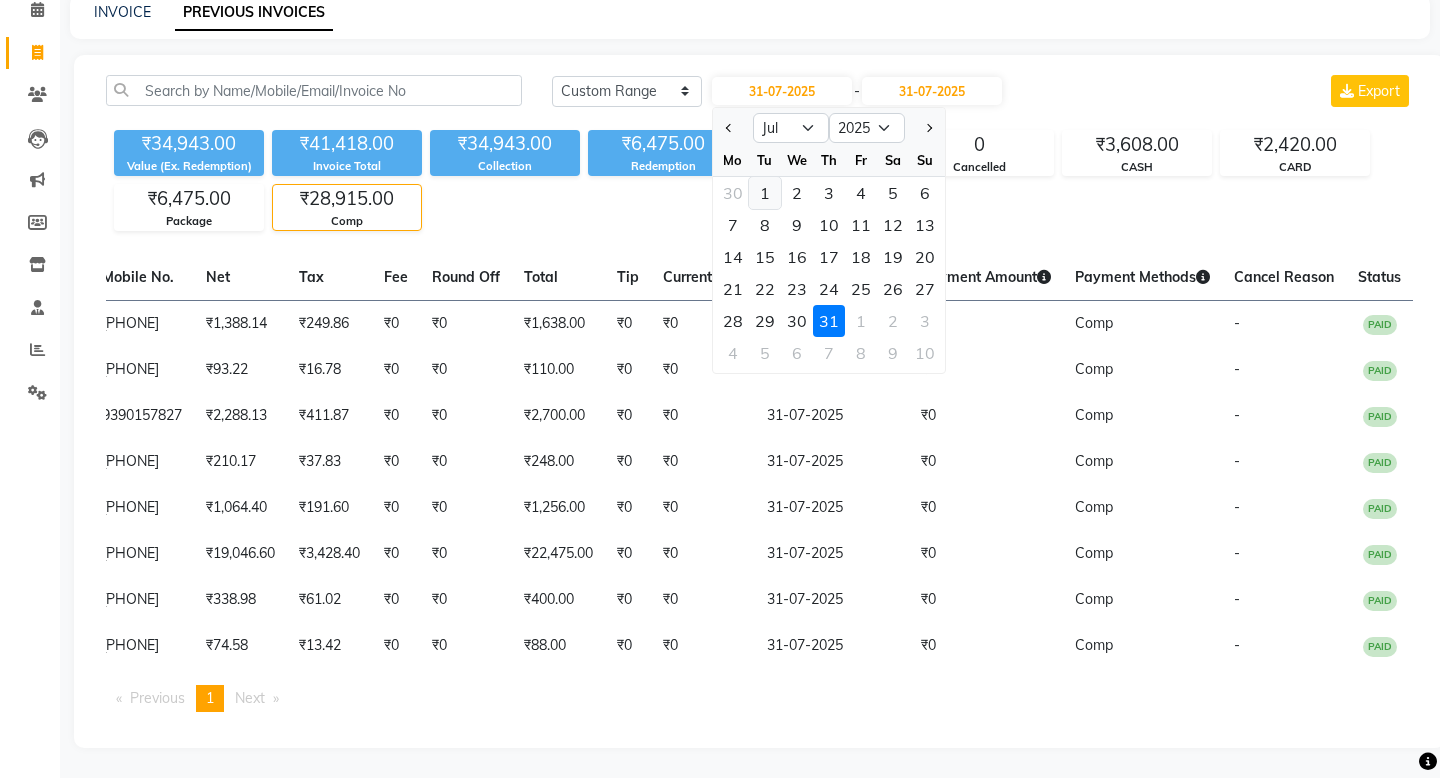 click on "1" 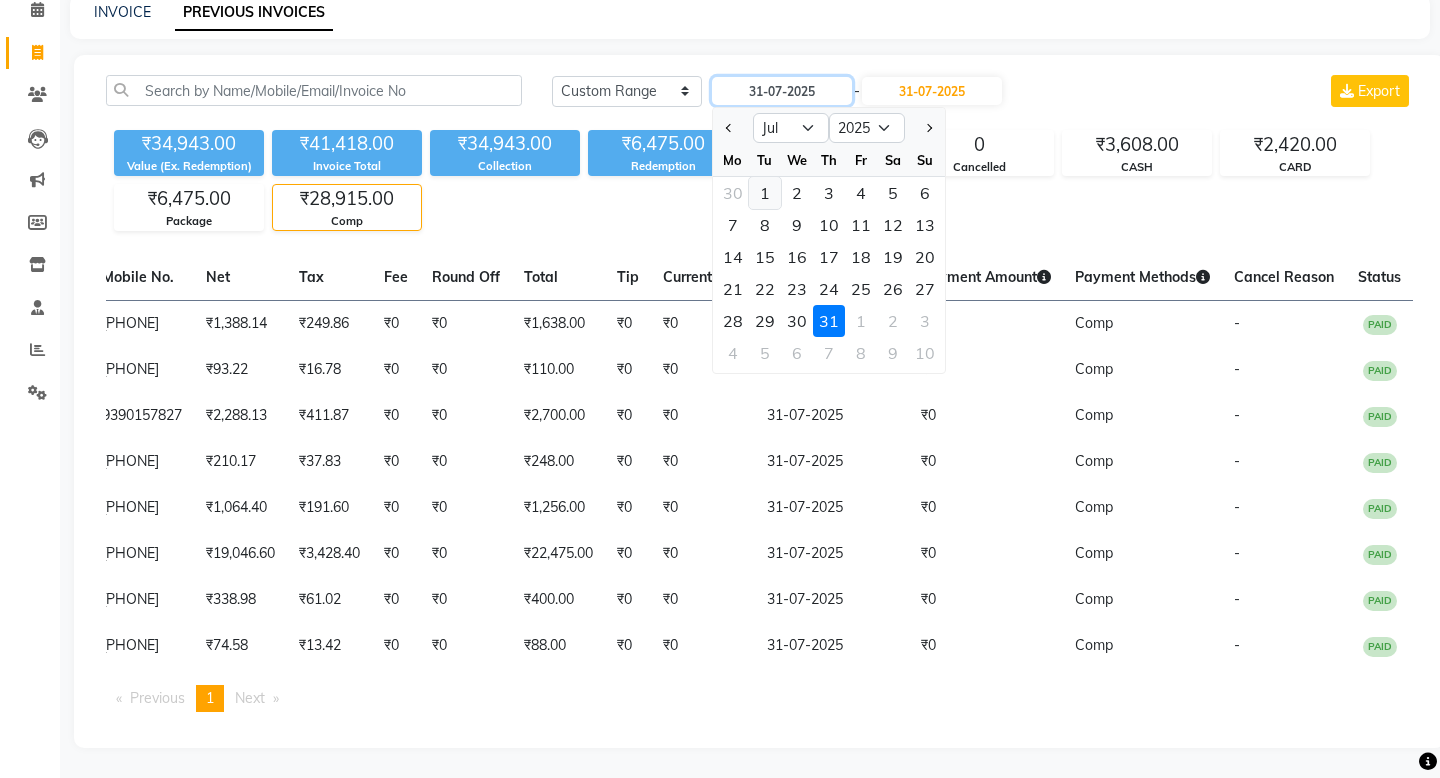 type on "01-07-2025" 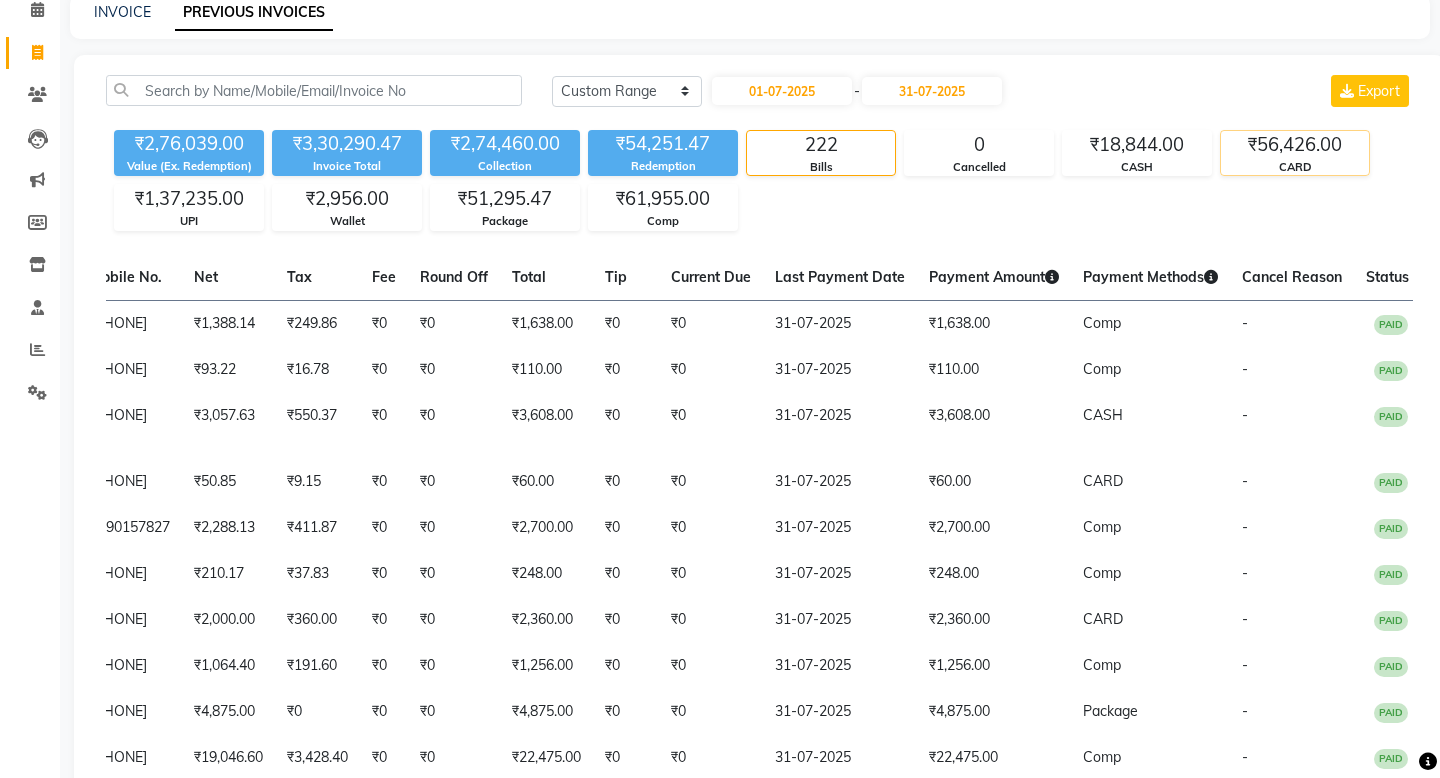 click on "₹56,426.00" 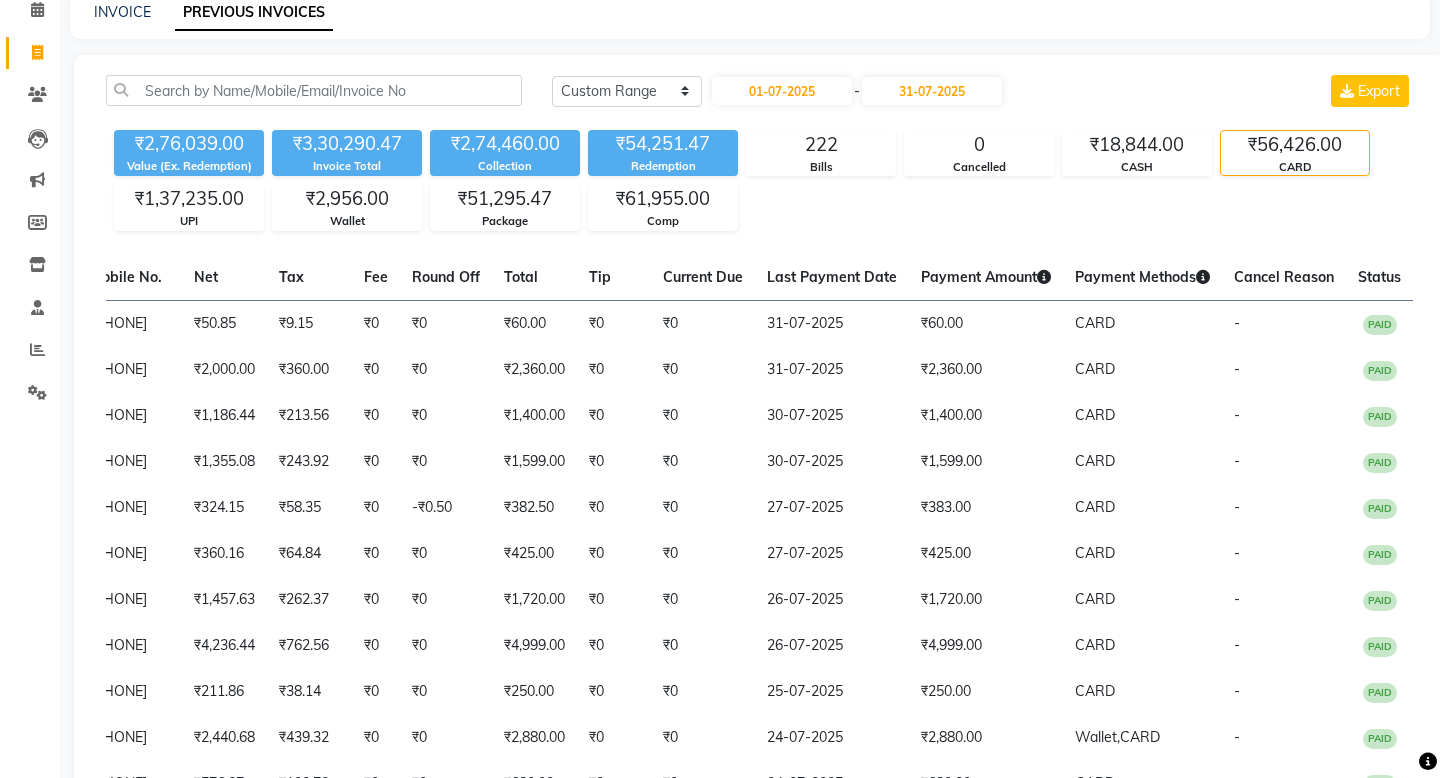 scroll, scrollTop: 0, scrollLeft: 0, axis: both 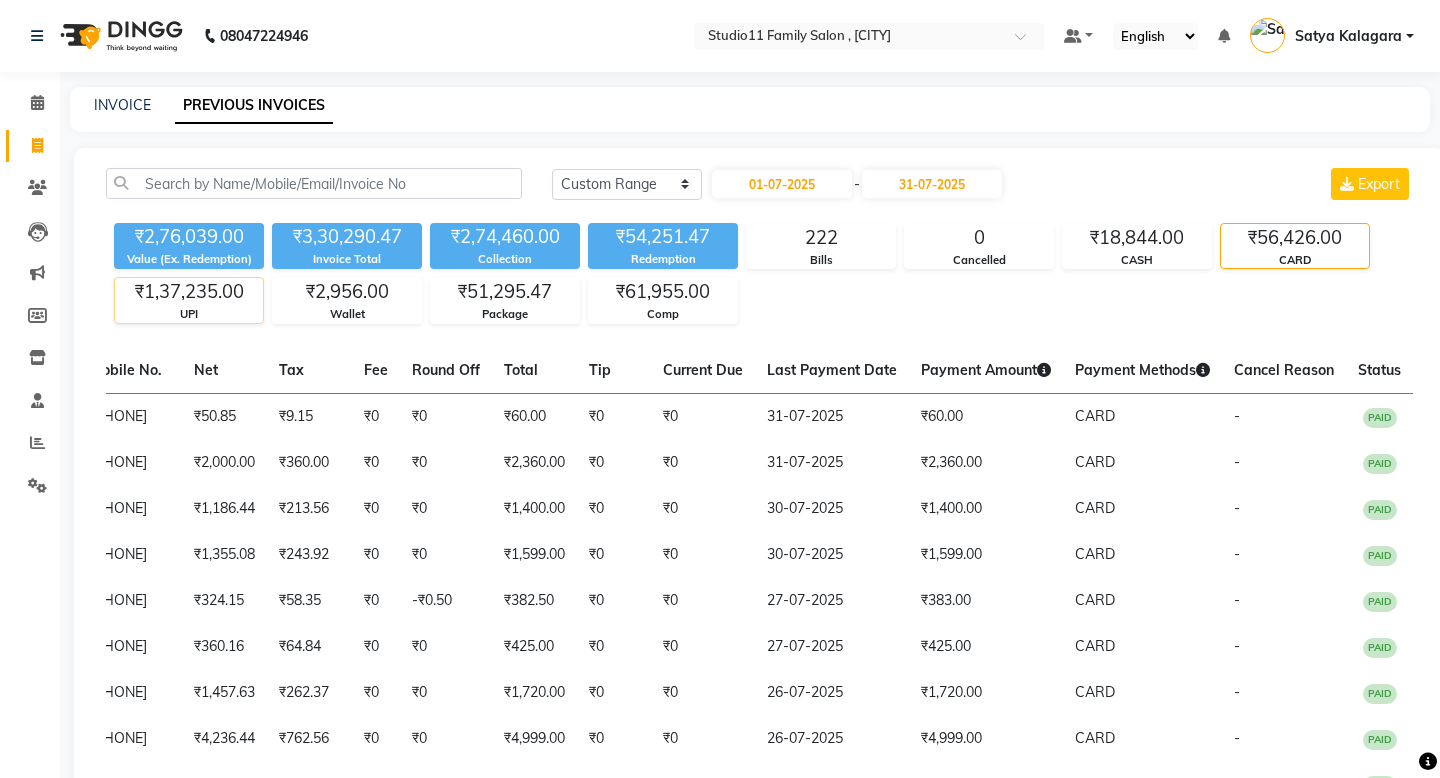 click on "₹1,37,235.00" 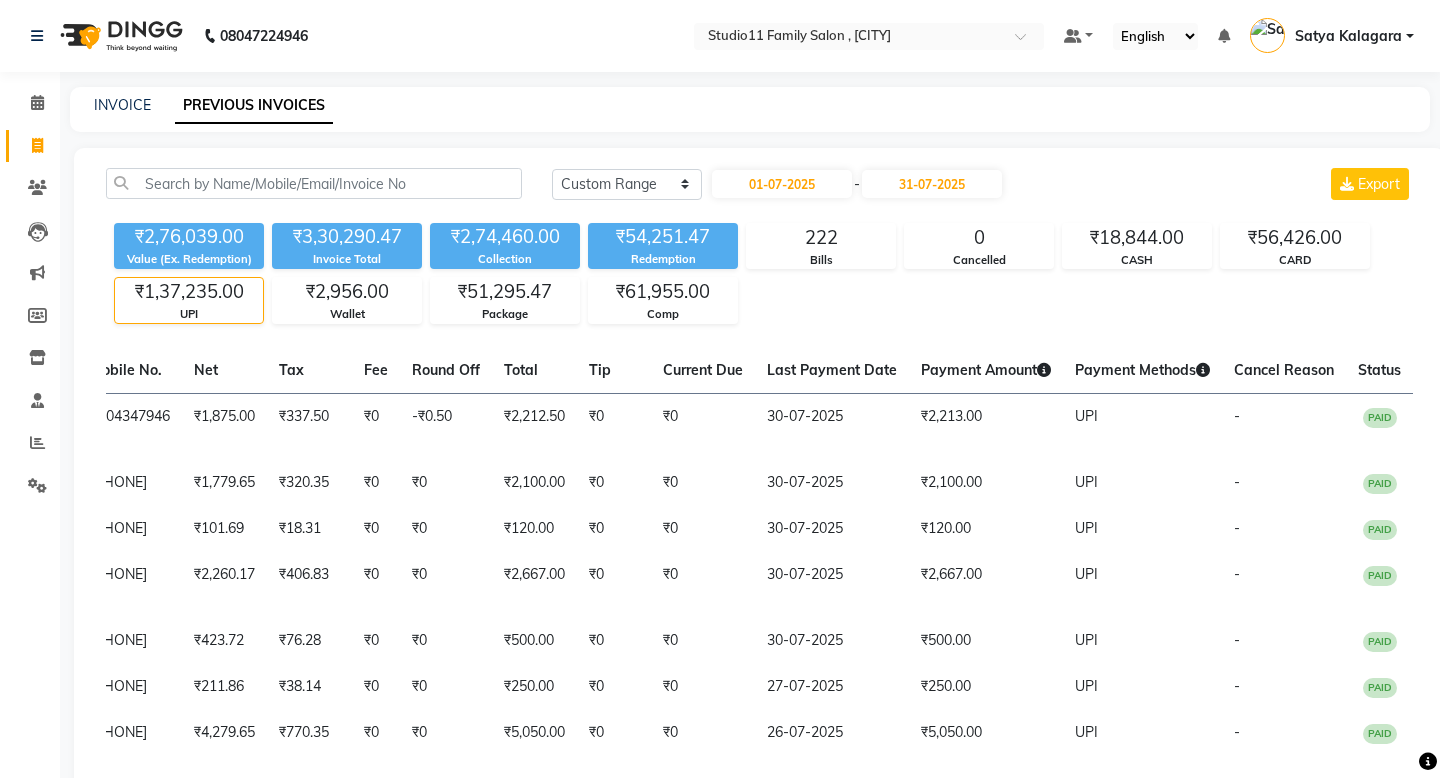 click on "Satya Kalagara" at bounding box center (1332, 36) 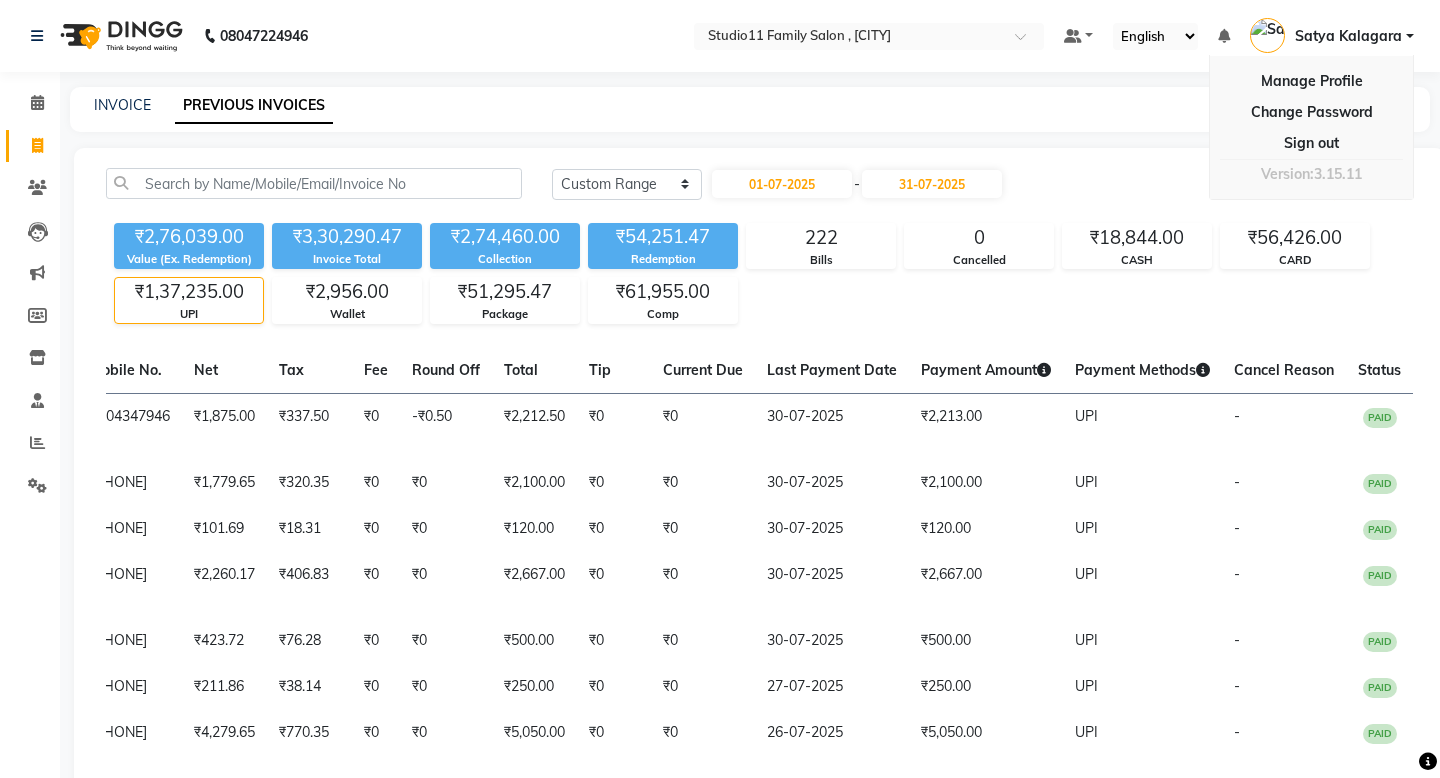 click on "Satya Kalagara" at bounding box center (1348, 36) 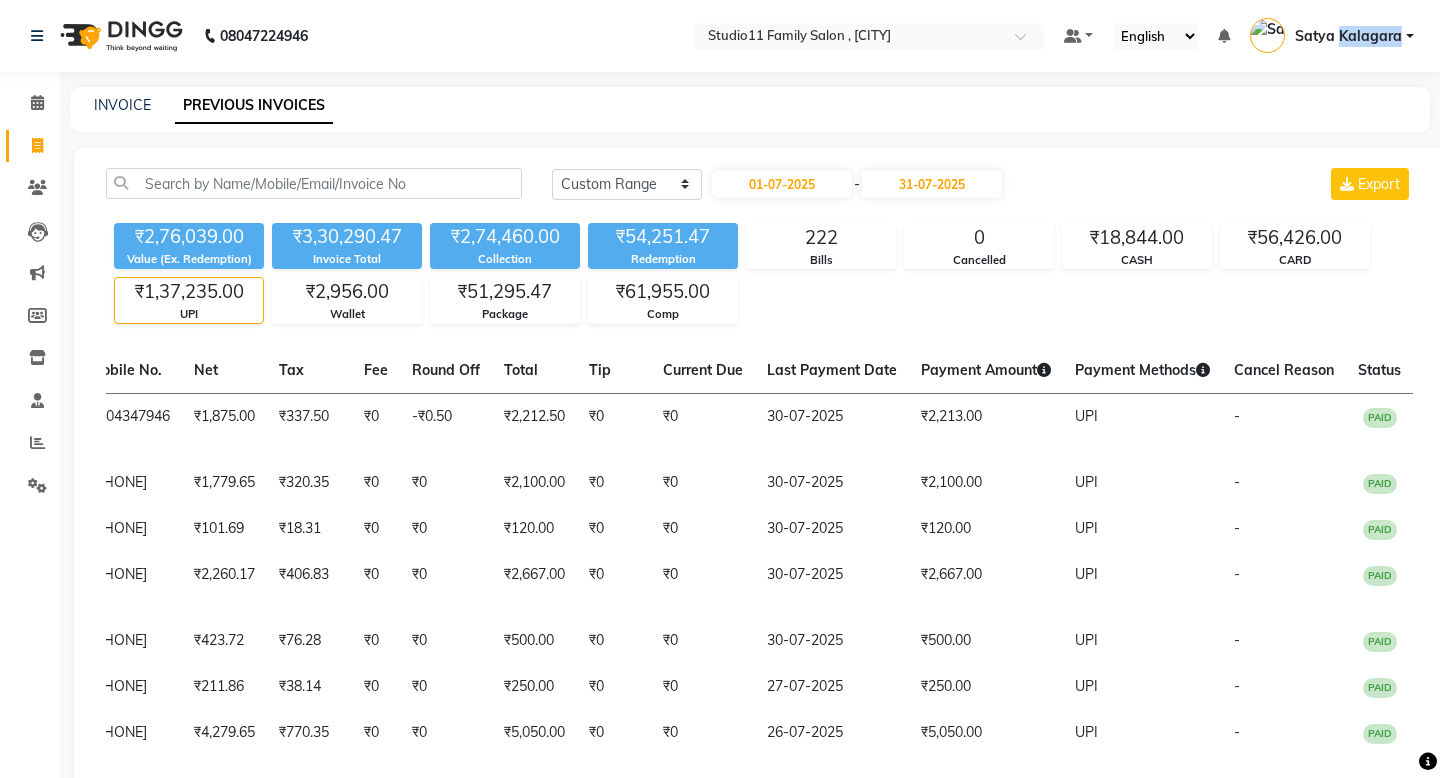 click on "Satya Kalagara" at bounding box center (1348, 36) 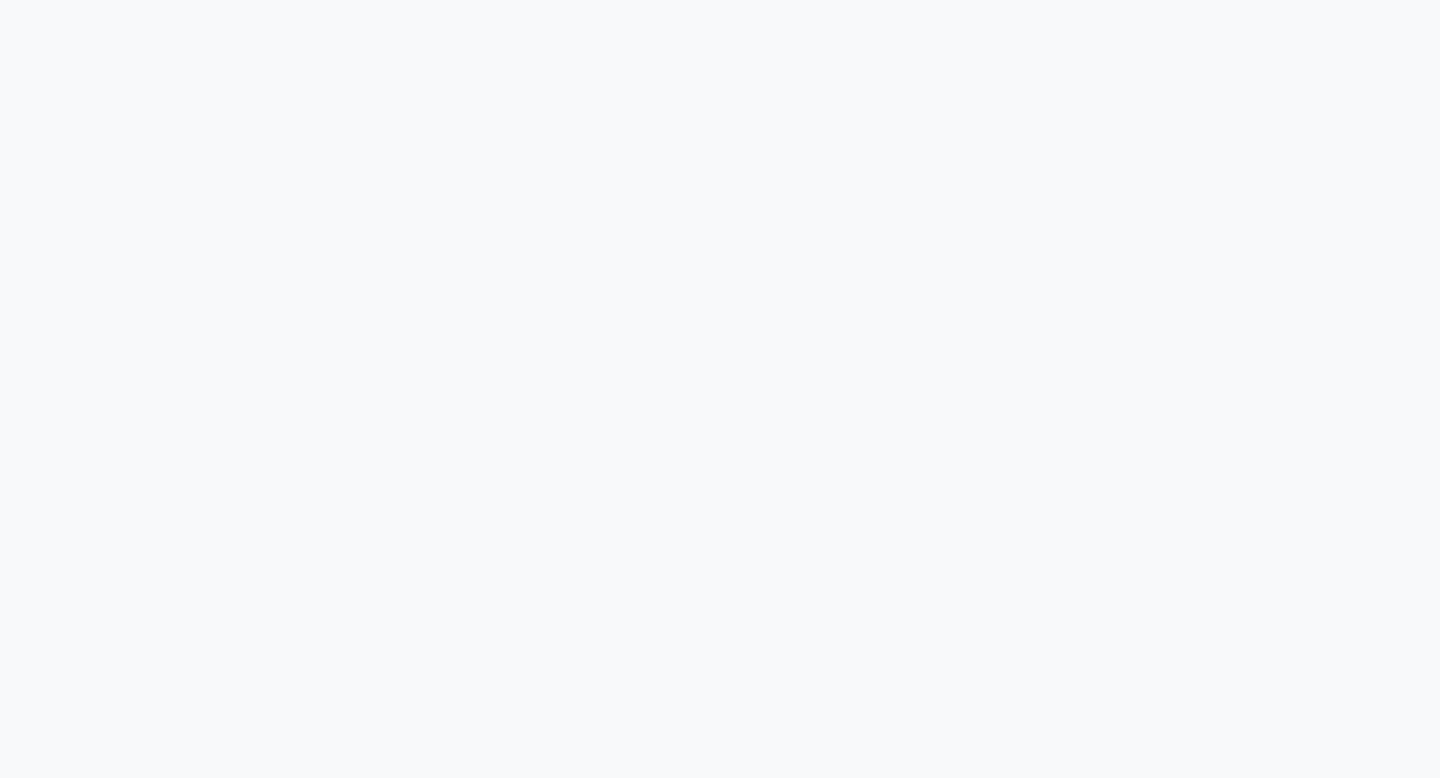 scroll, scrollTop: 0, scrollLeft: 0, axis: both 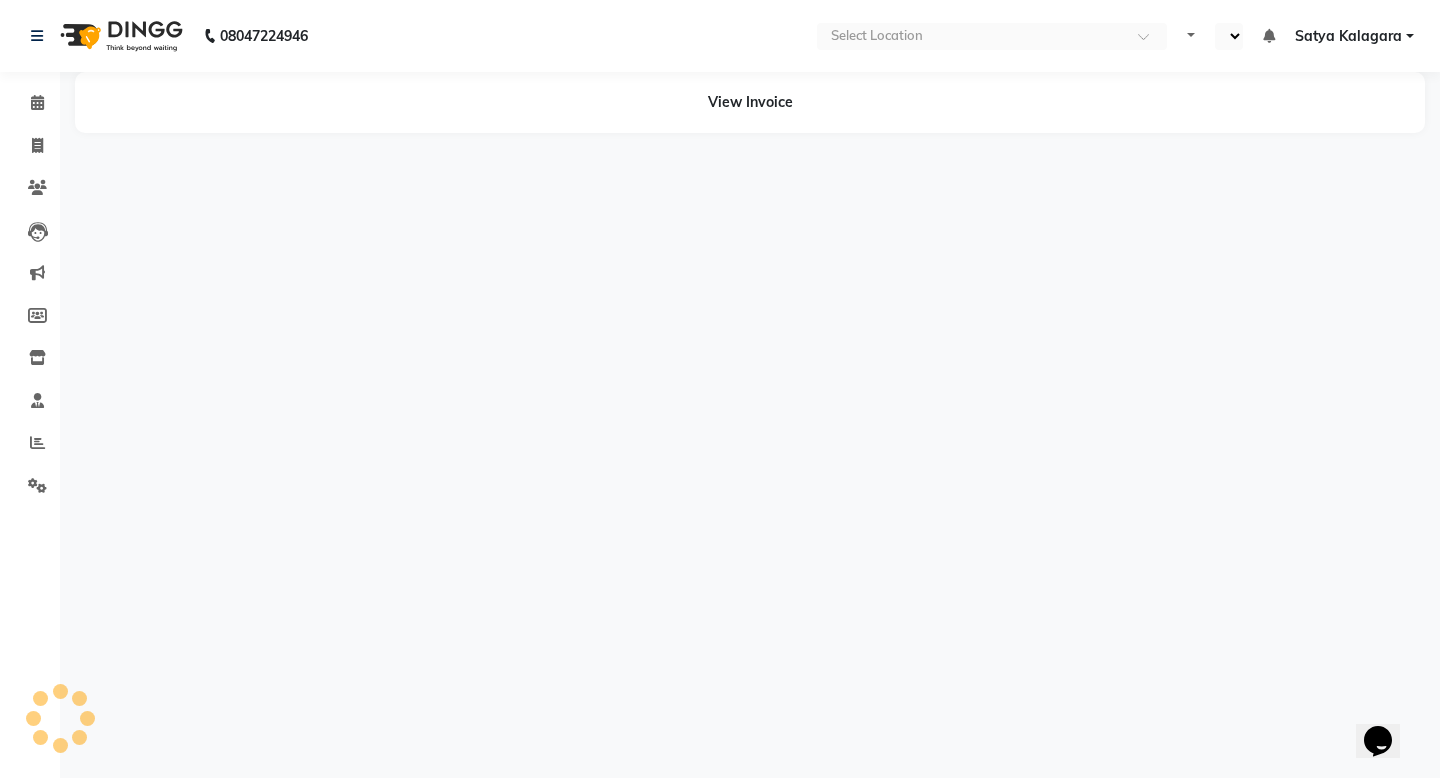 select on "en" 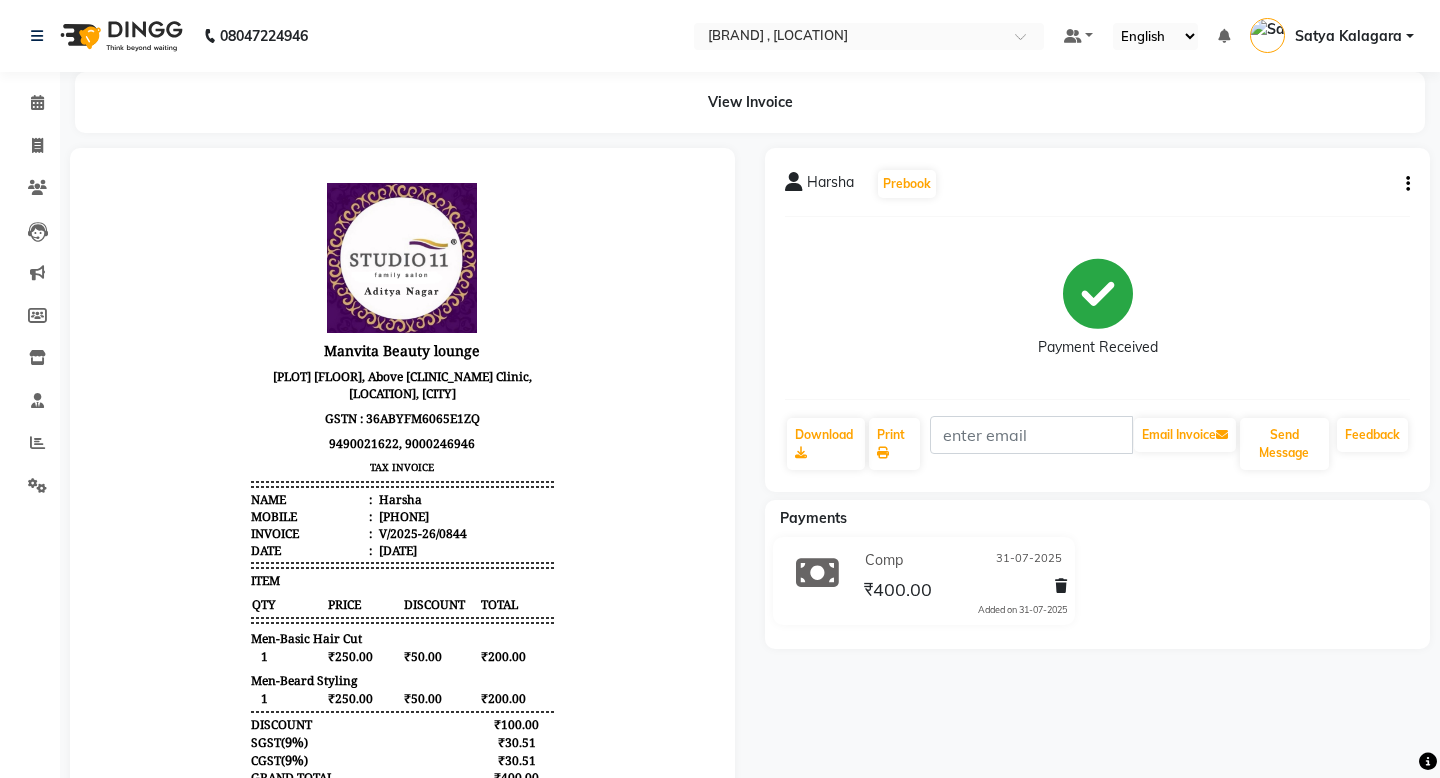 scroll, scrollTop: 67, scrollLeft: 0, axis: vertical 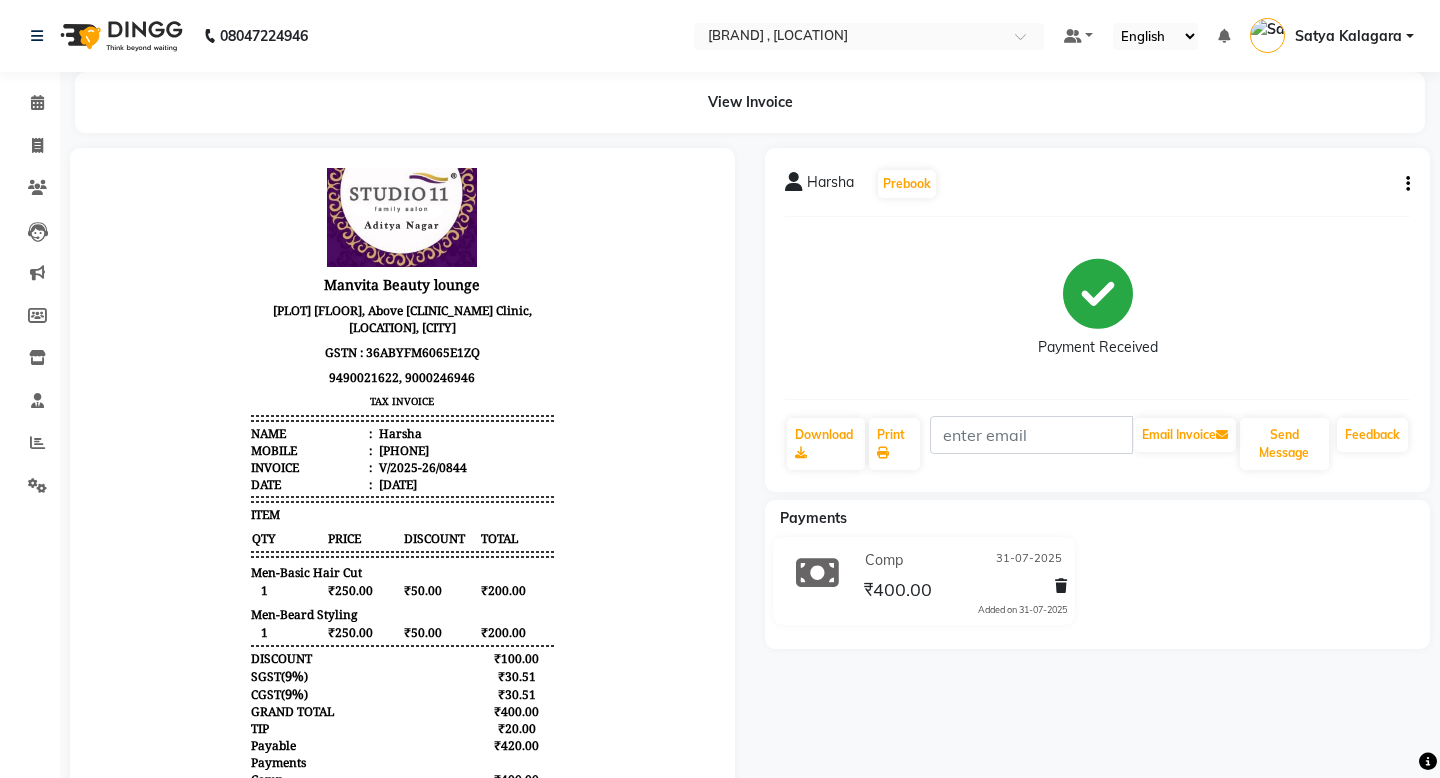 click on "[NAME] Prebook Payment Received Download Print Email Invoice Send Message Feedback" 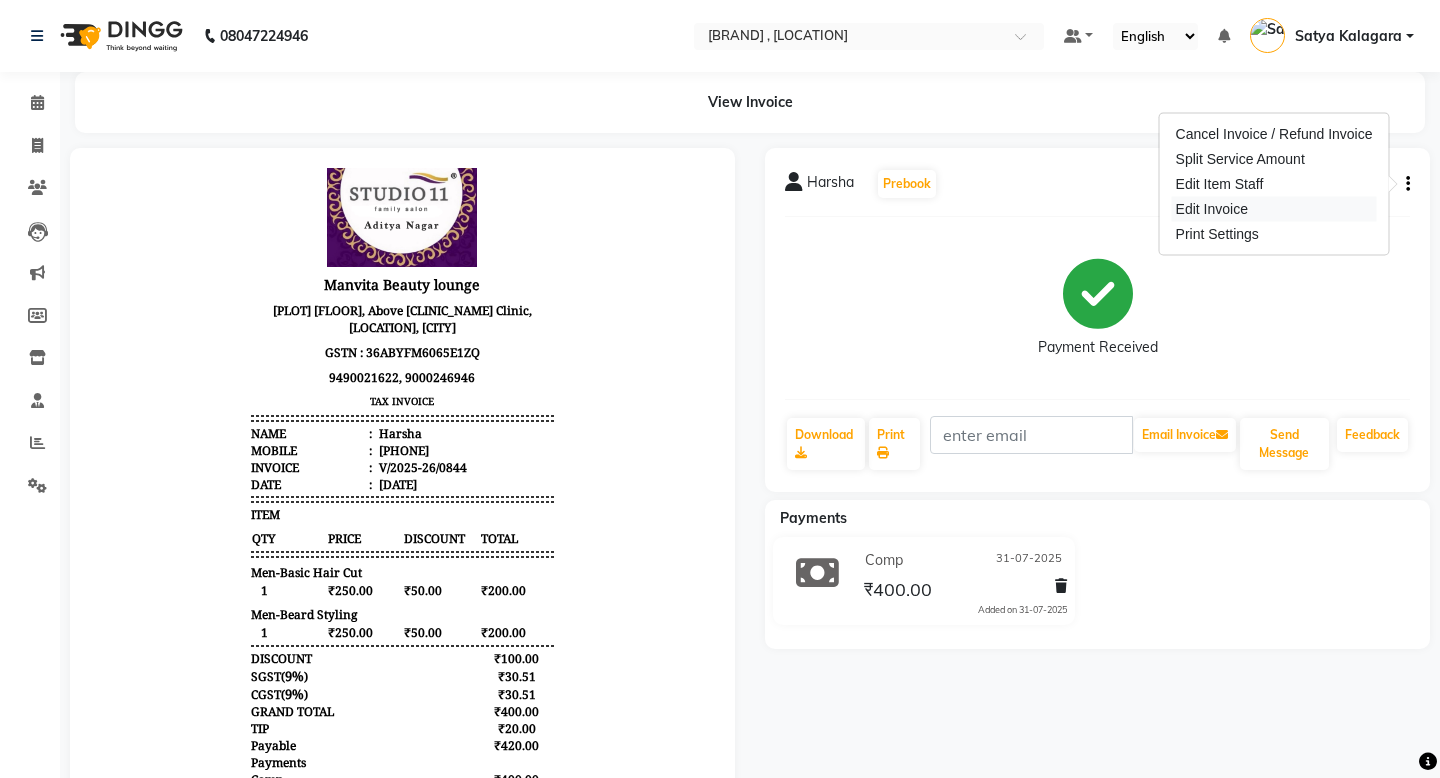 click on "Edit Invoice" at bounding box center [1274, 209] 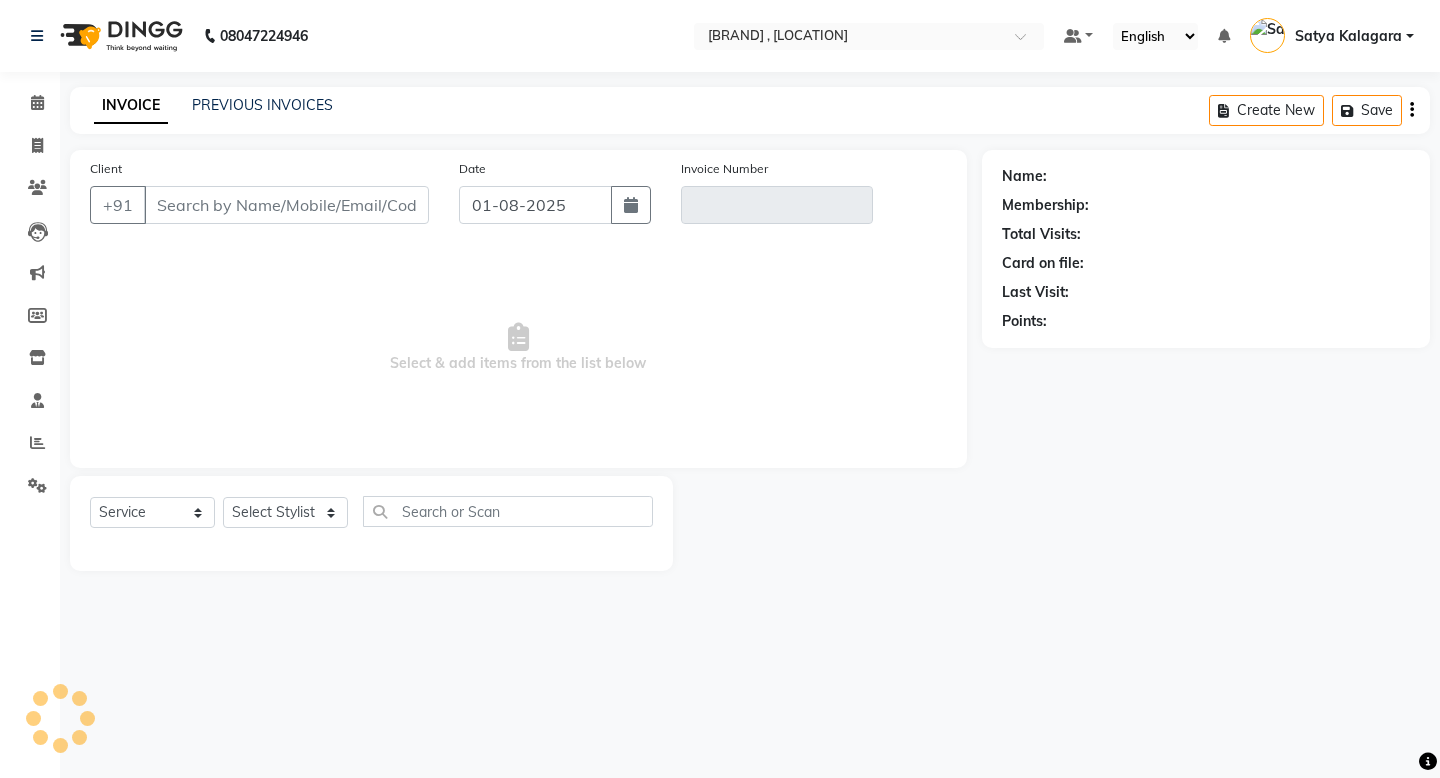 type on "[PHONE]" 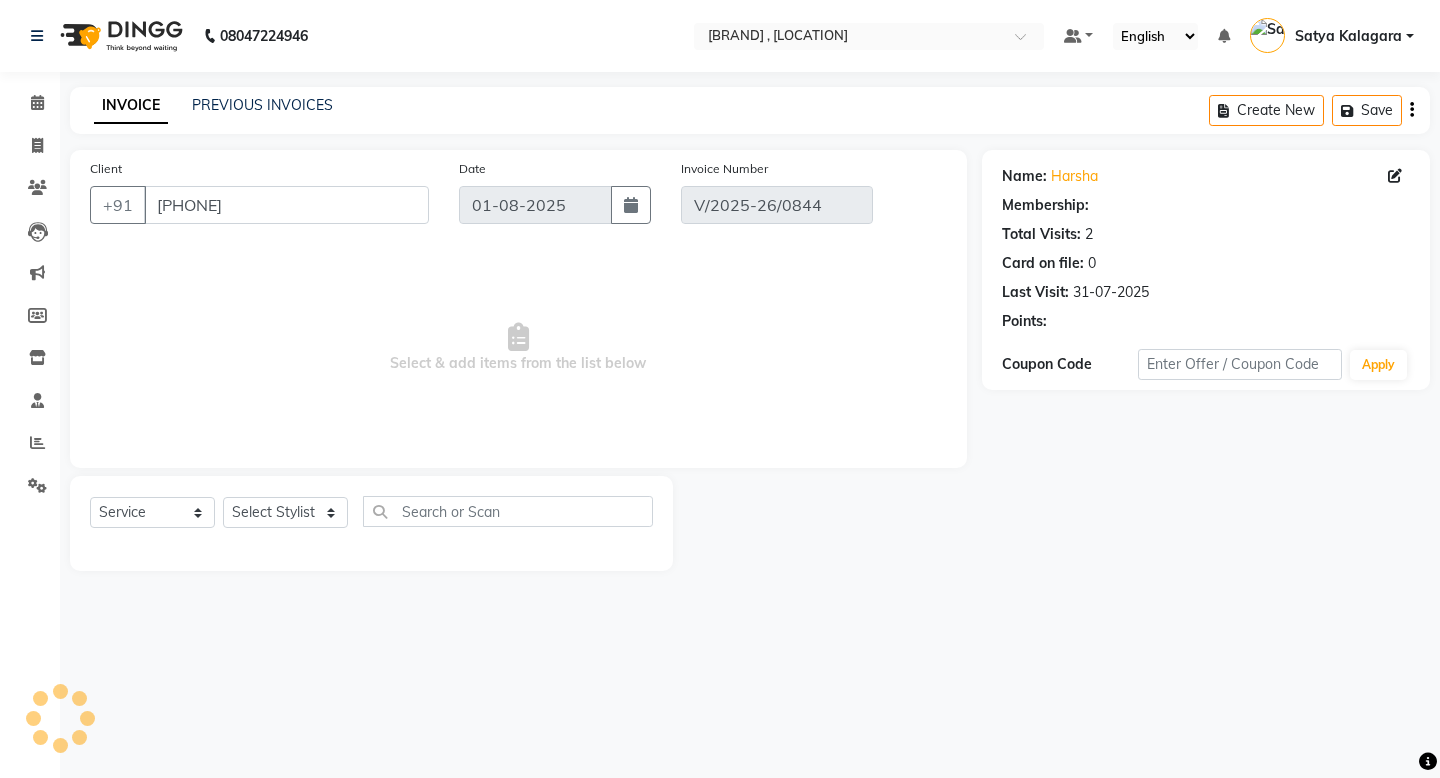 select on "2: Object" 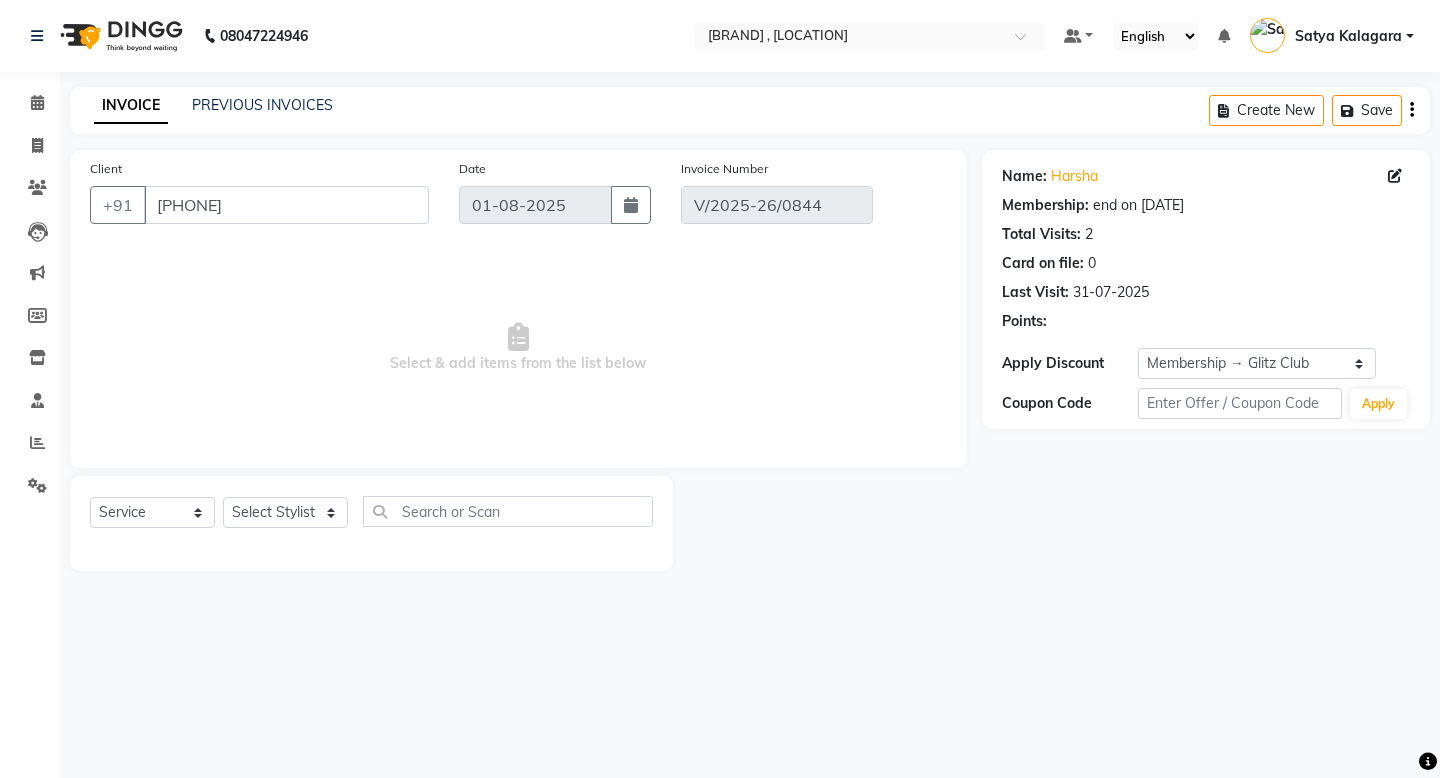 type on "31-07-2025" 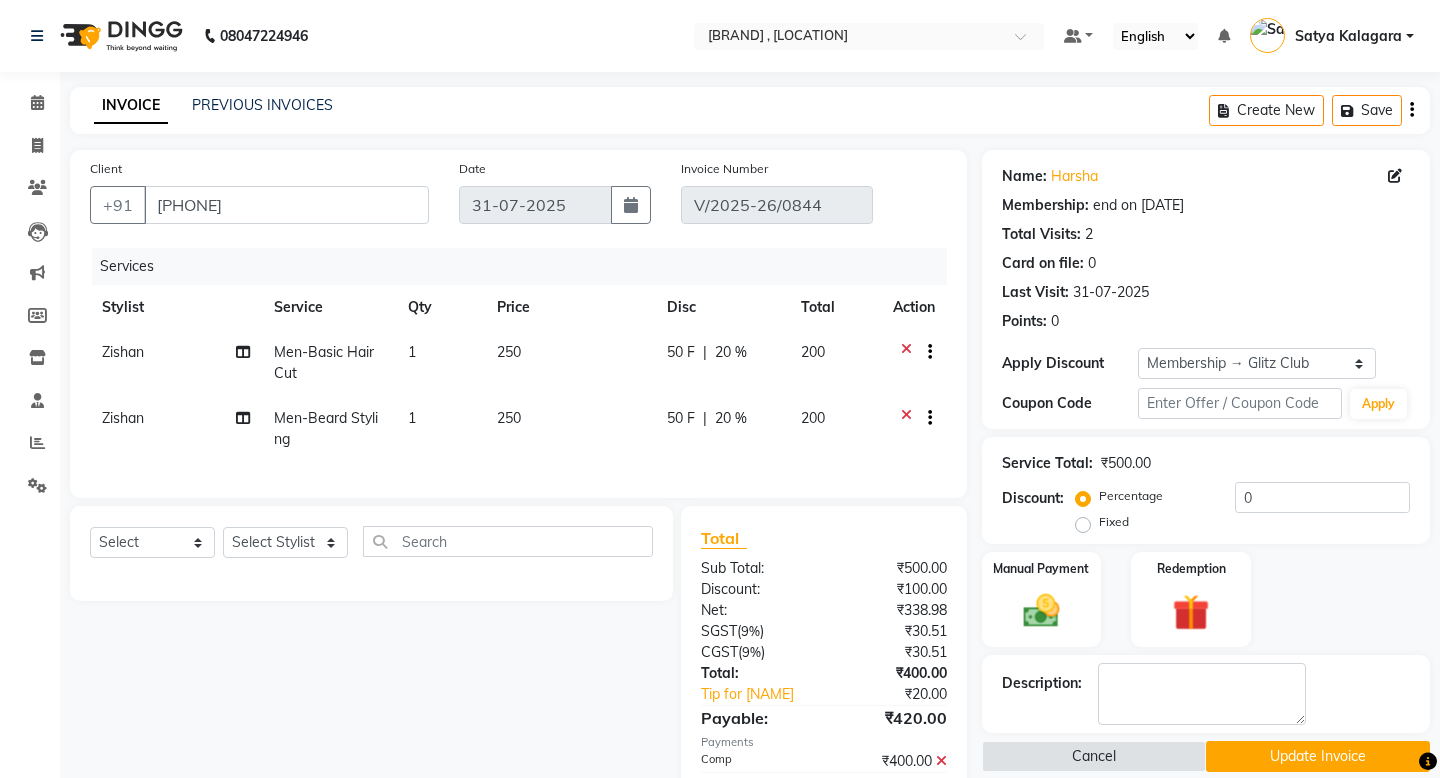 type on "20" 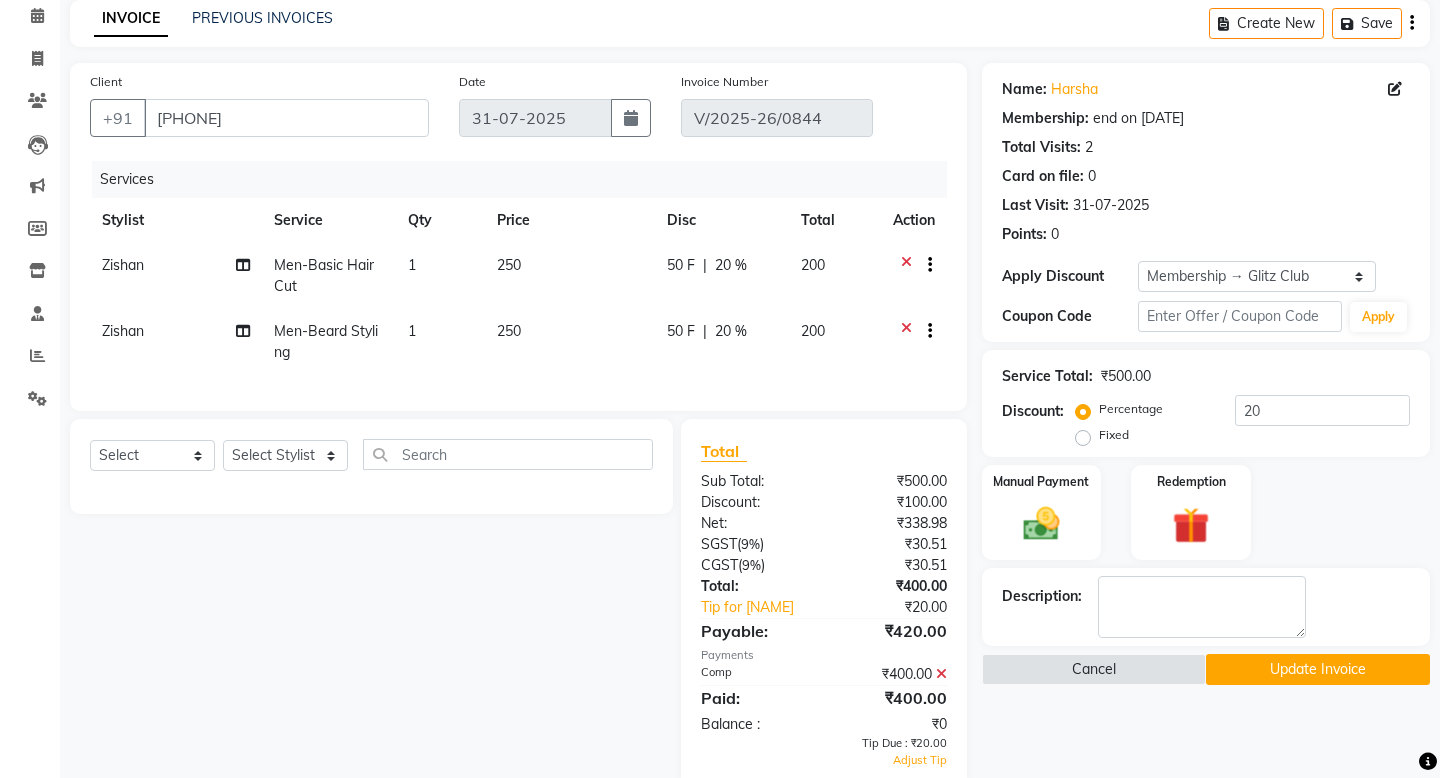 scroll, scrollTop: 197, scrollLeft: 0, axis: vertical 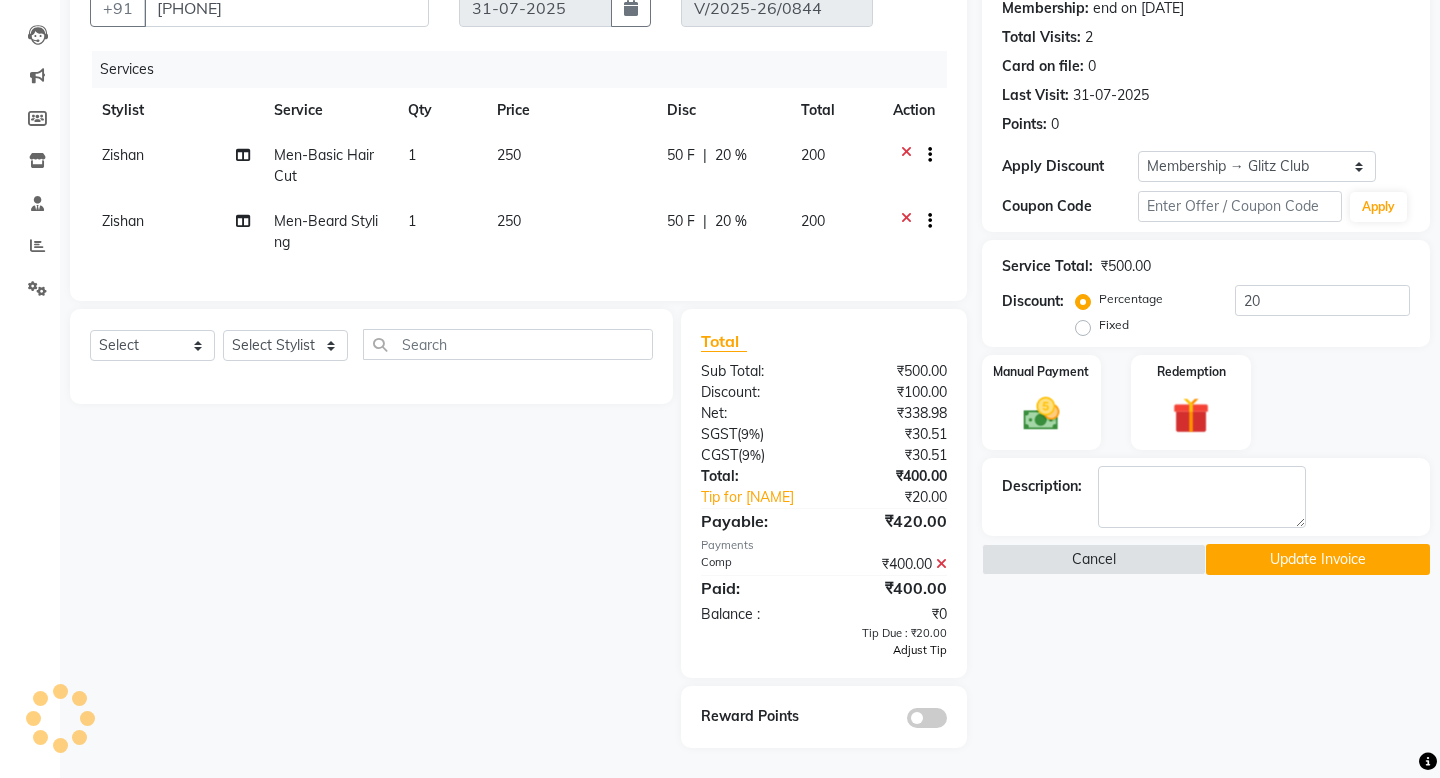 click on "Adjust Tip" 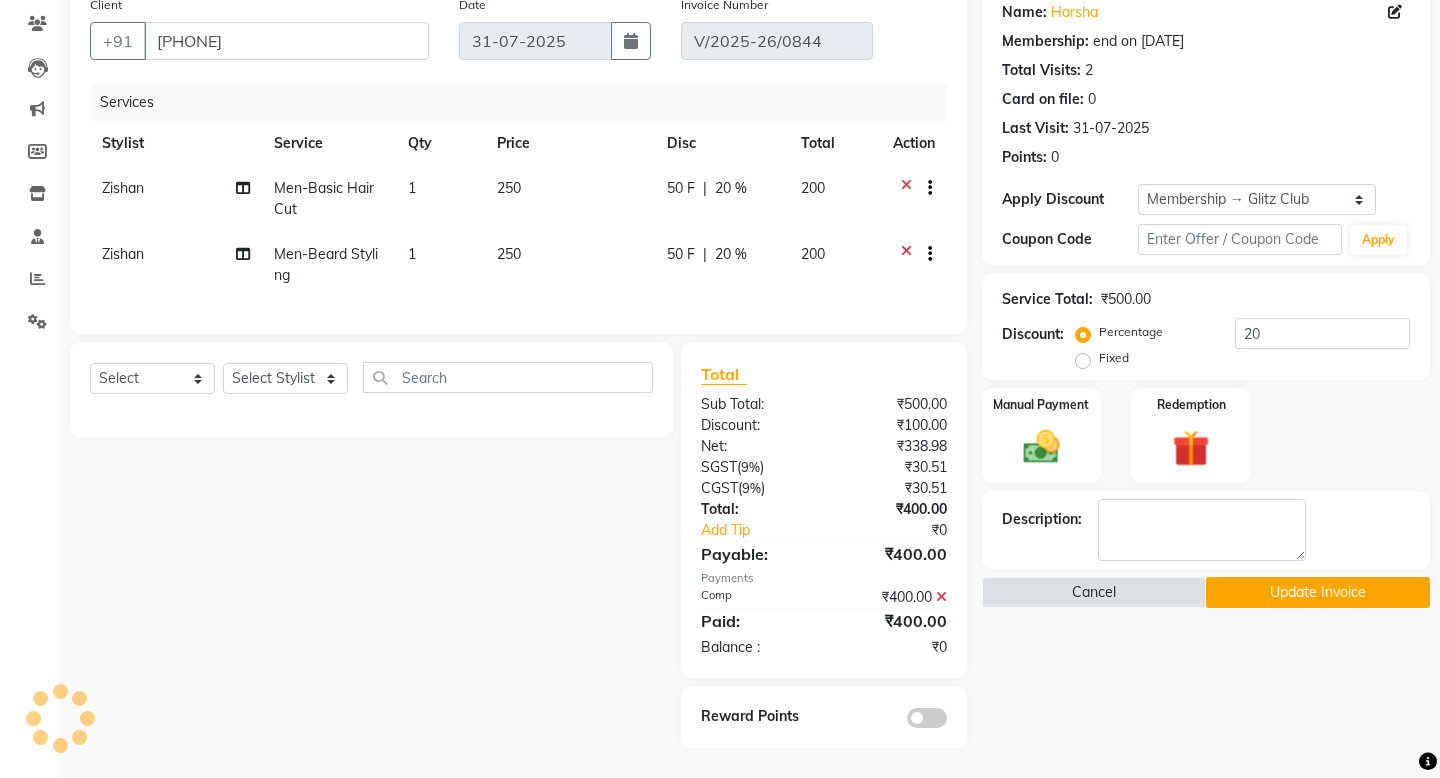 scroll, scrollTop: 164, scrollLeft: 0, axis: vertical 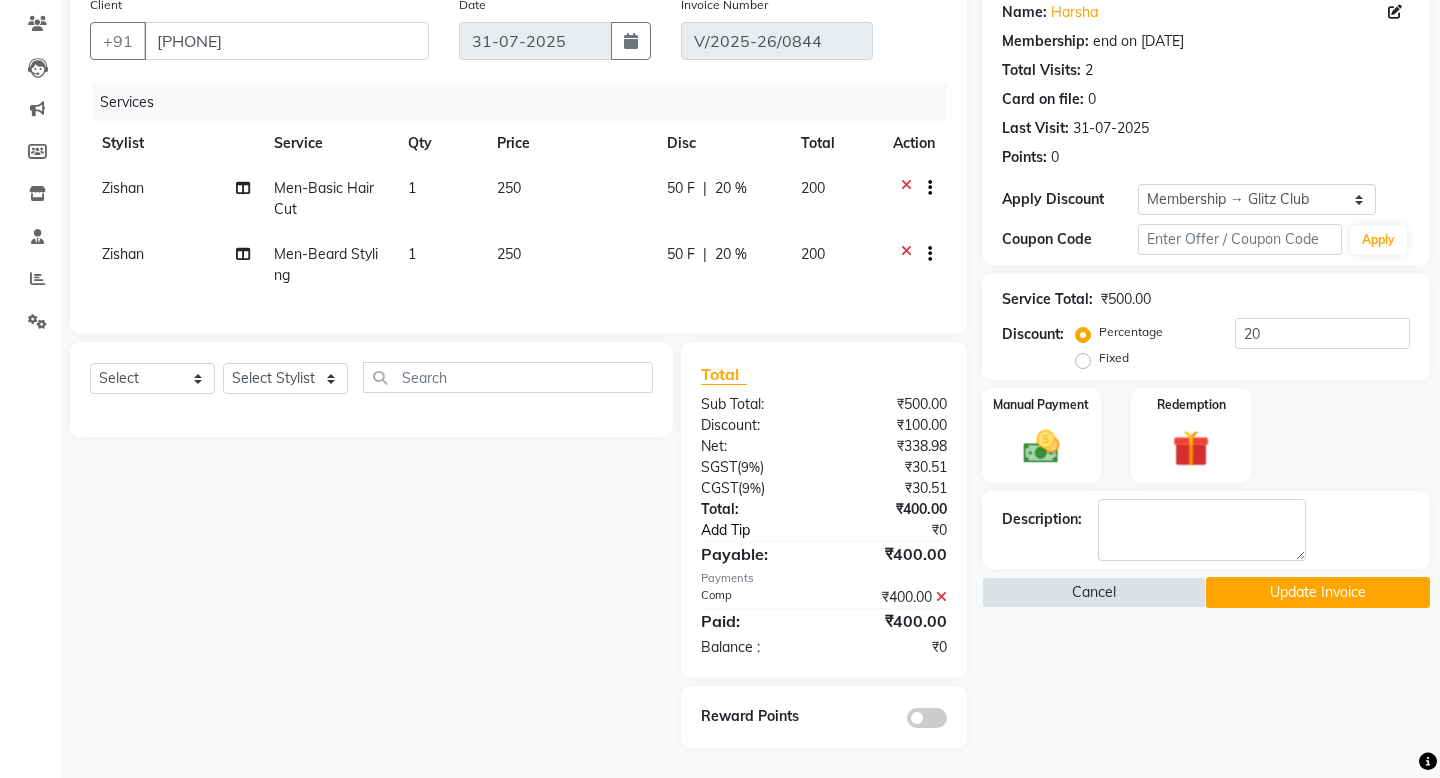 click on "Add Tip" 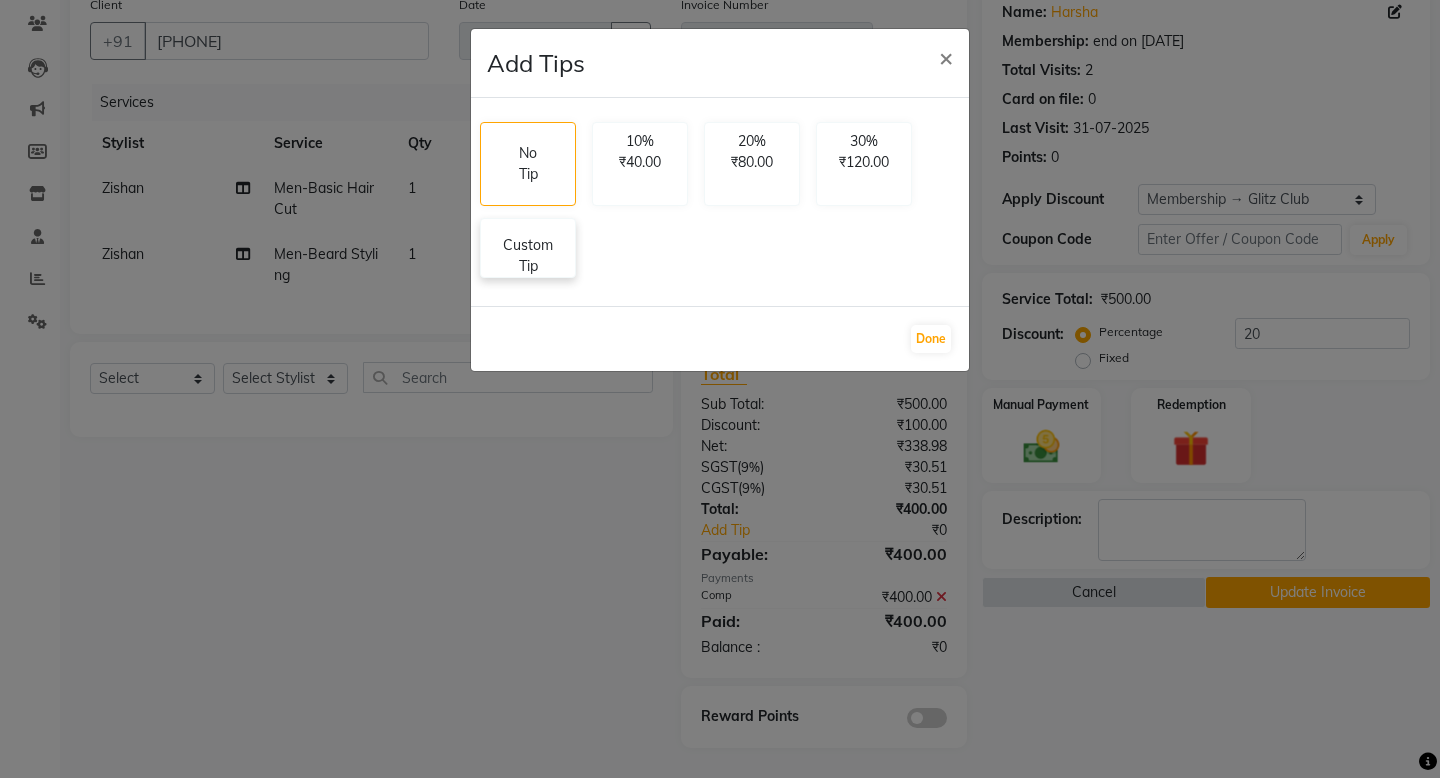 click on "Custom Tip" 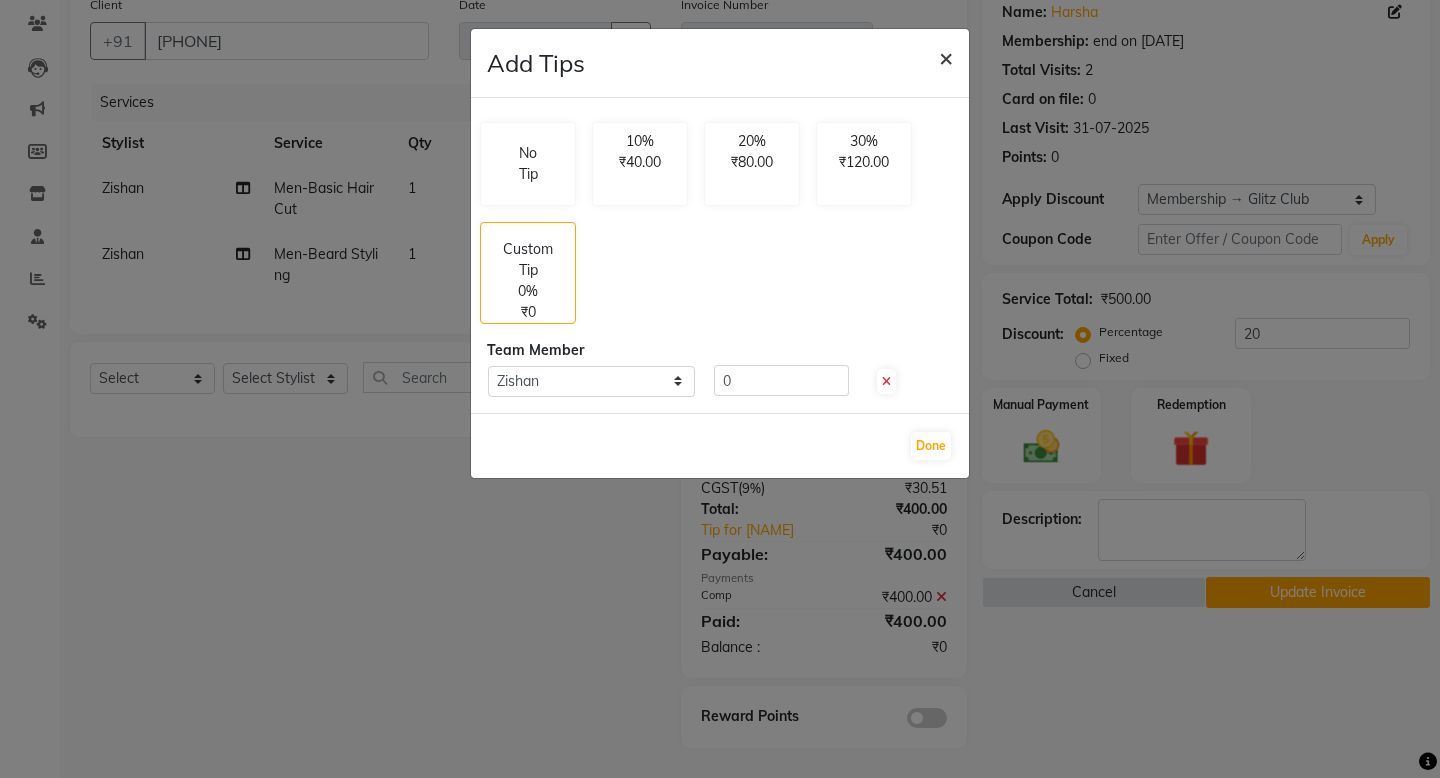 click on "×" 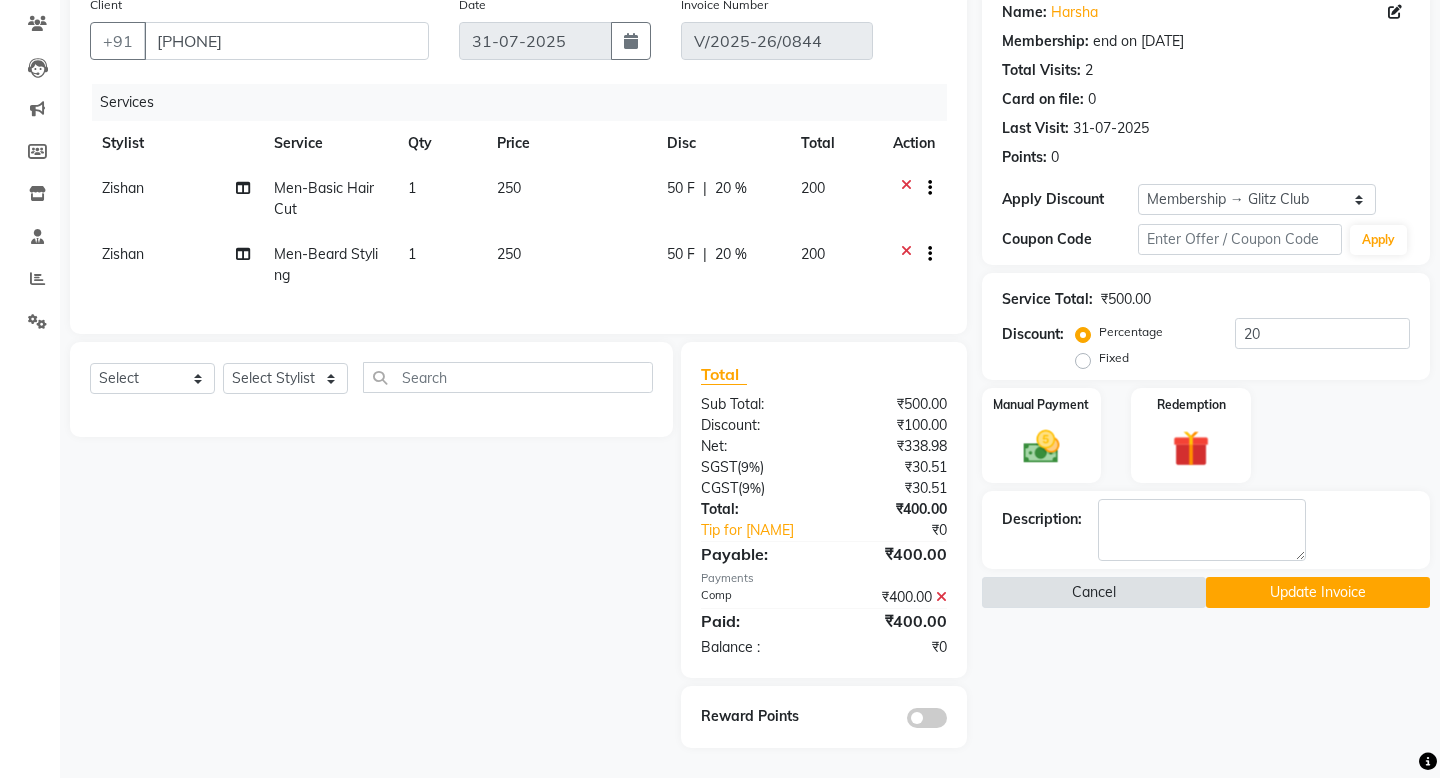 click on "Cancel" 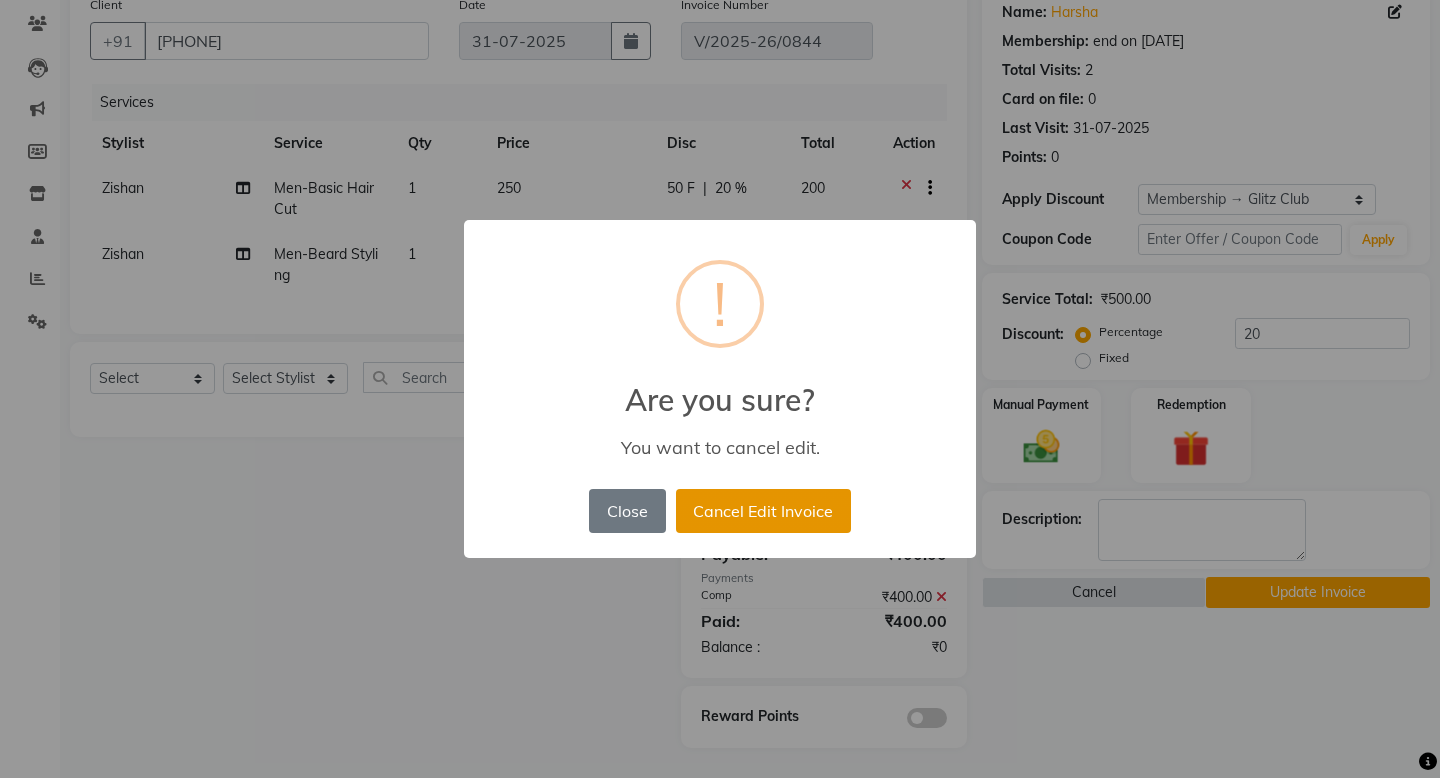click on "Cancel Edit Invoice" at bounding box center [763, 511] 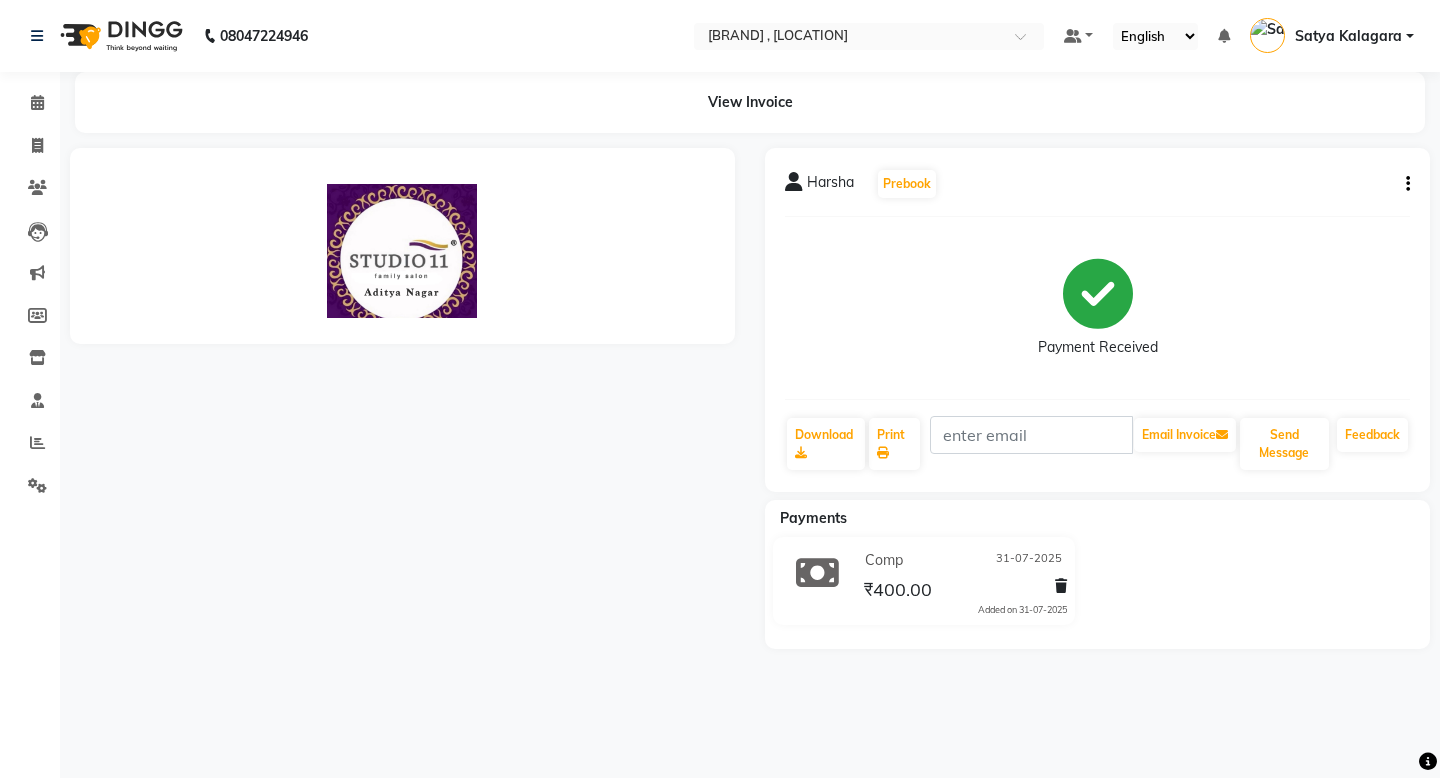 scroll, scrollTop: 0, scrollLeft: 0, axis: both 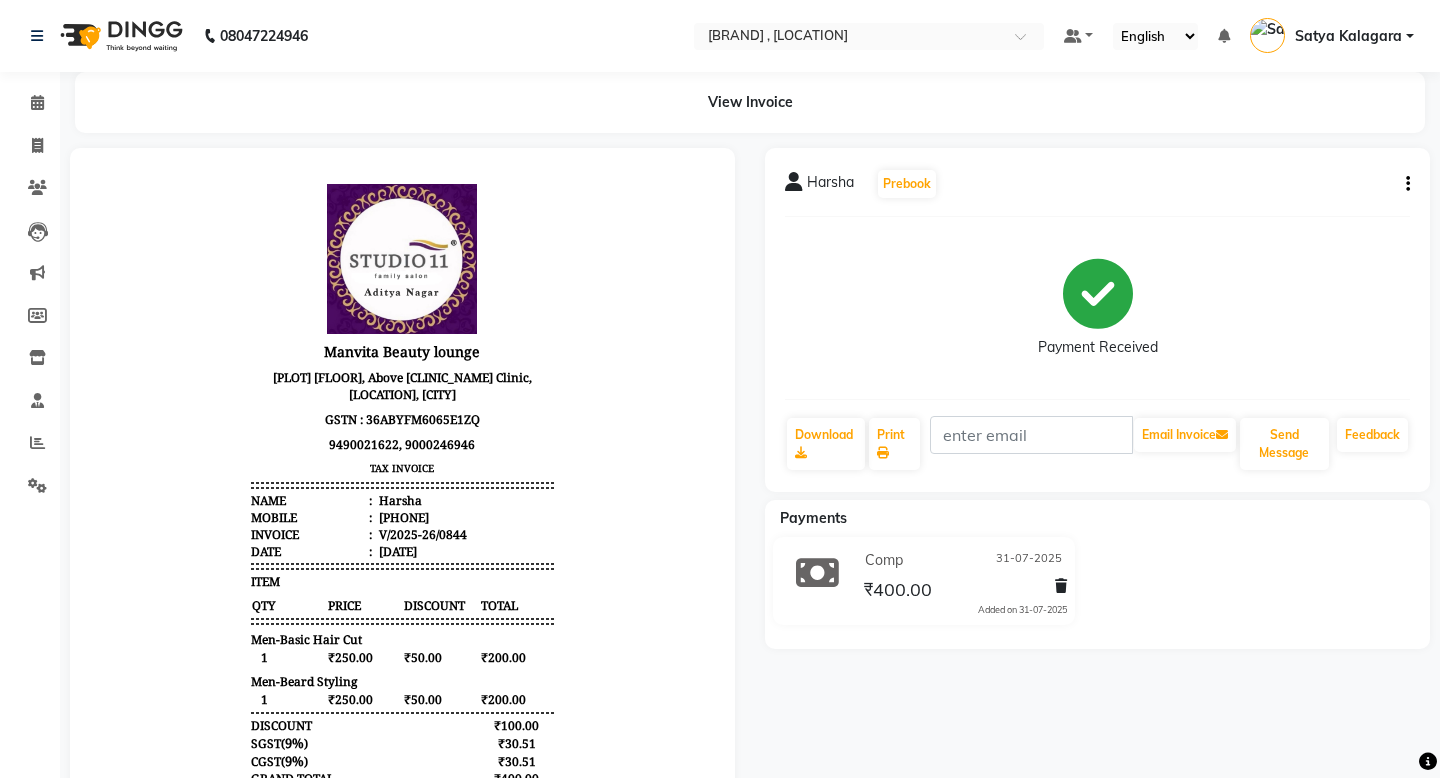 click 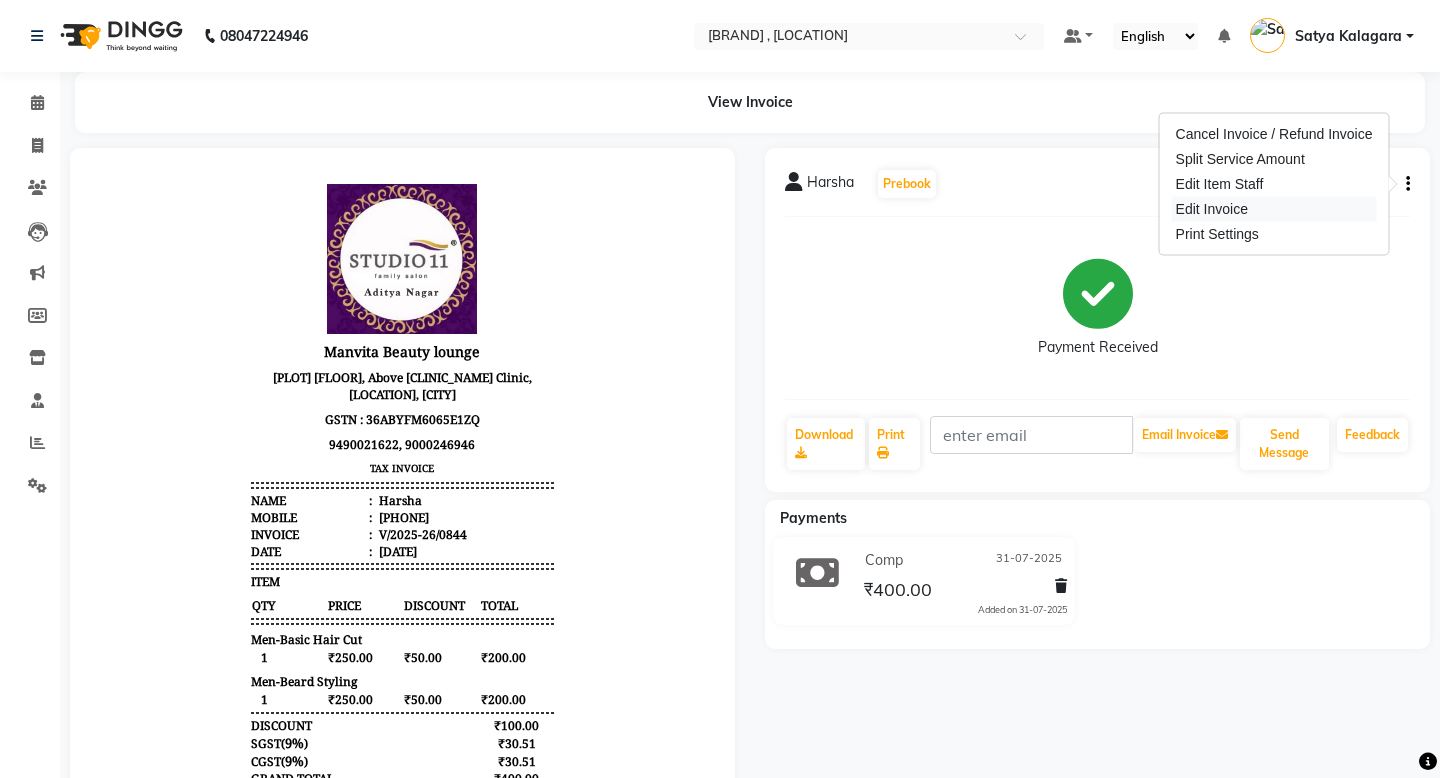click on "Edit Invoice" at bounding box center [1274, 209] 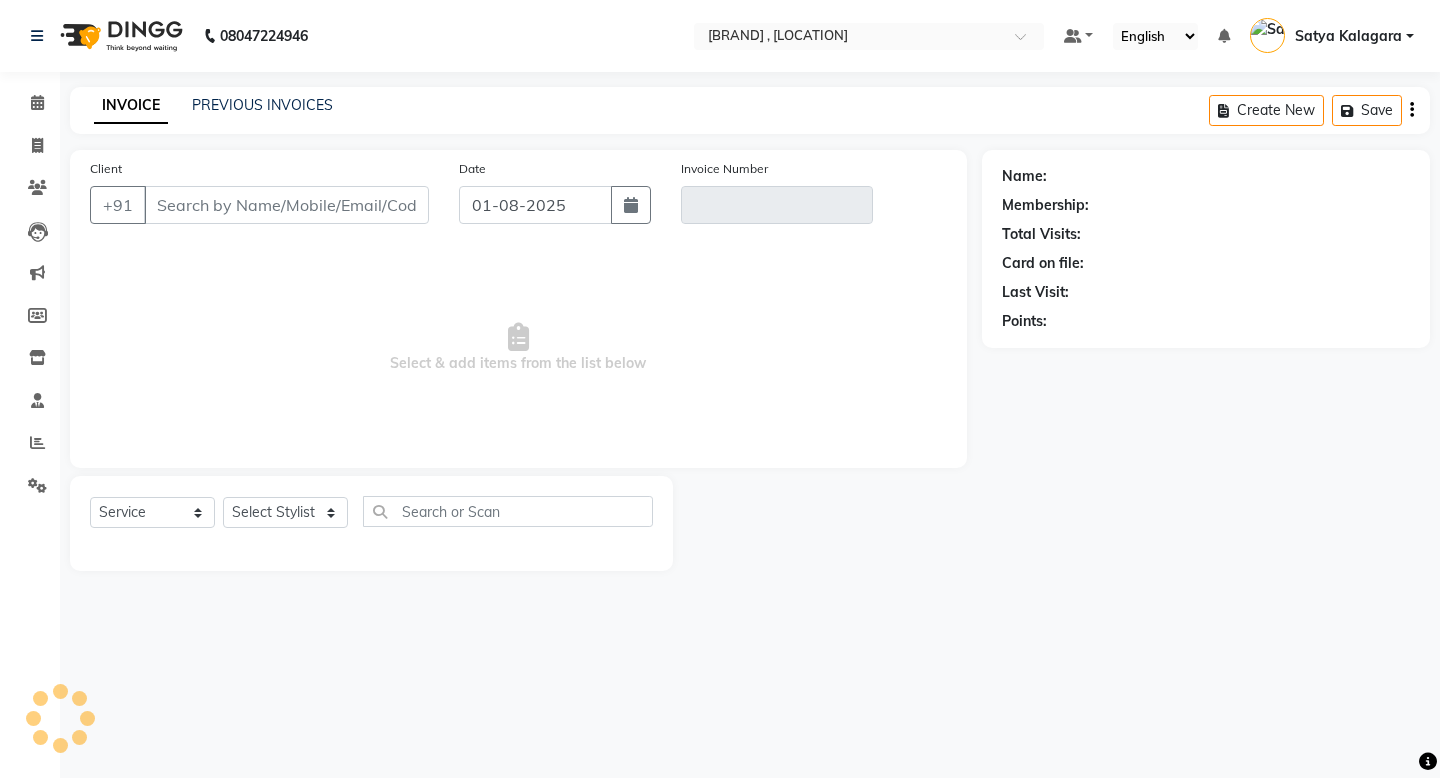 type on "[PHONE]" 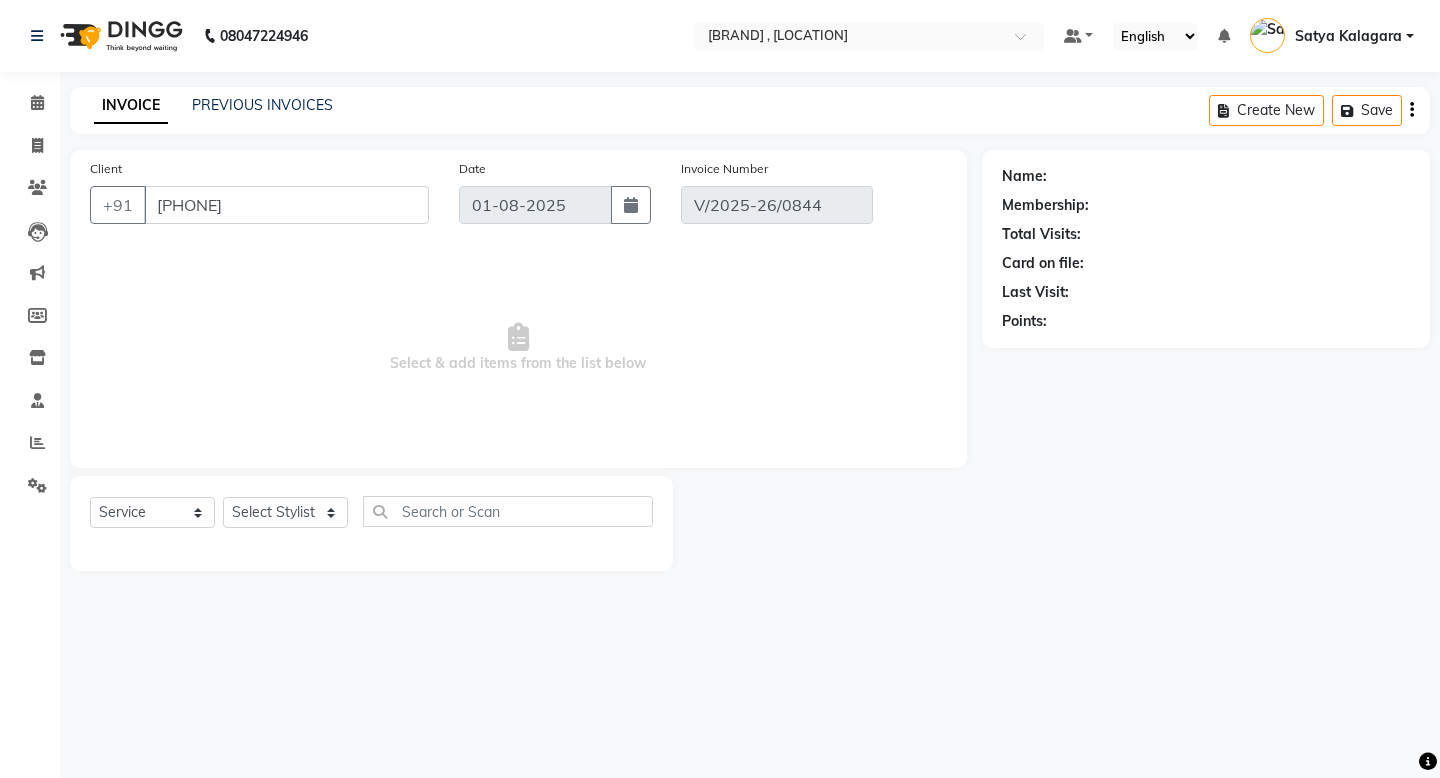 select on "2: Object" 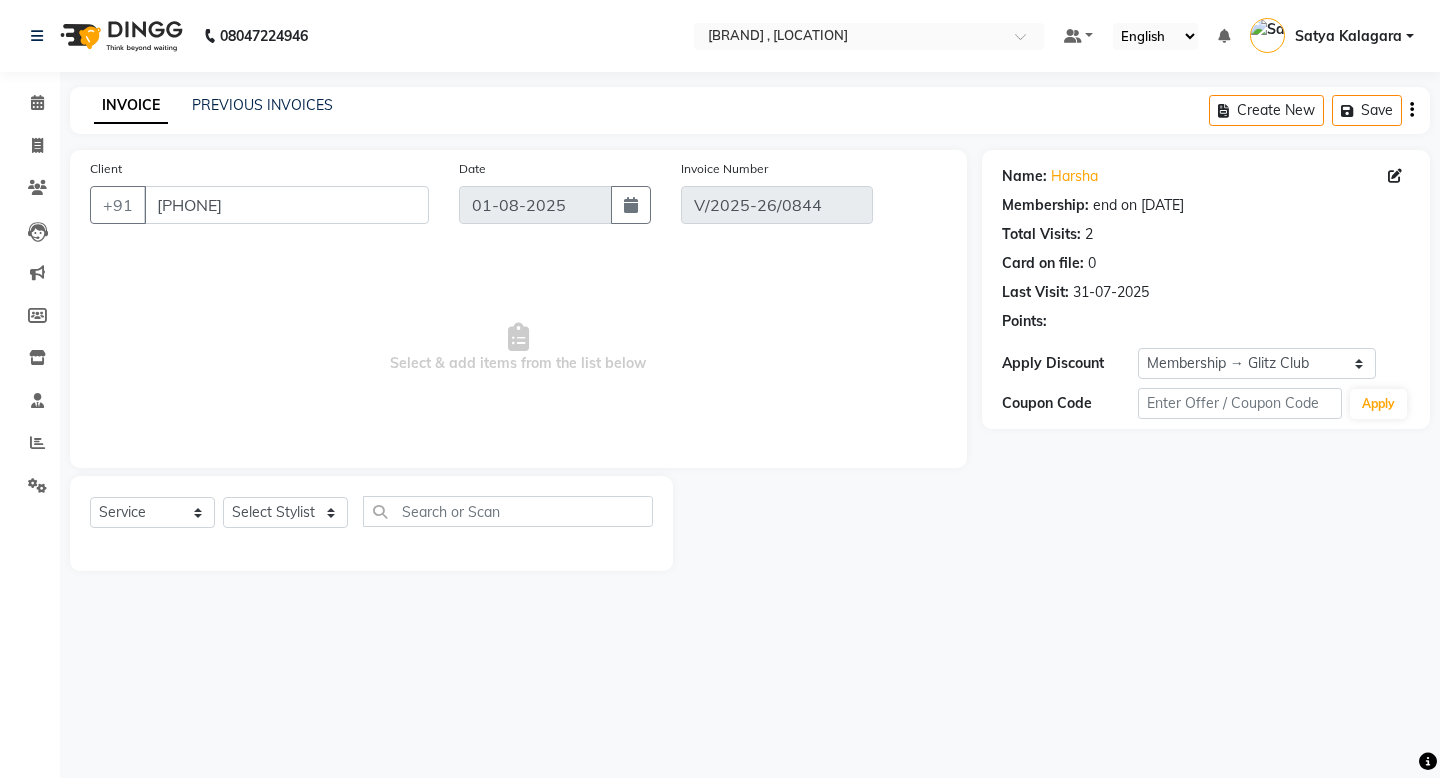 type on "31-07-2025" 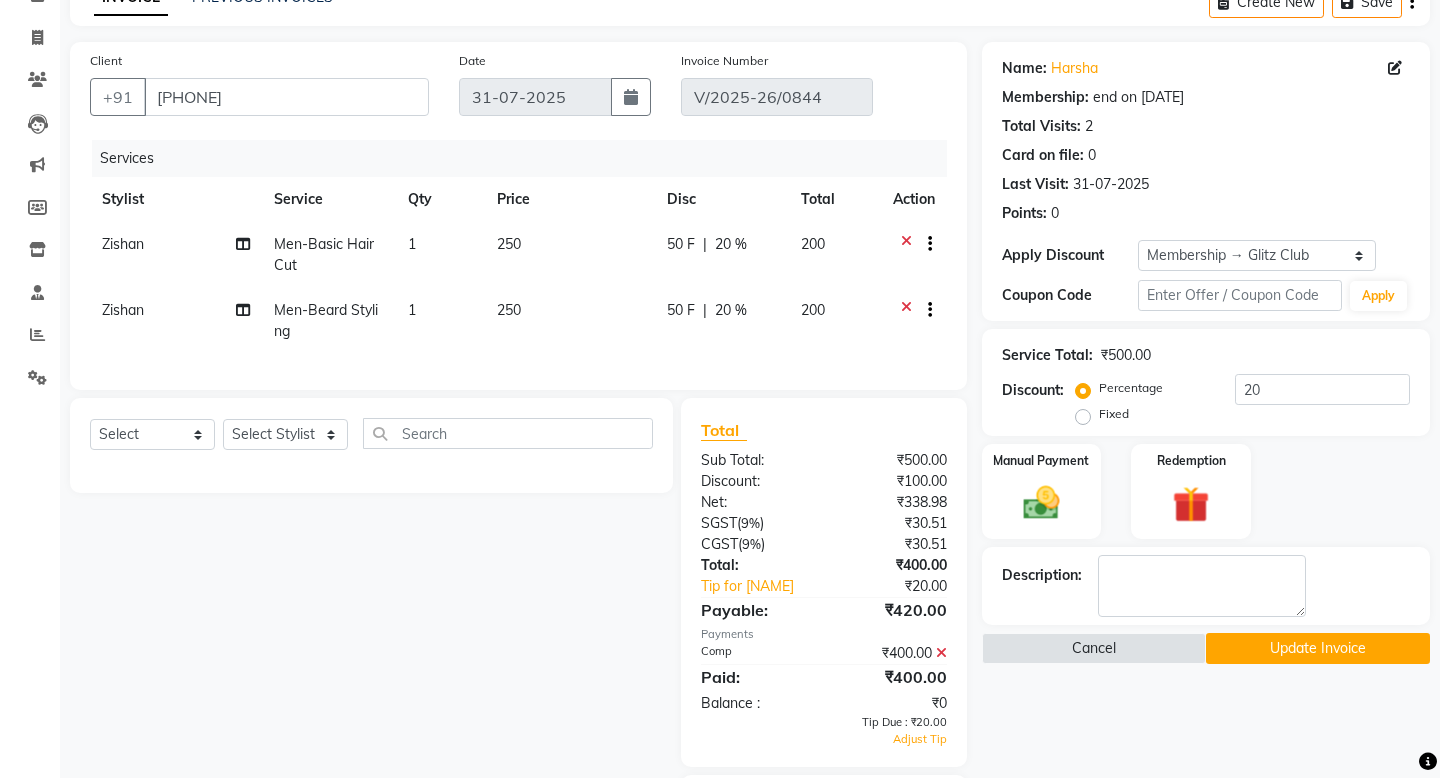 scroll, scrollTop: 197, scrollLeft: 0, axis: vertical 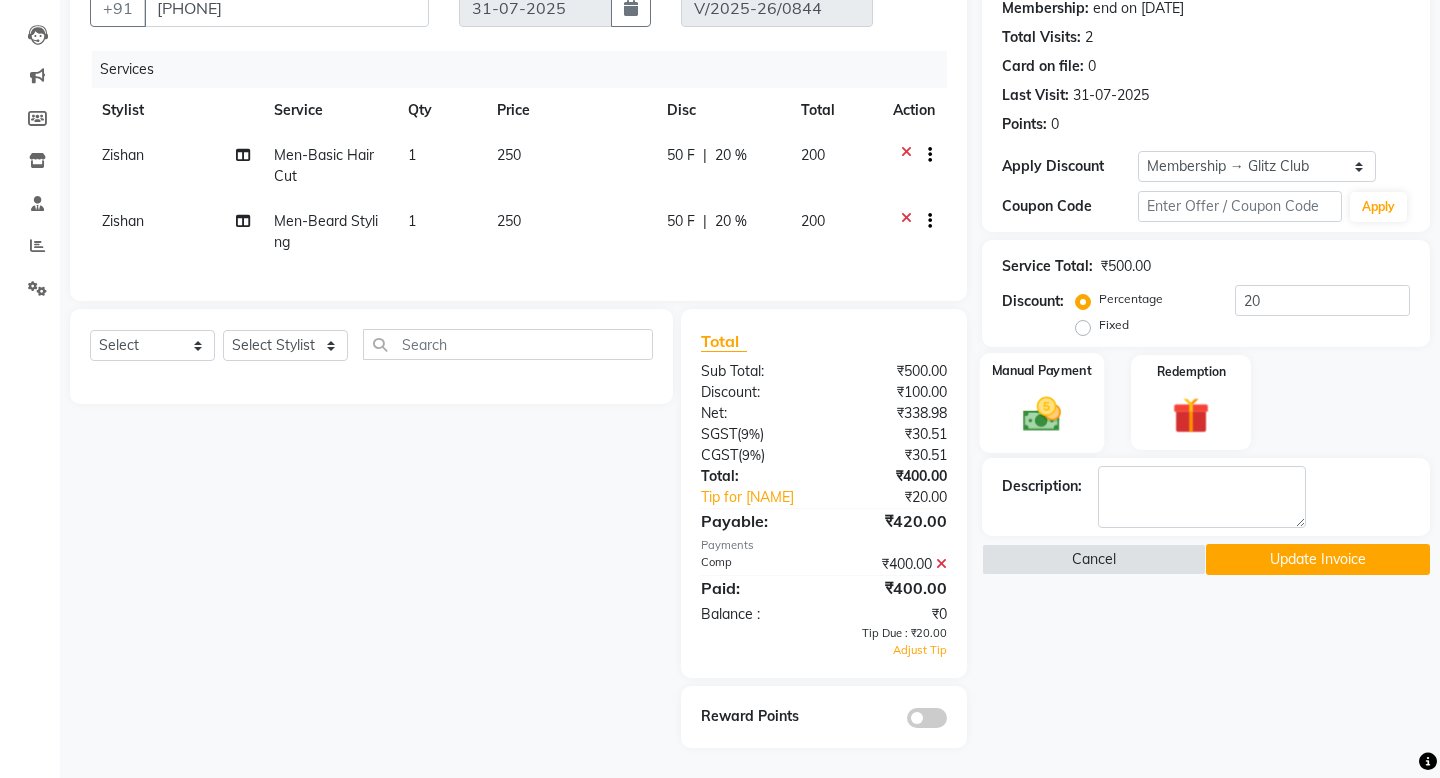 click on "Manual Payment" 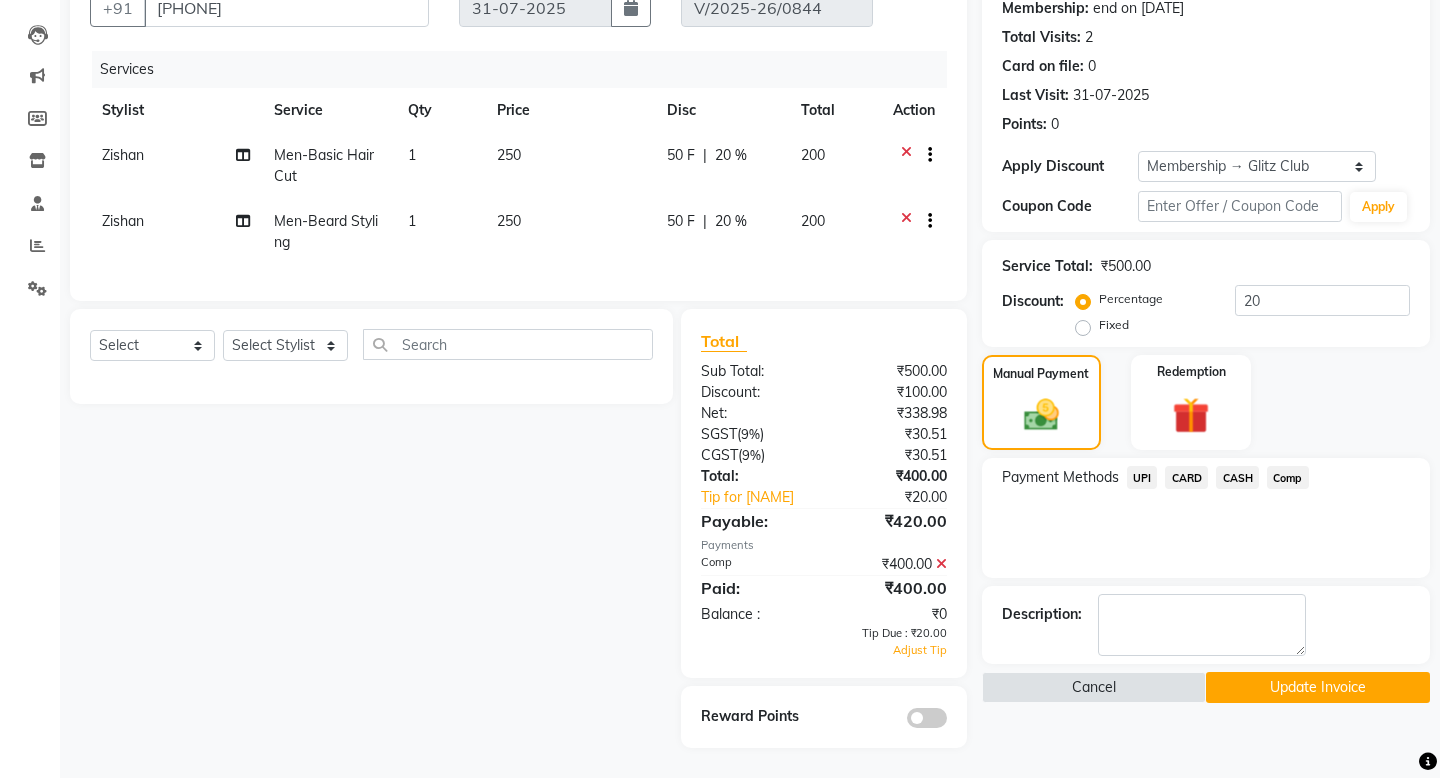 click on "Comp" 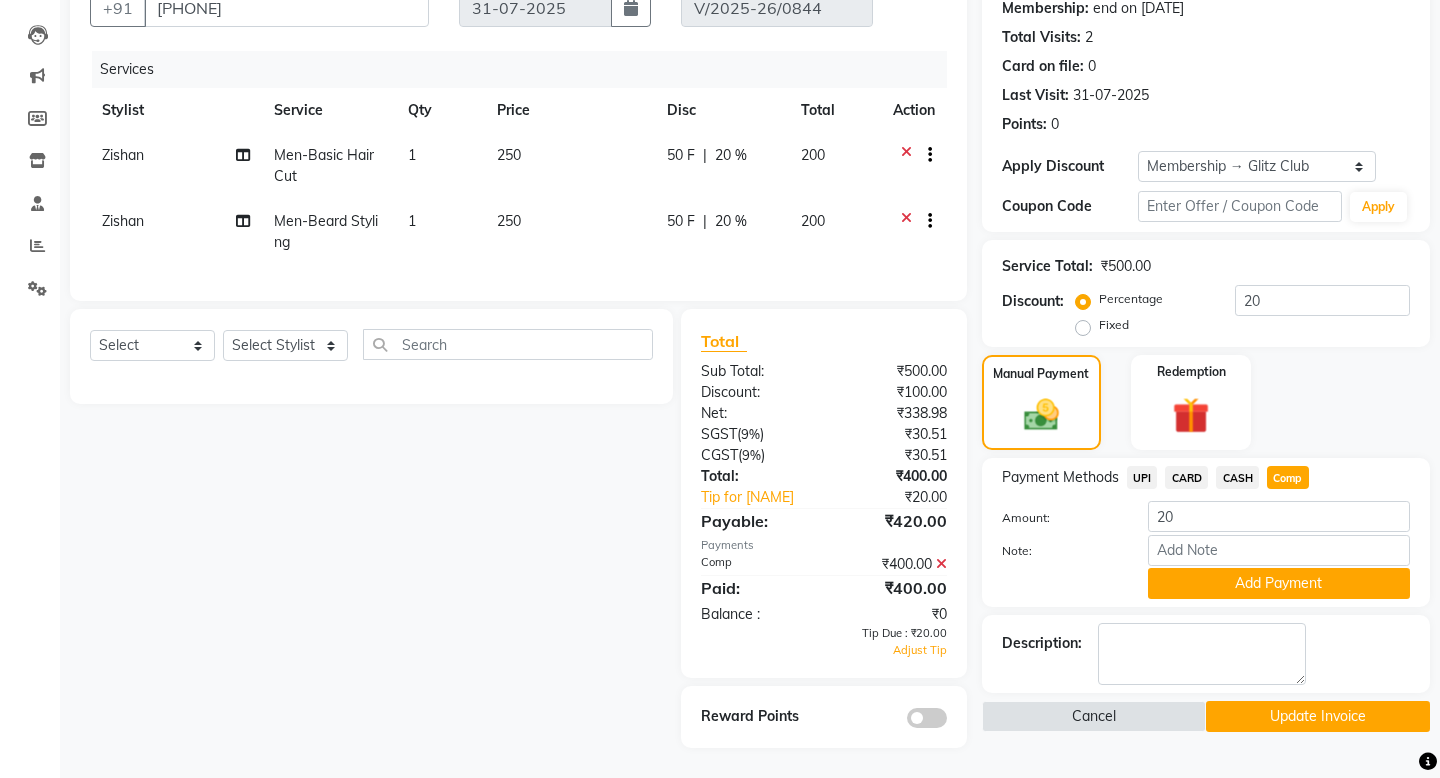 click 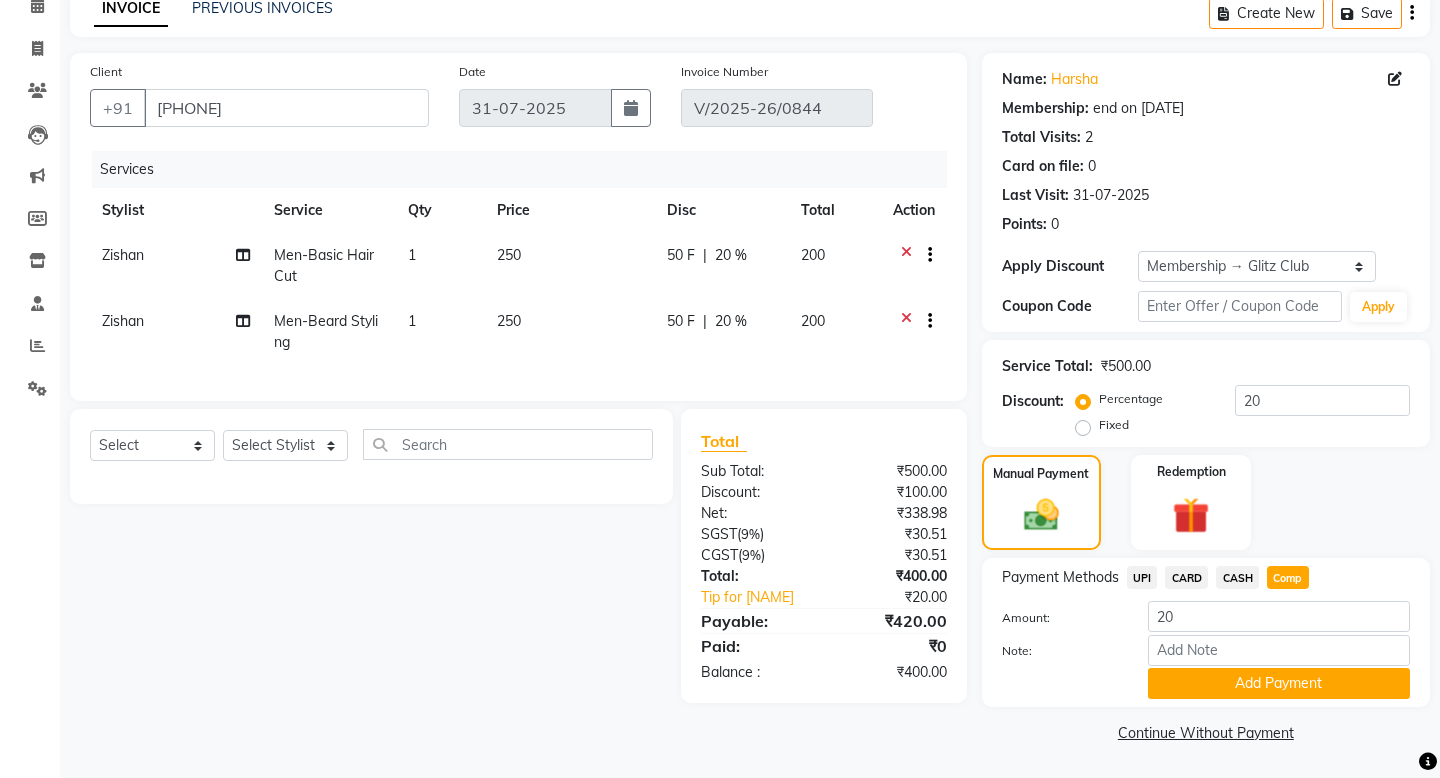 scroll, scrollTop: 74, scrollLeft: 0, axis: vertical 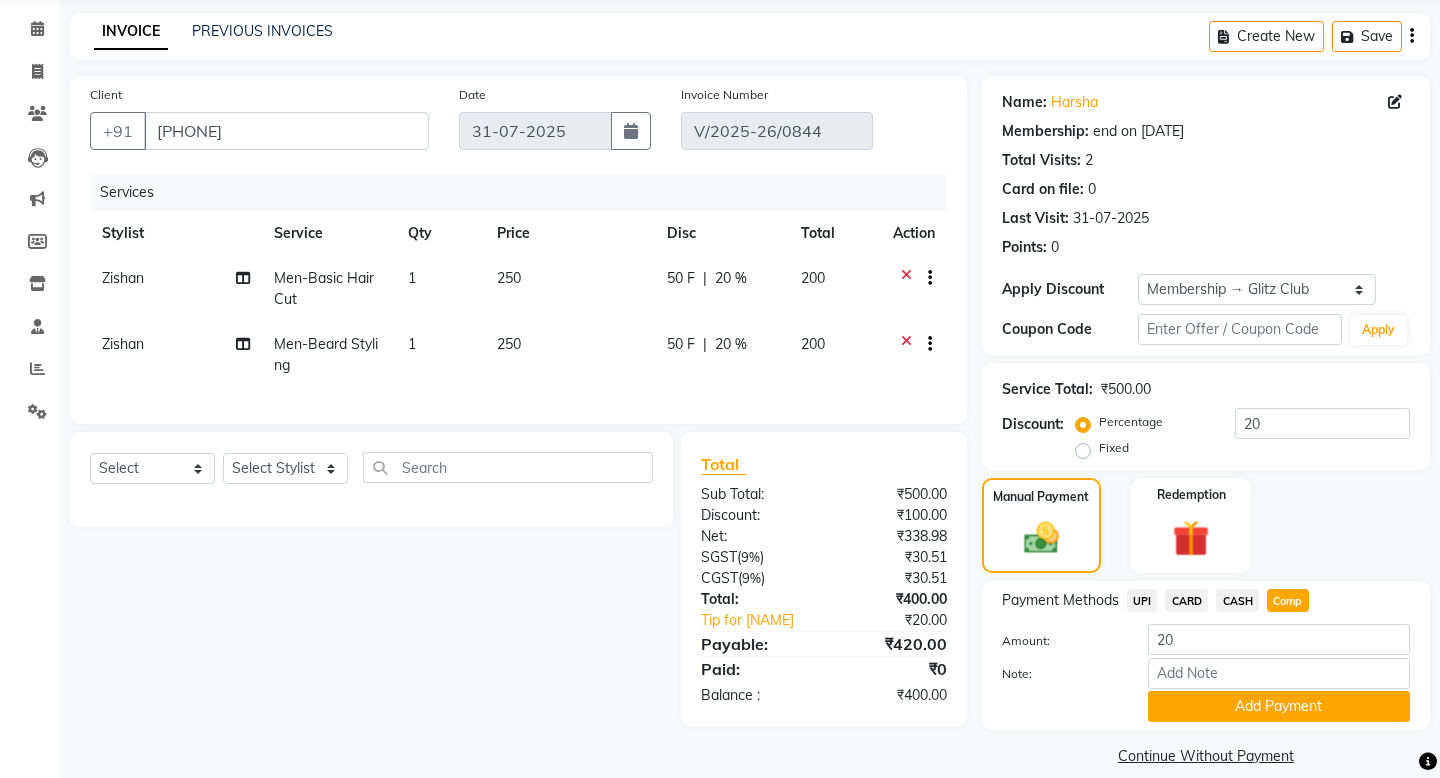 click on "UPI" 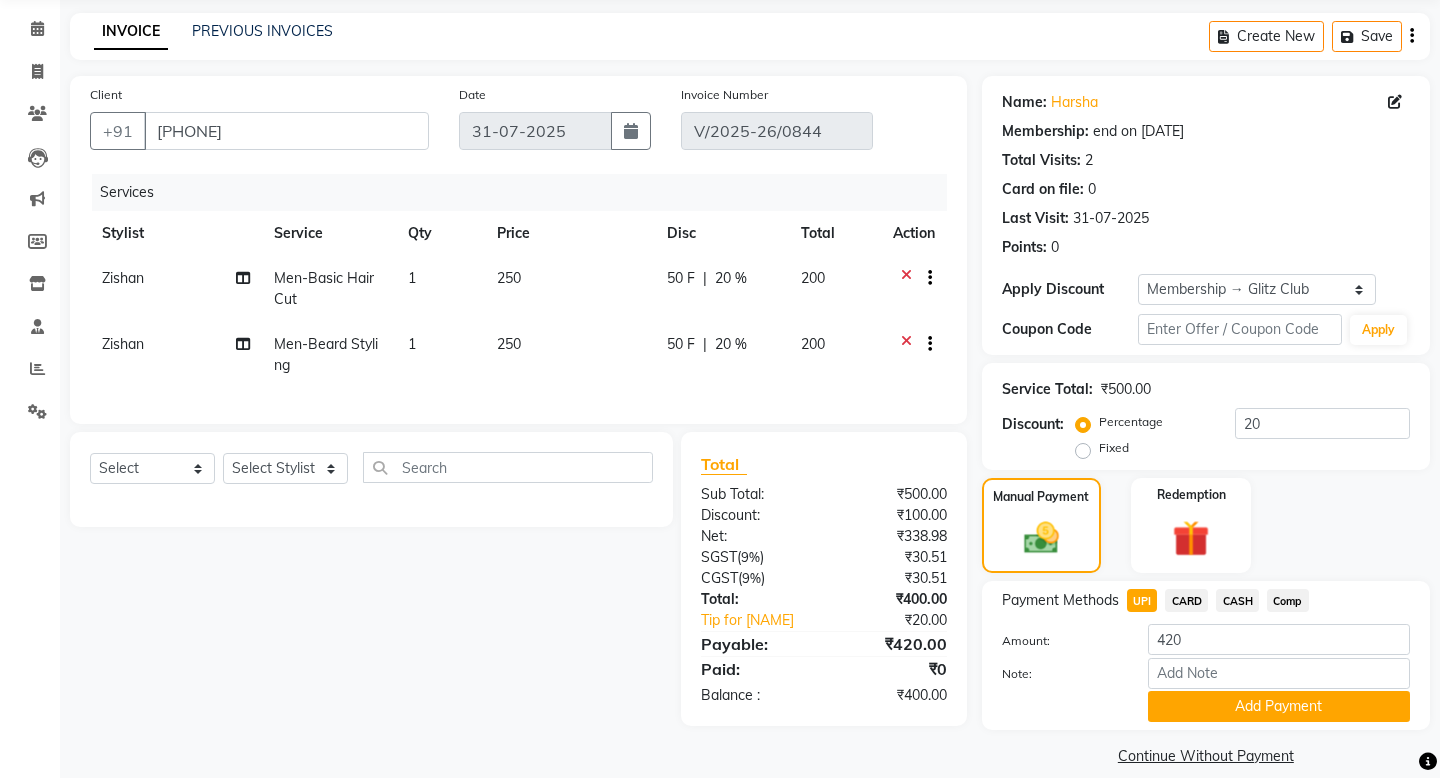 click on "Comp" 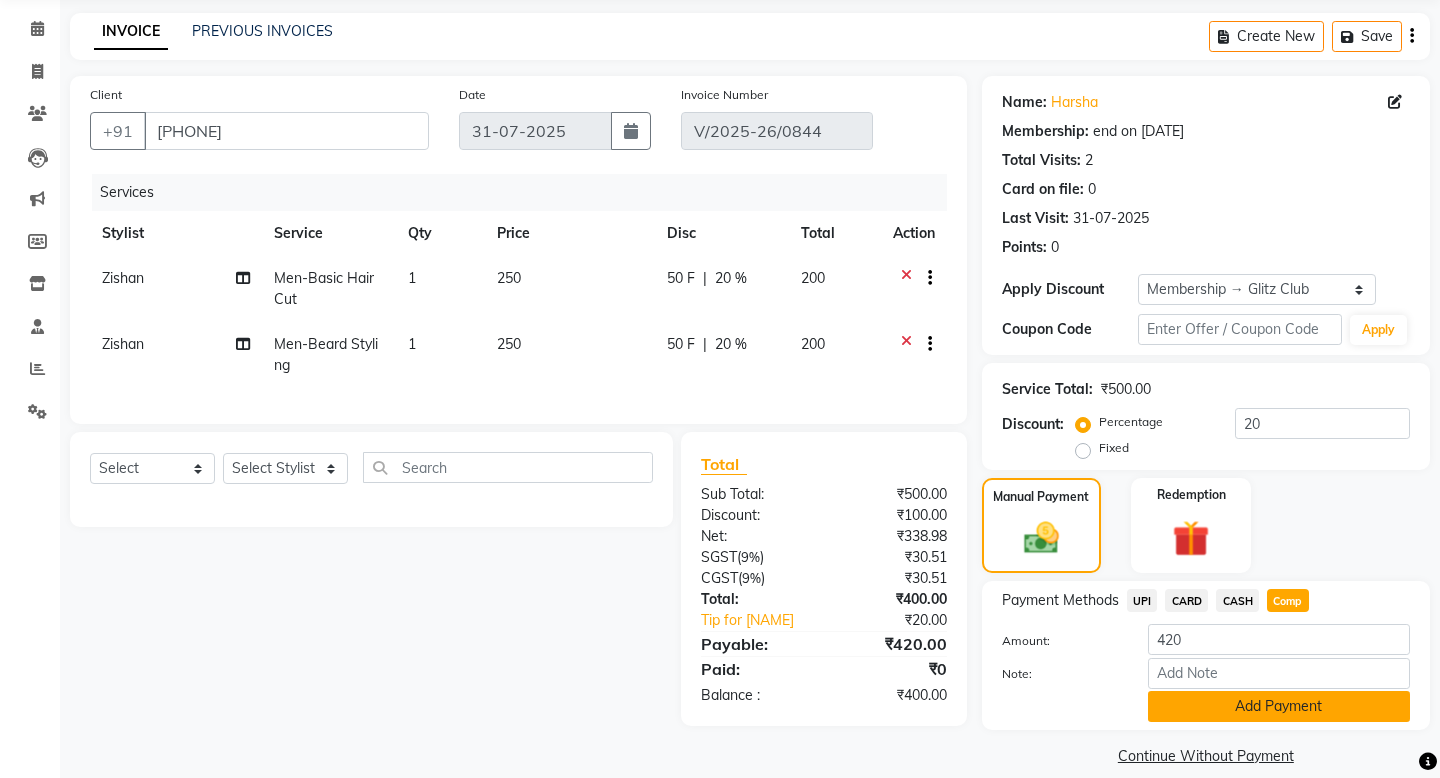click on "Add Payment" 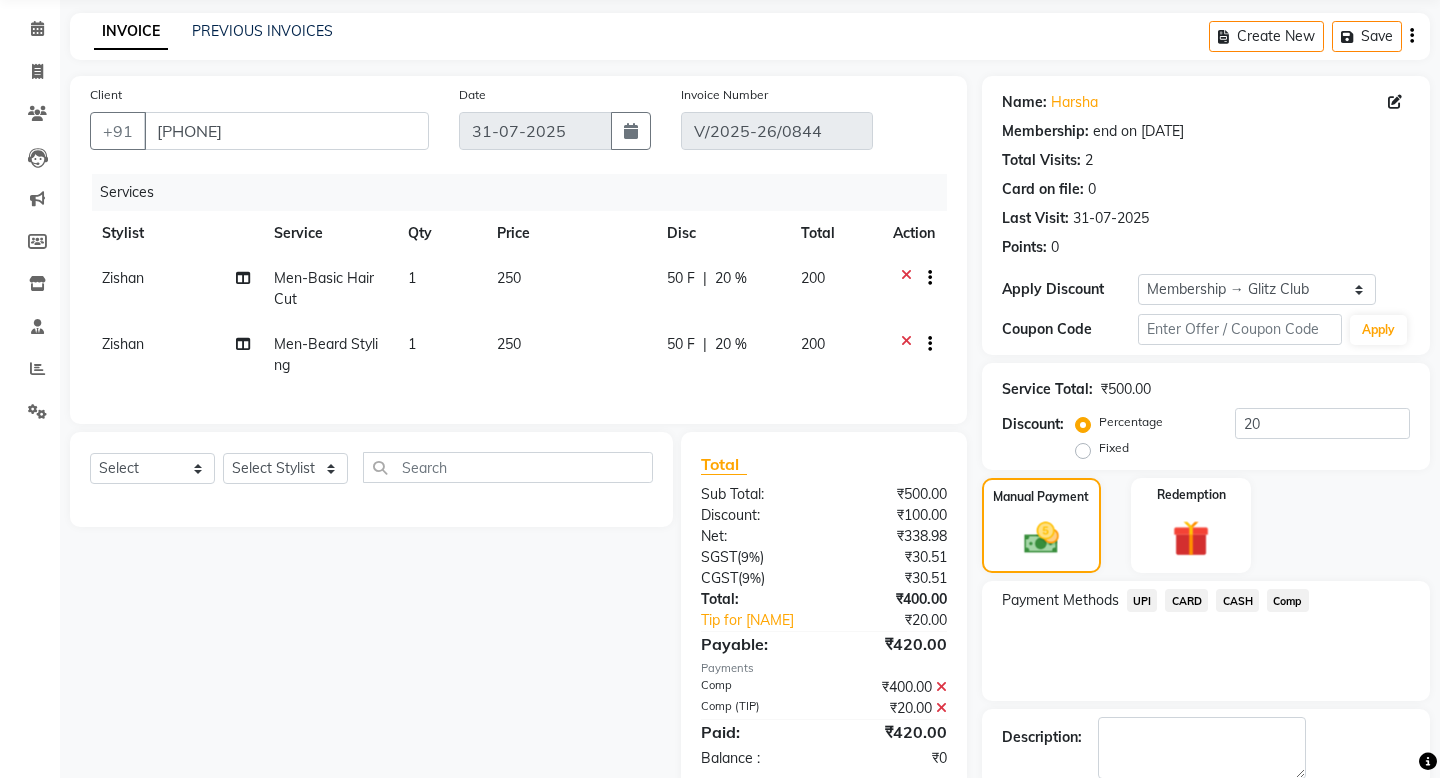 scroll, scrollTop: 185, scrollLeft: 0, axis: vertical 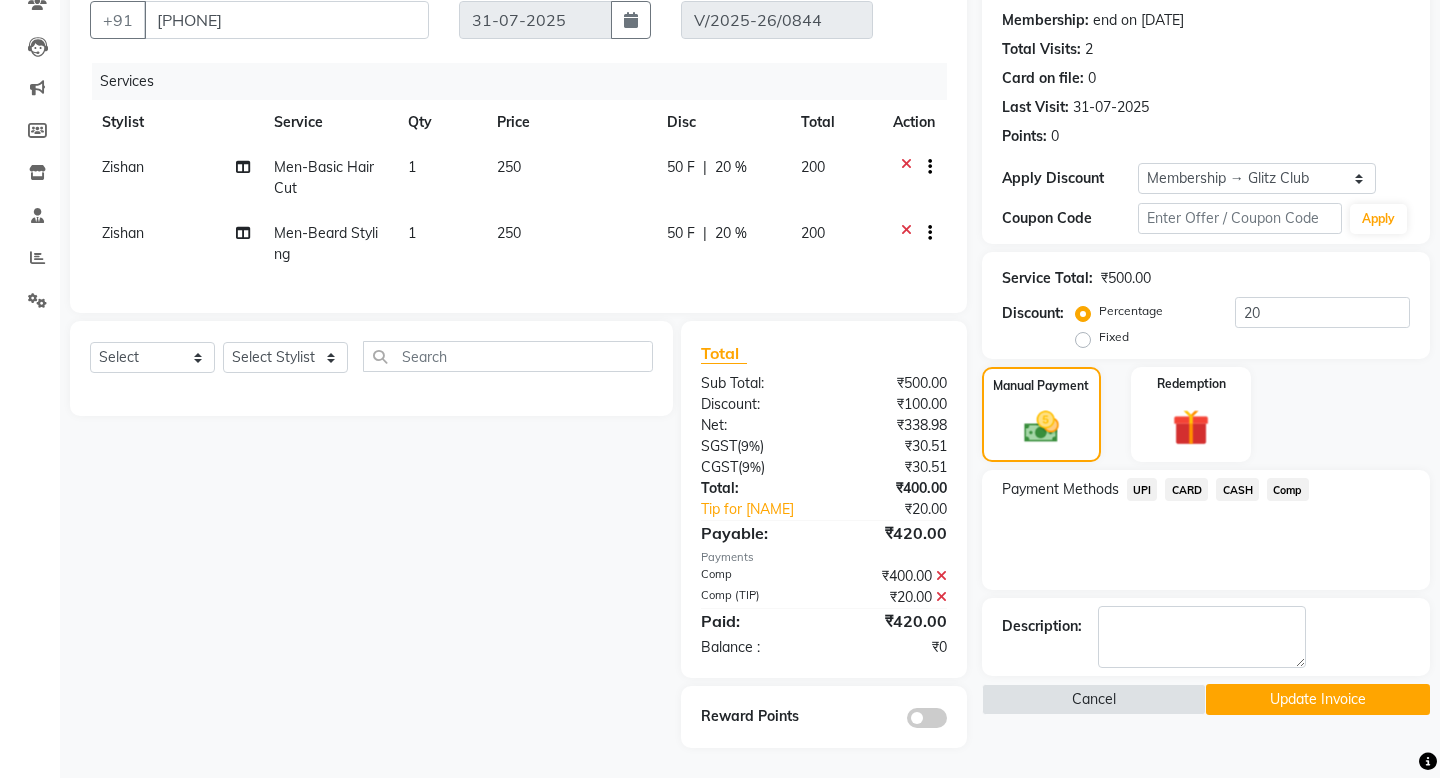 click on "Update Invoice" 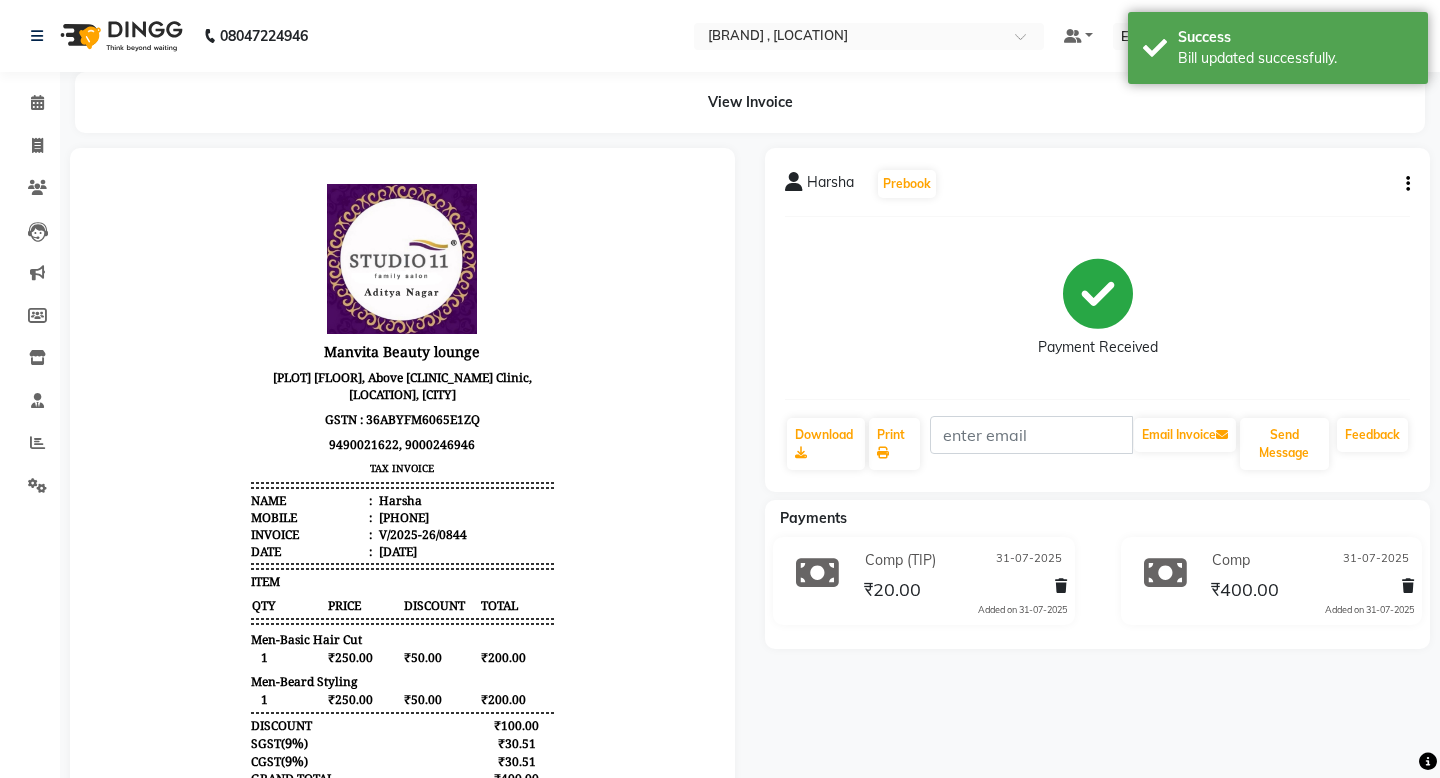 scroll, scrollTop: 0, scrollLeft: 0, axis: both 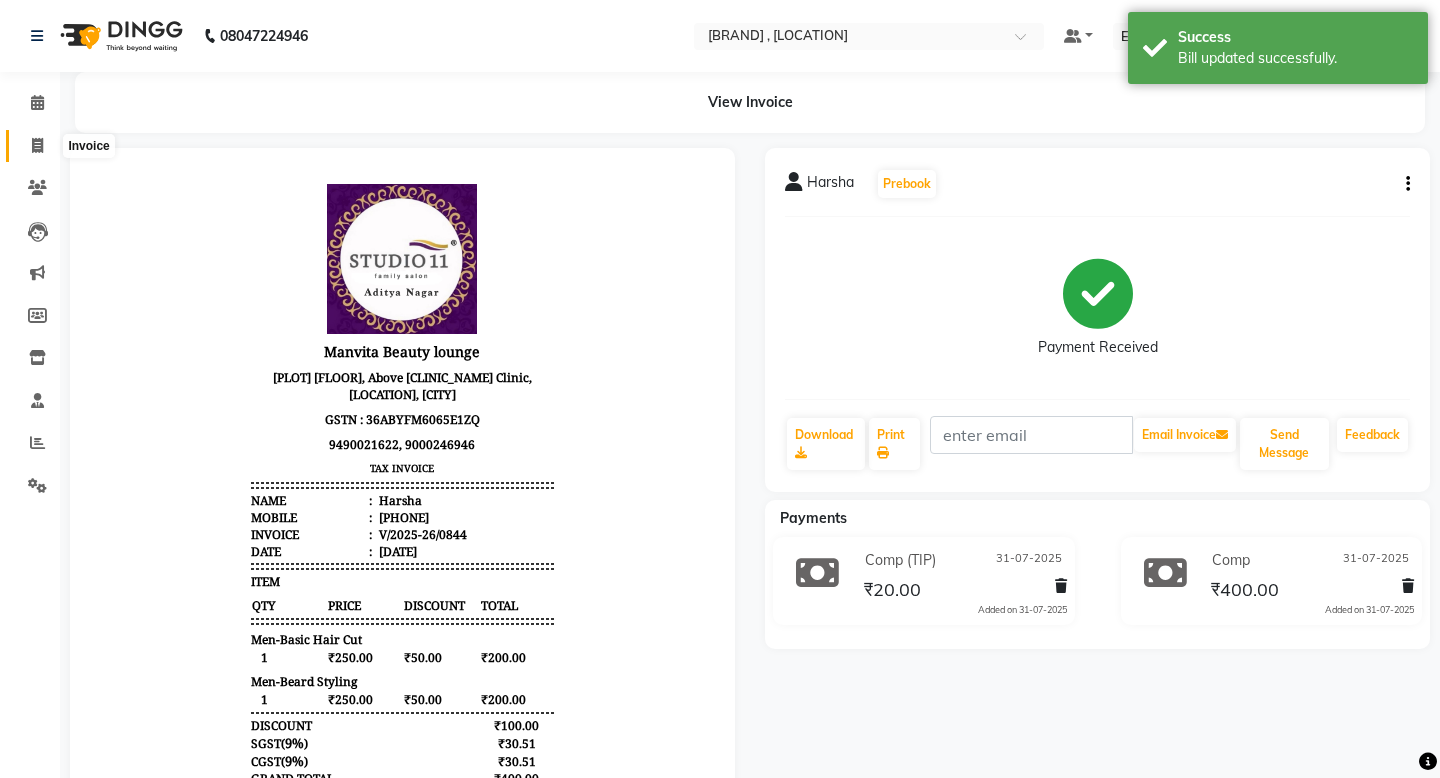 click 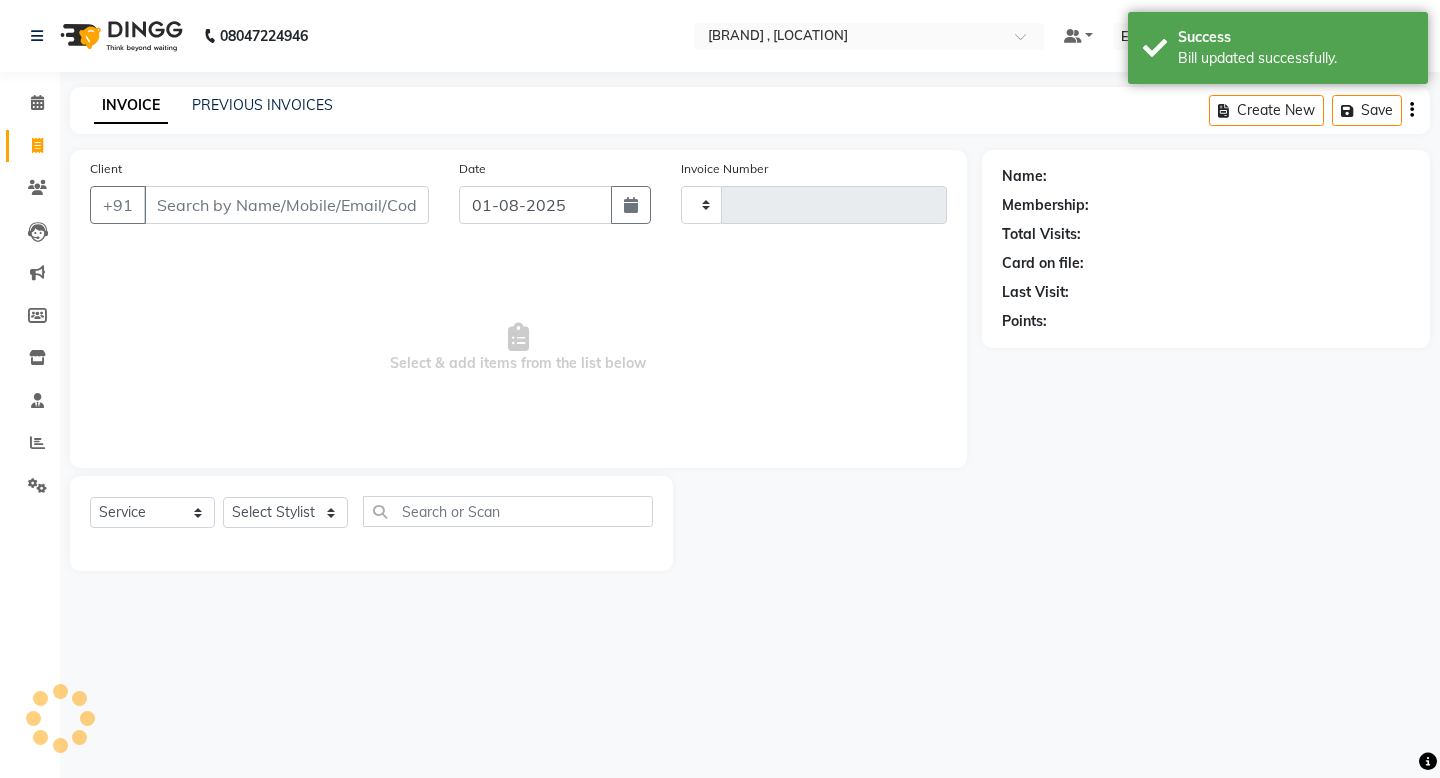 type on "0860" 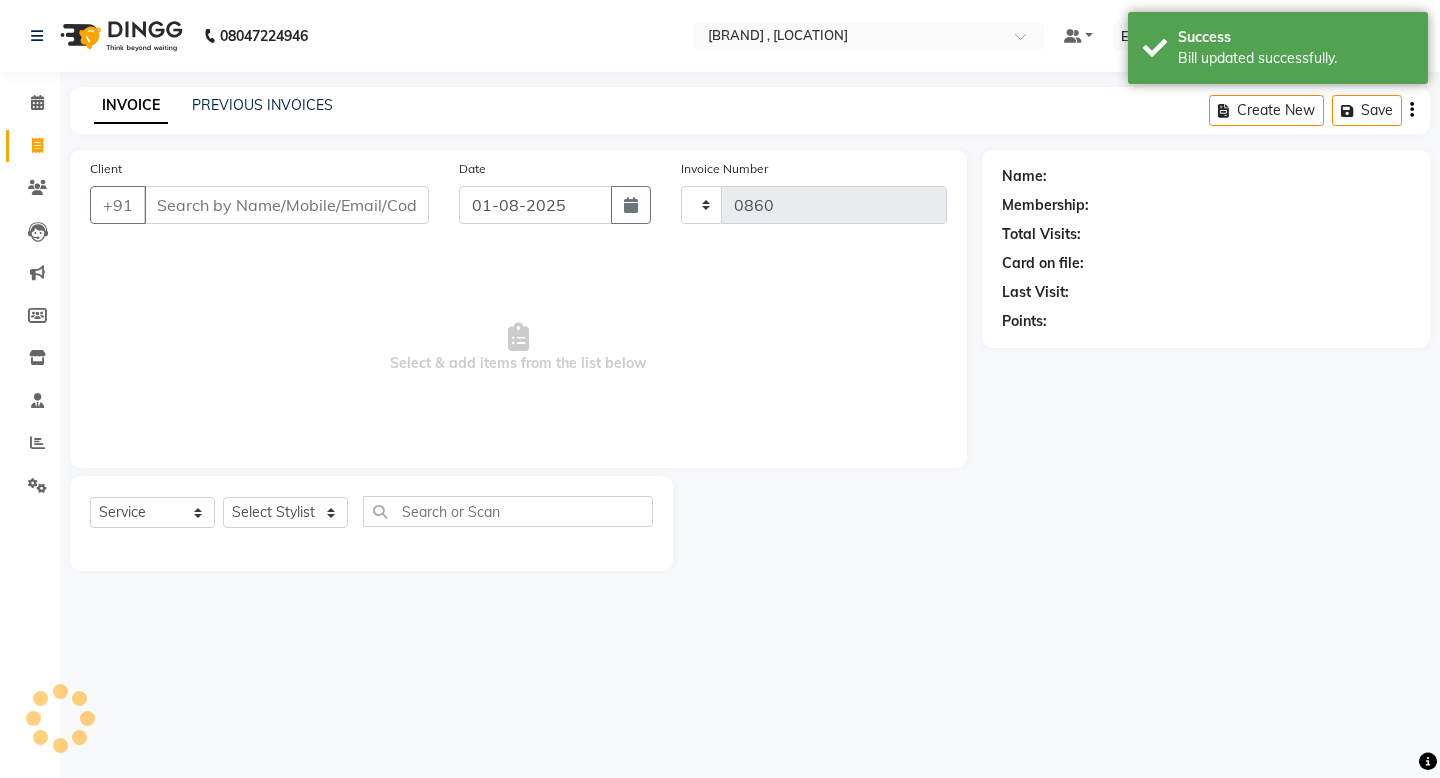select on "7303" 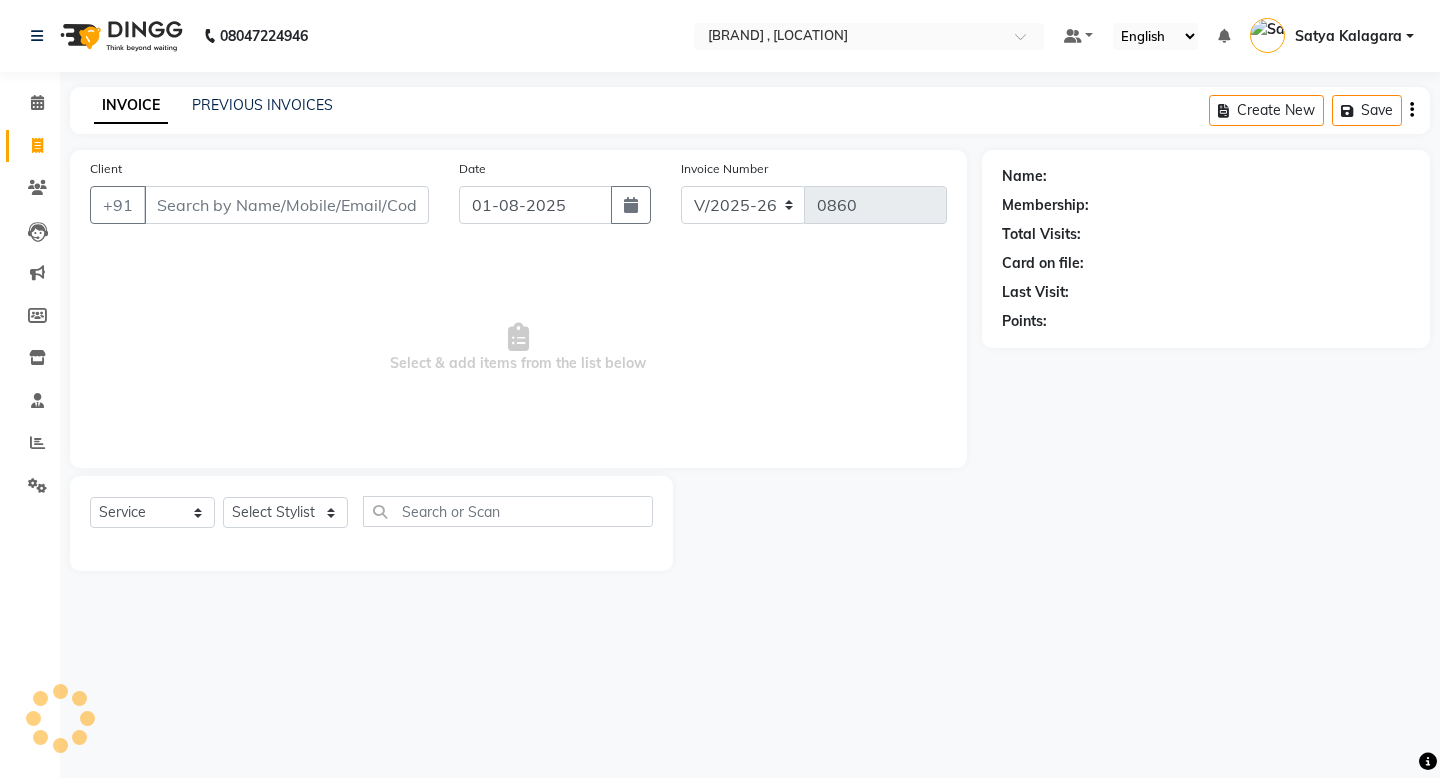 click on "INVOICE PREVIOUS INVOICES Create New   Save" 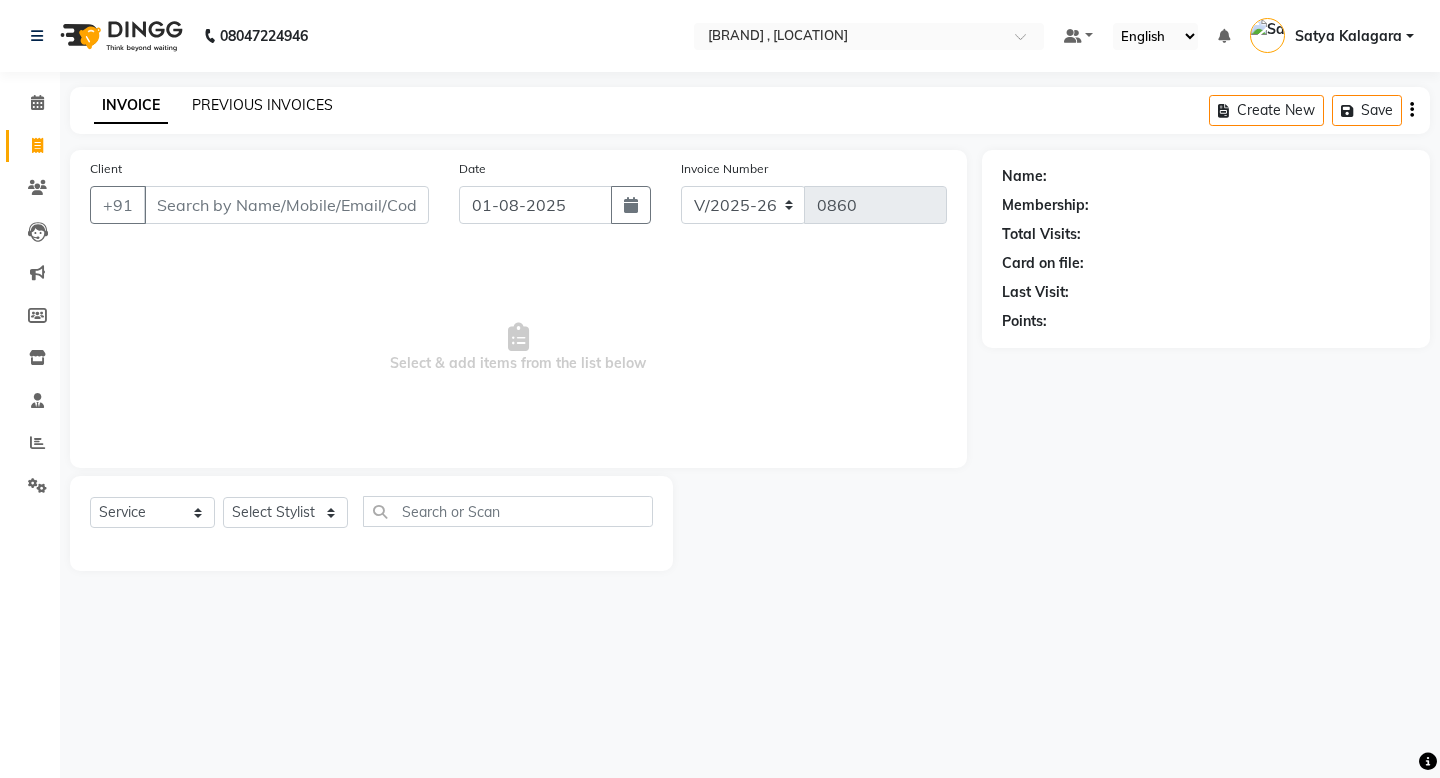 click on "PREVIOUS INVOICES" 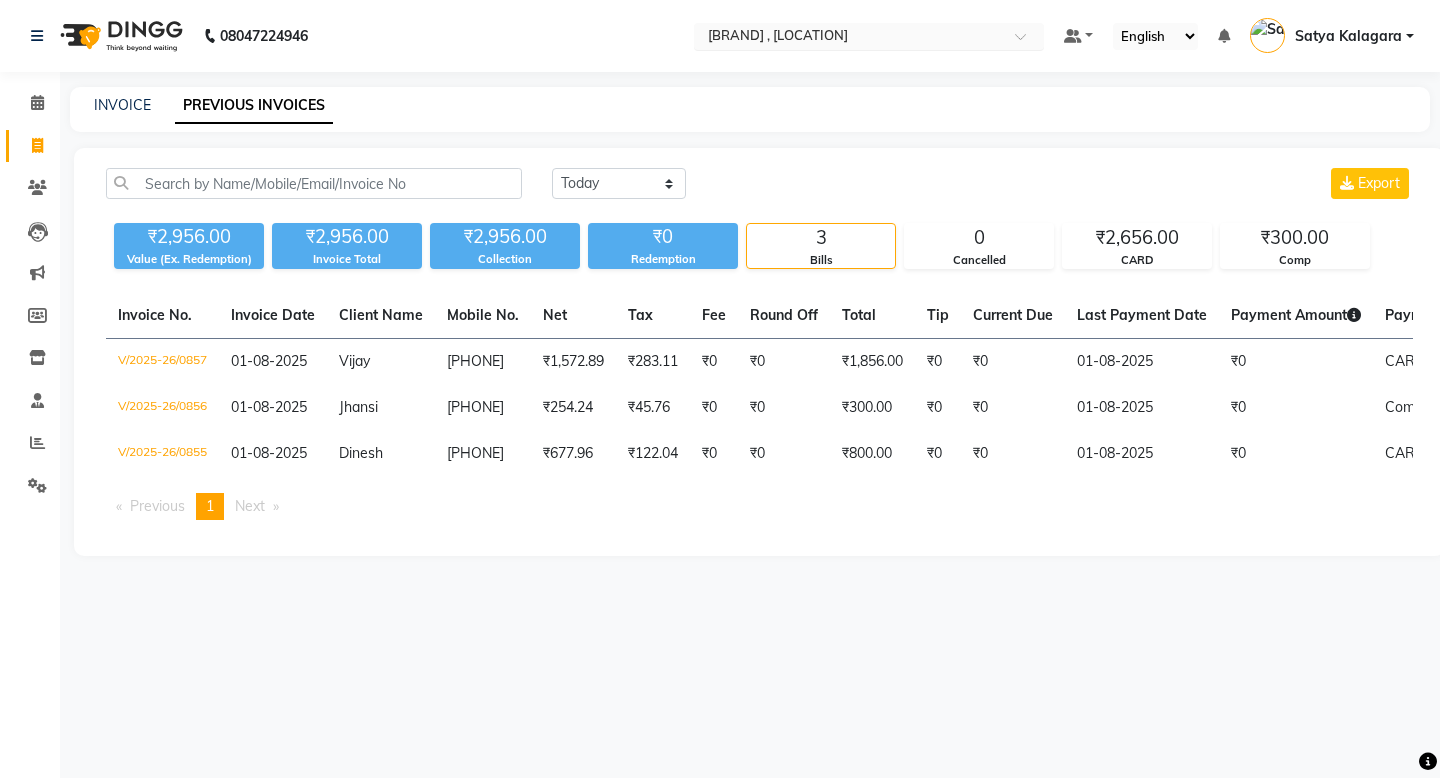 click at bounding box center (1027, 42) 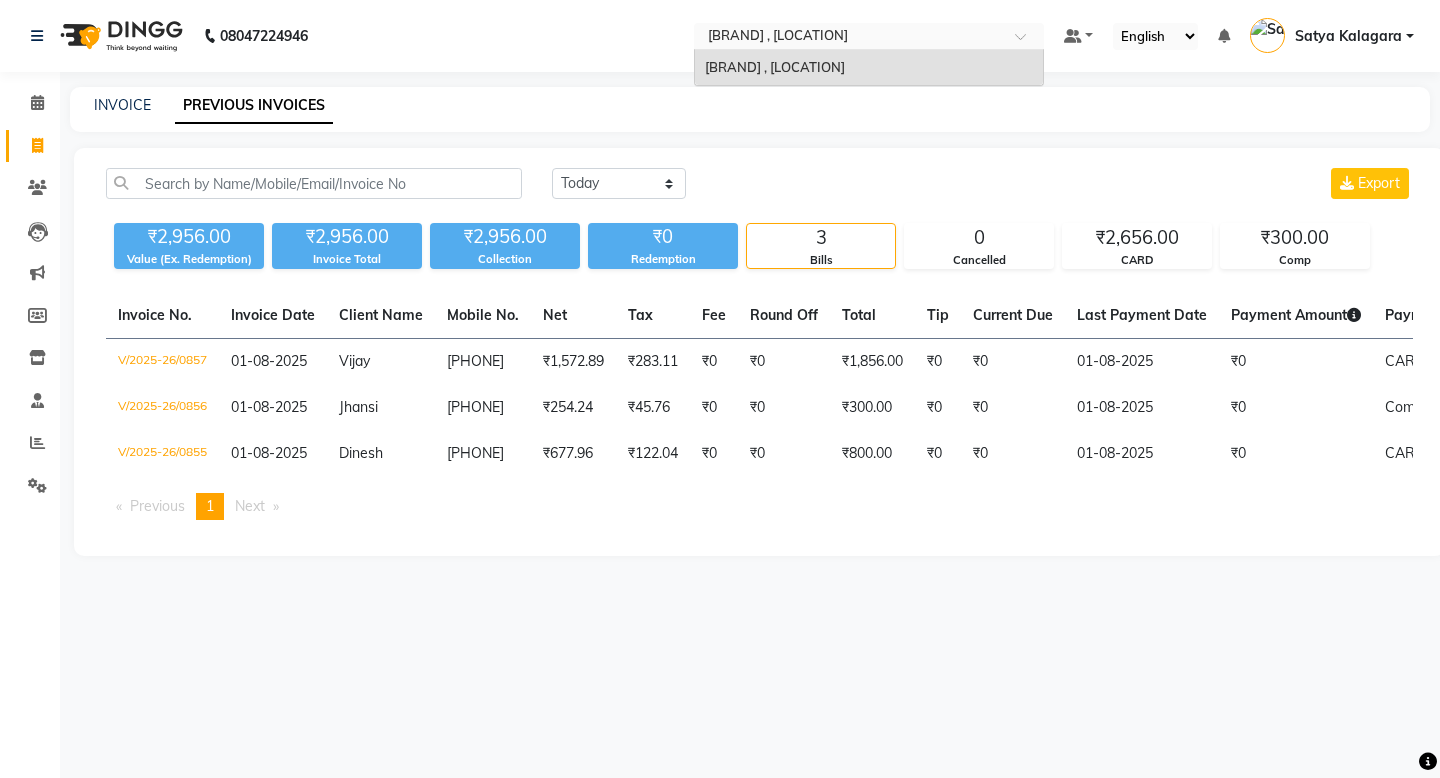 click on "[BRAND] , [LOCATION]" at bounding box center [869, 68] 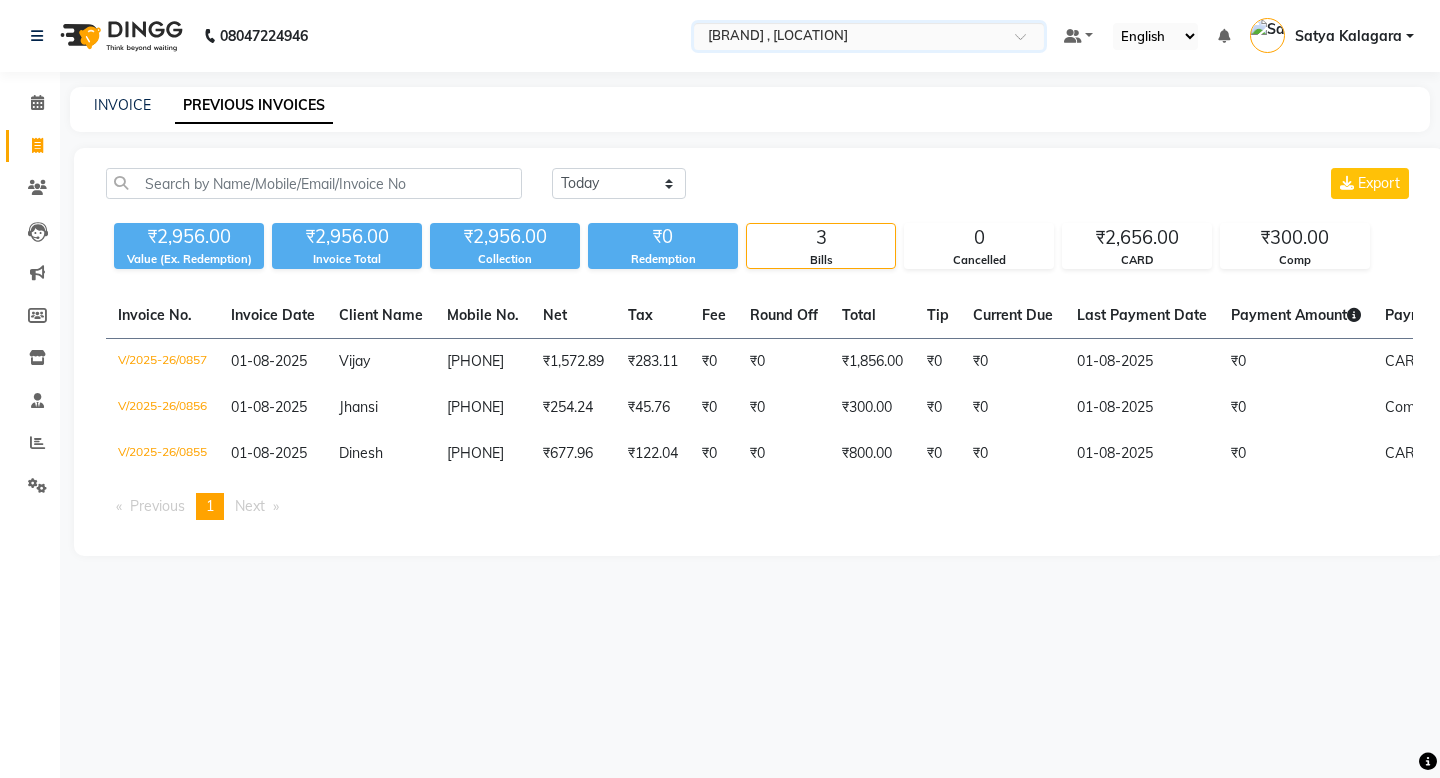 click on "Satya Kalagara" at bounding box center [1348, 36] 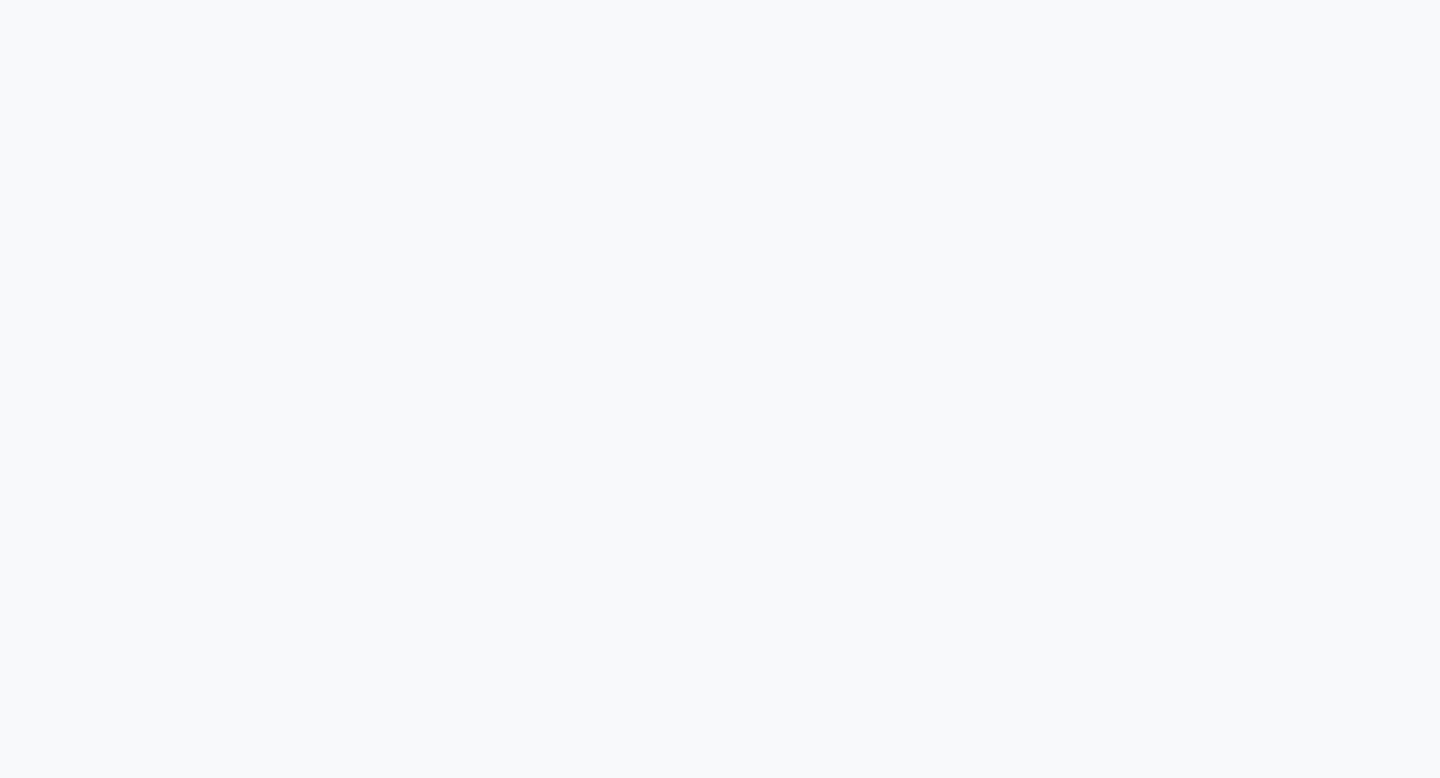 scroll, scrollTop: 0, scrollLeft: 0, axis: both 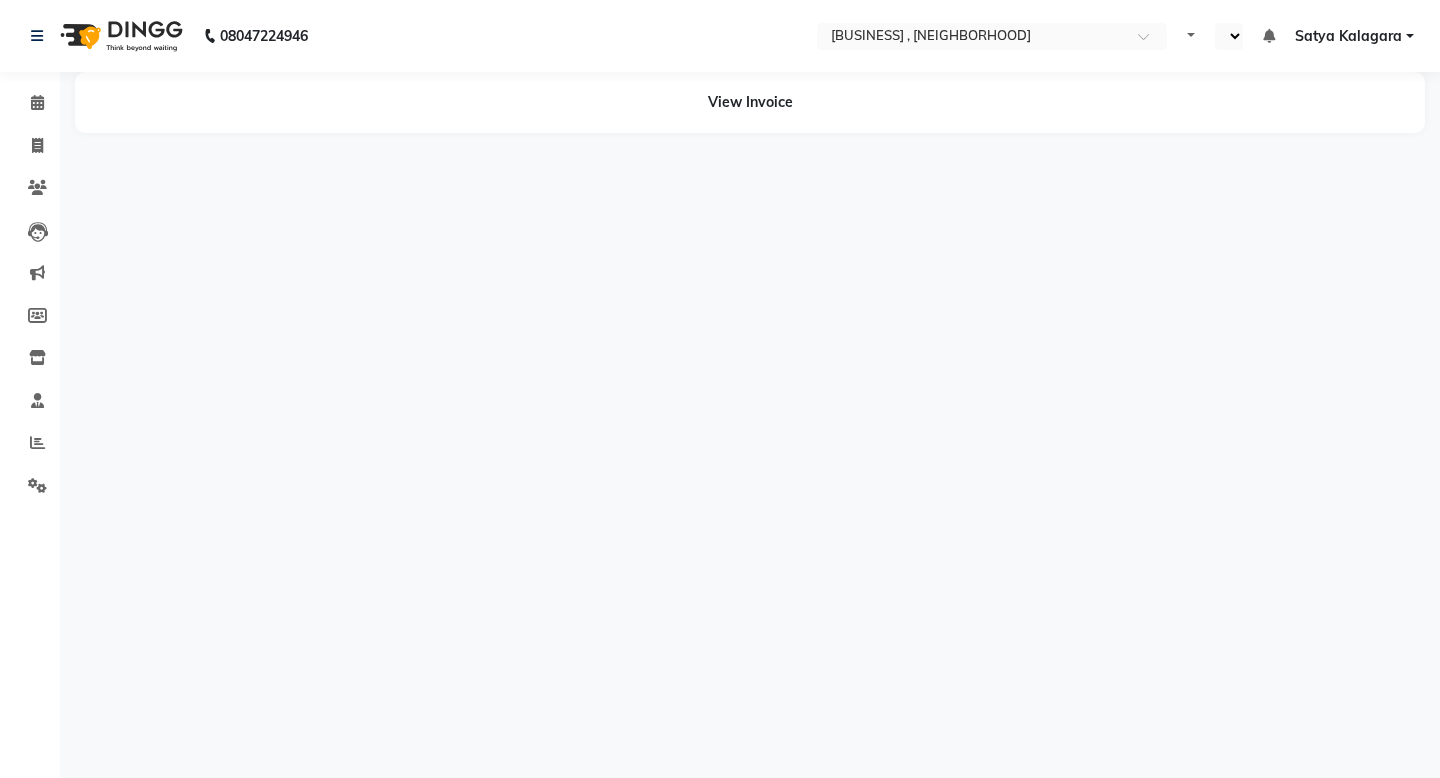select on "en" 